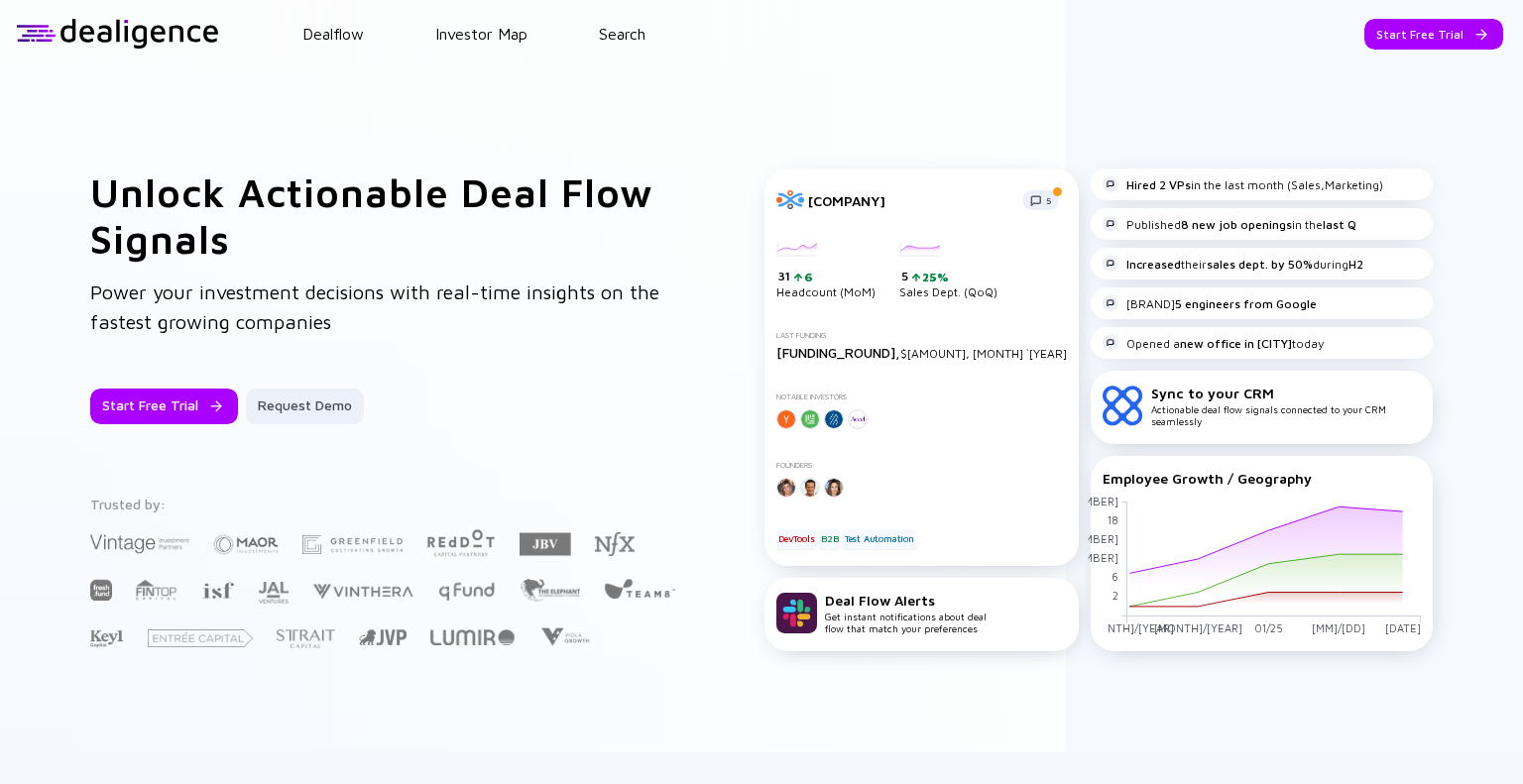 scroll, scrollTop: 0, scrollLeft: 0, axis: both 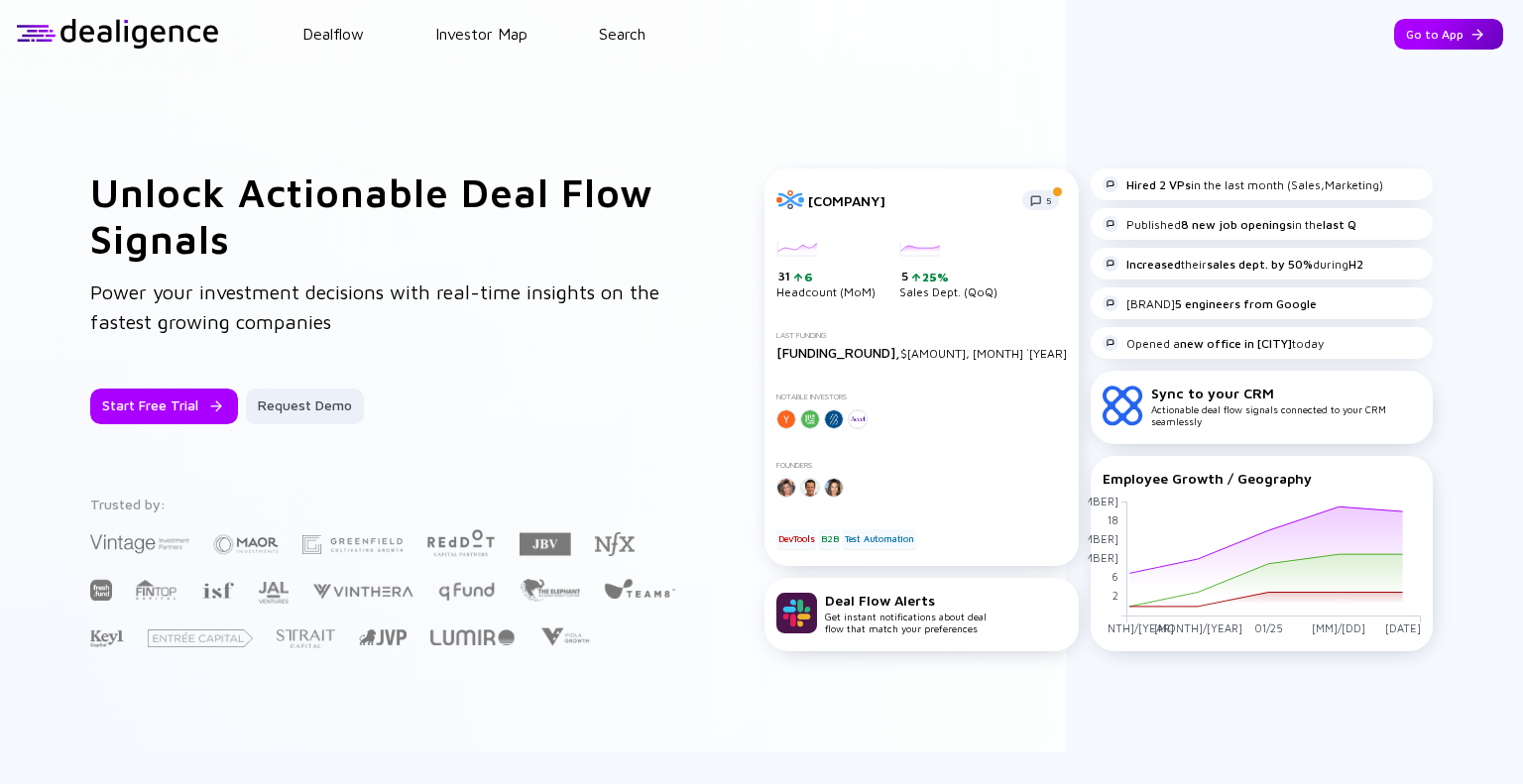 click on "Go to App" at bounding box center [1449, 34] 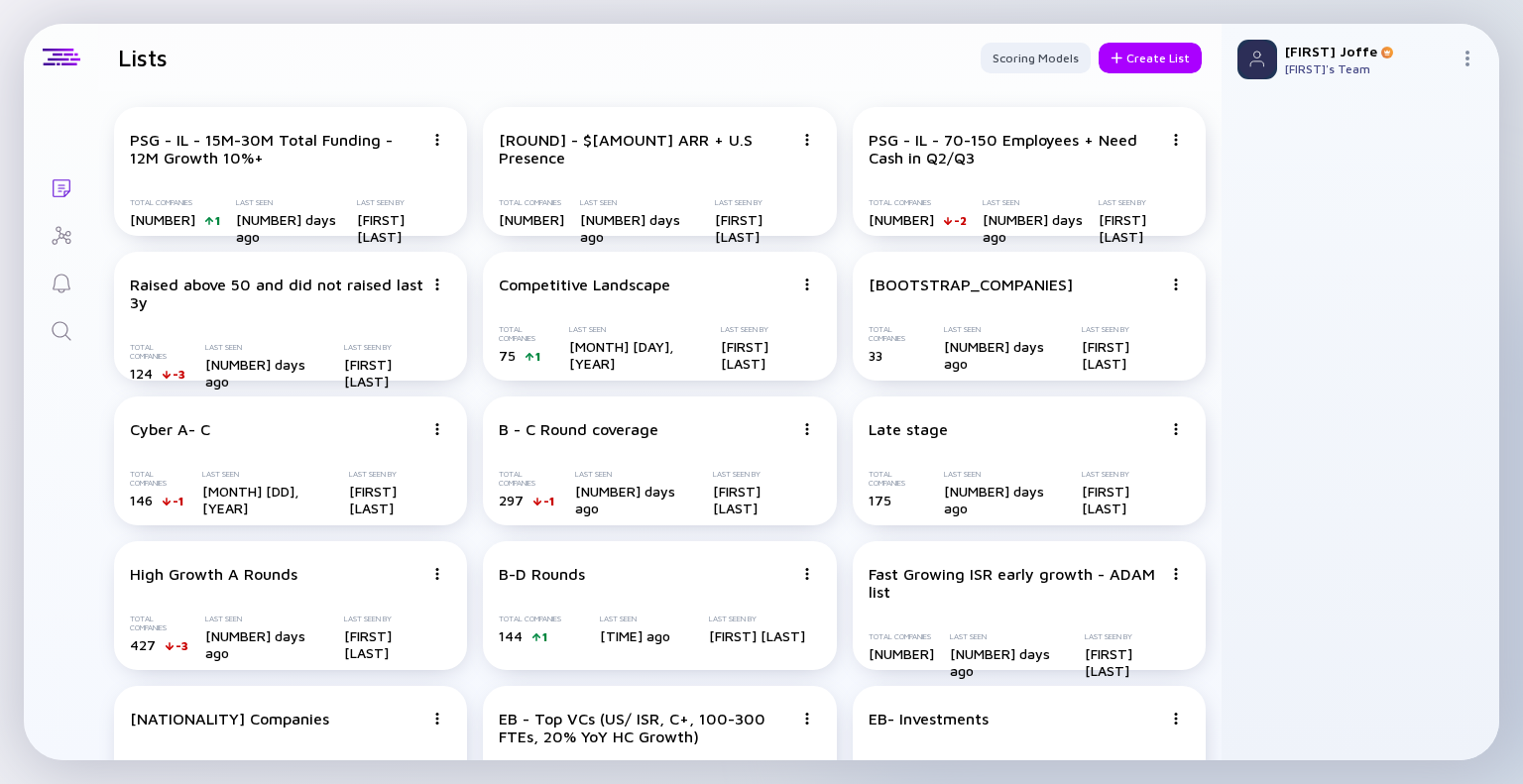 click at bounding box center (60, 329) 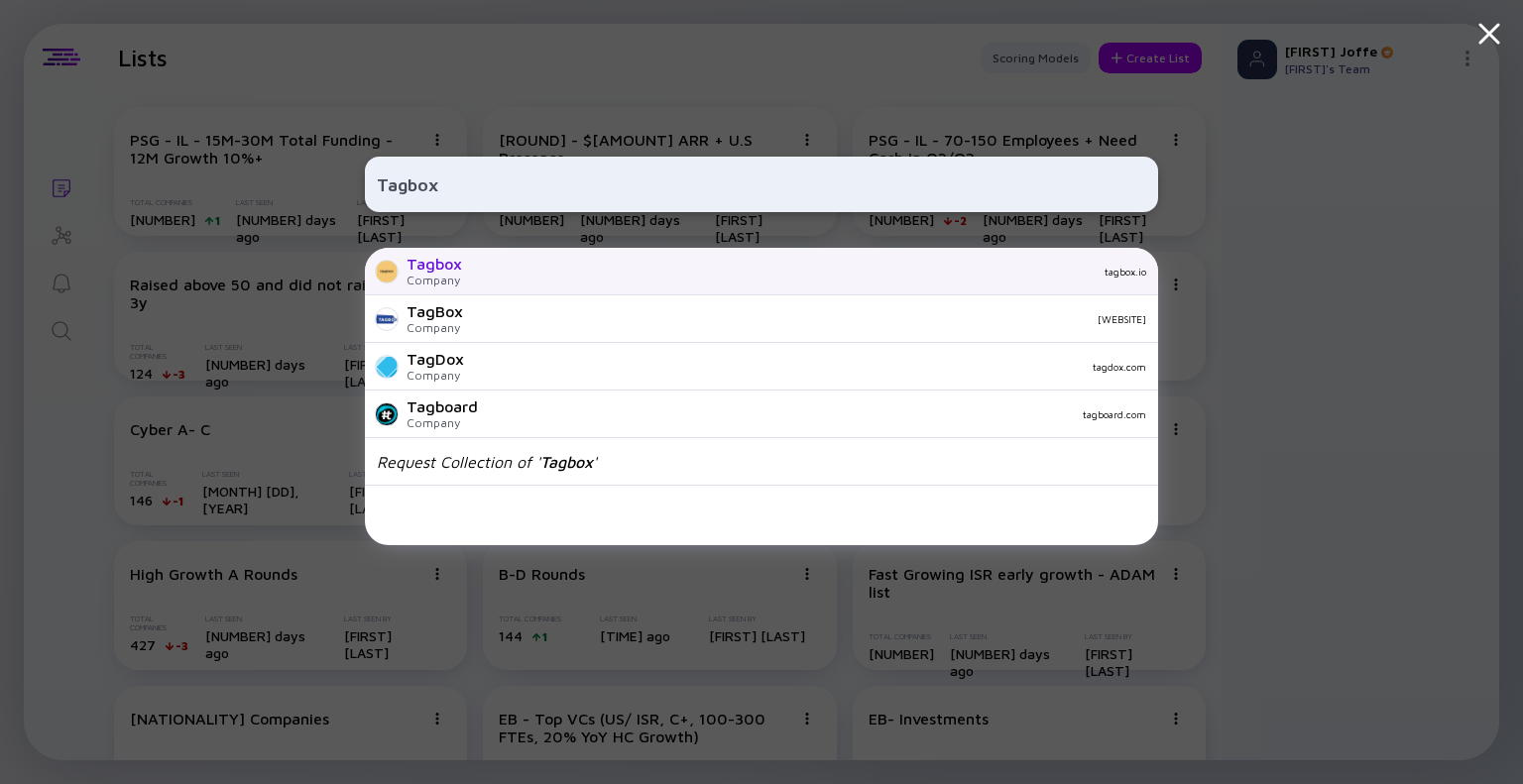type on "Tagbox" 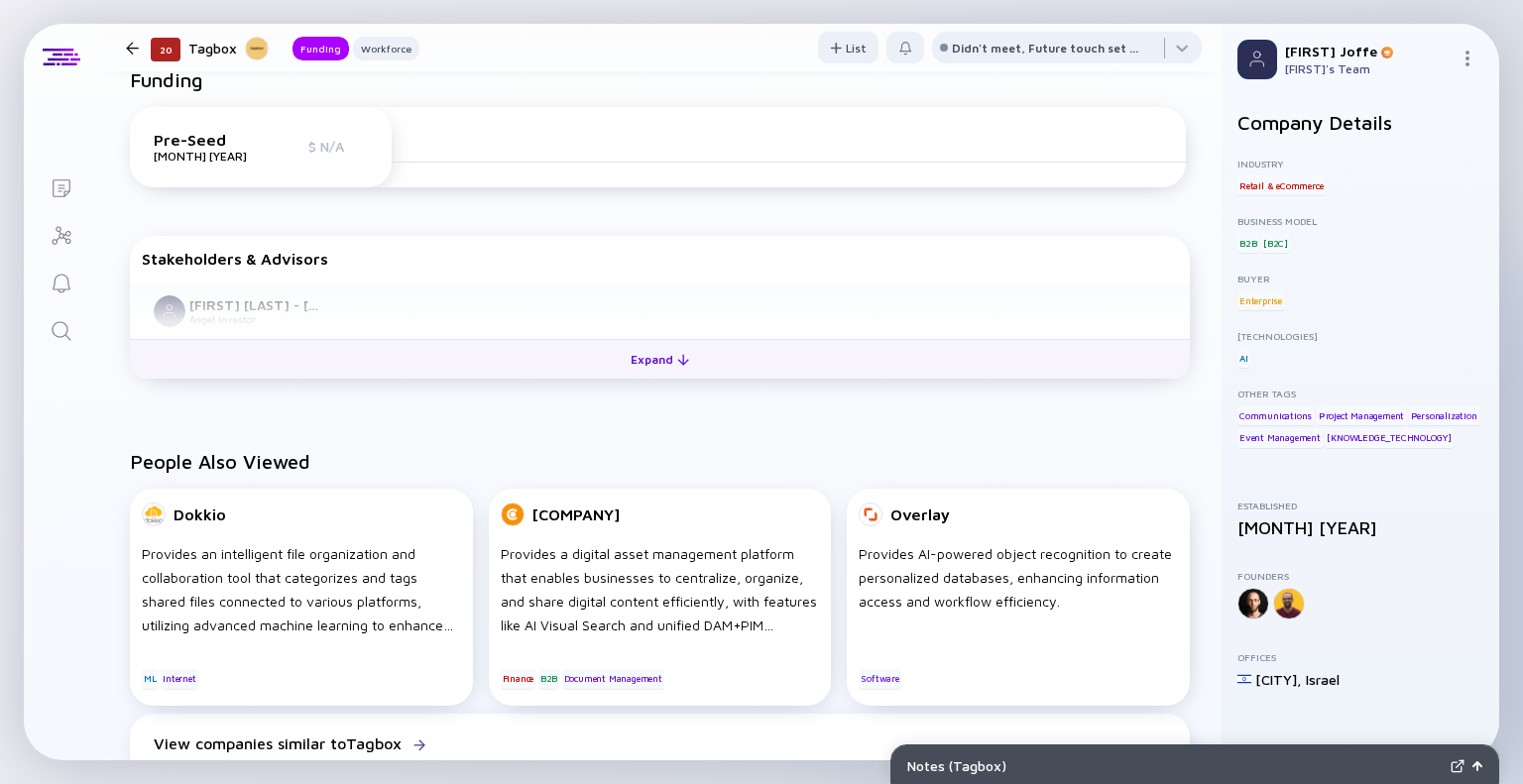 scroll, scrollTop: 496, scrollLeft: 0, axis: vertical 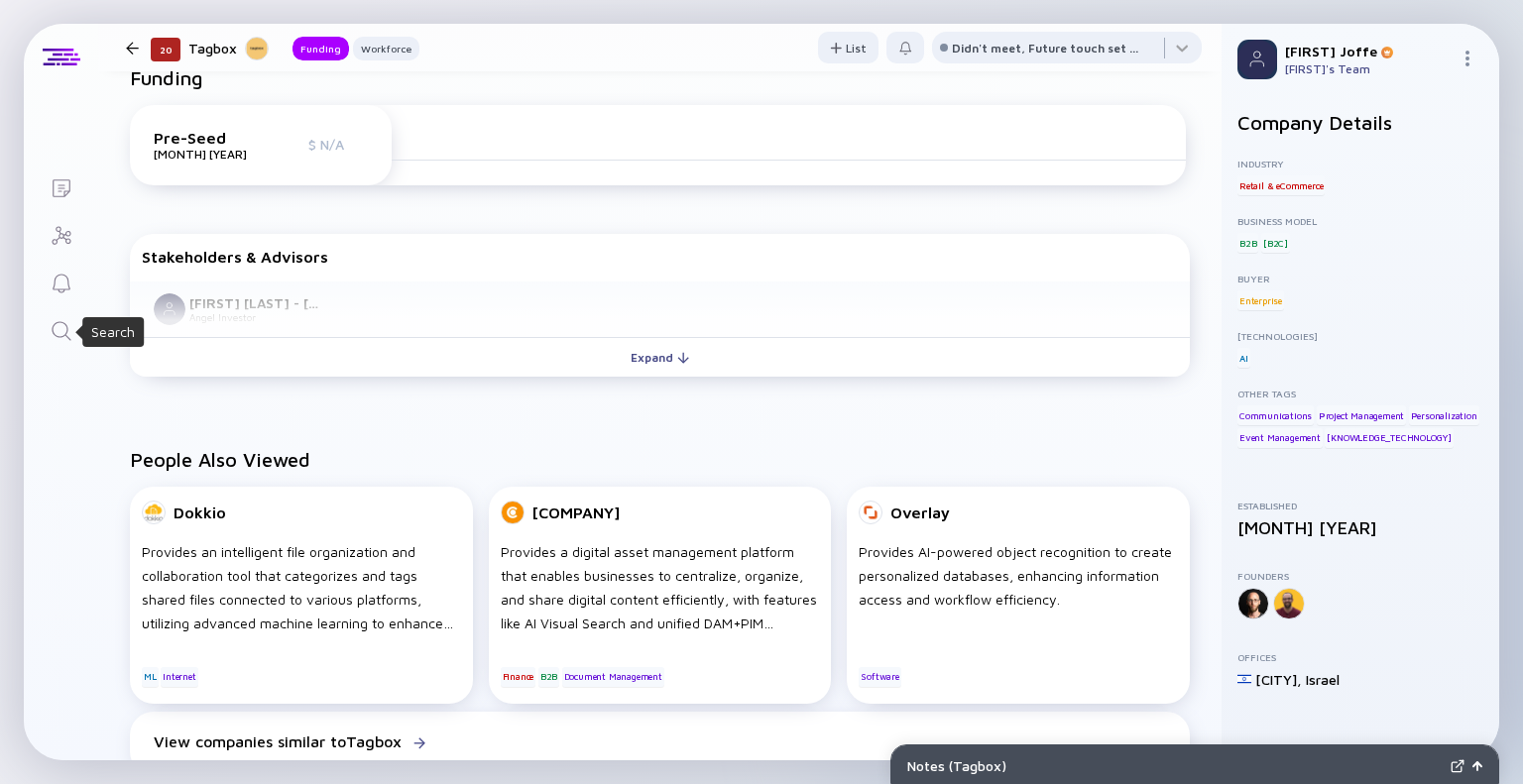 click at bounding box center [61, 331] 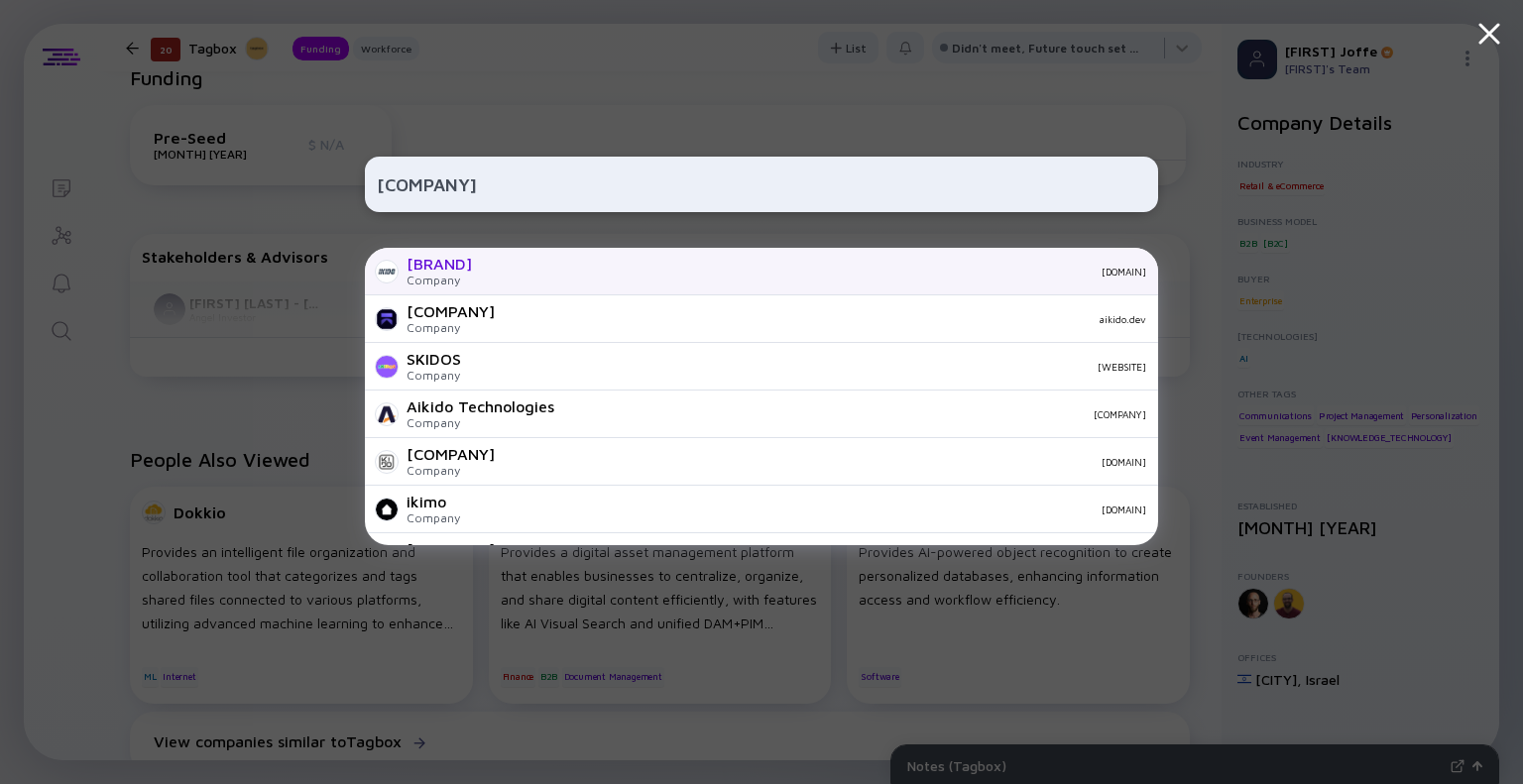 type on "[COMPANY]" 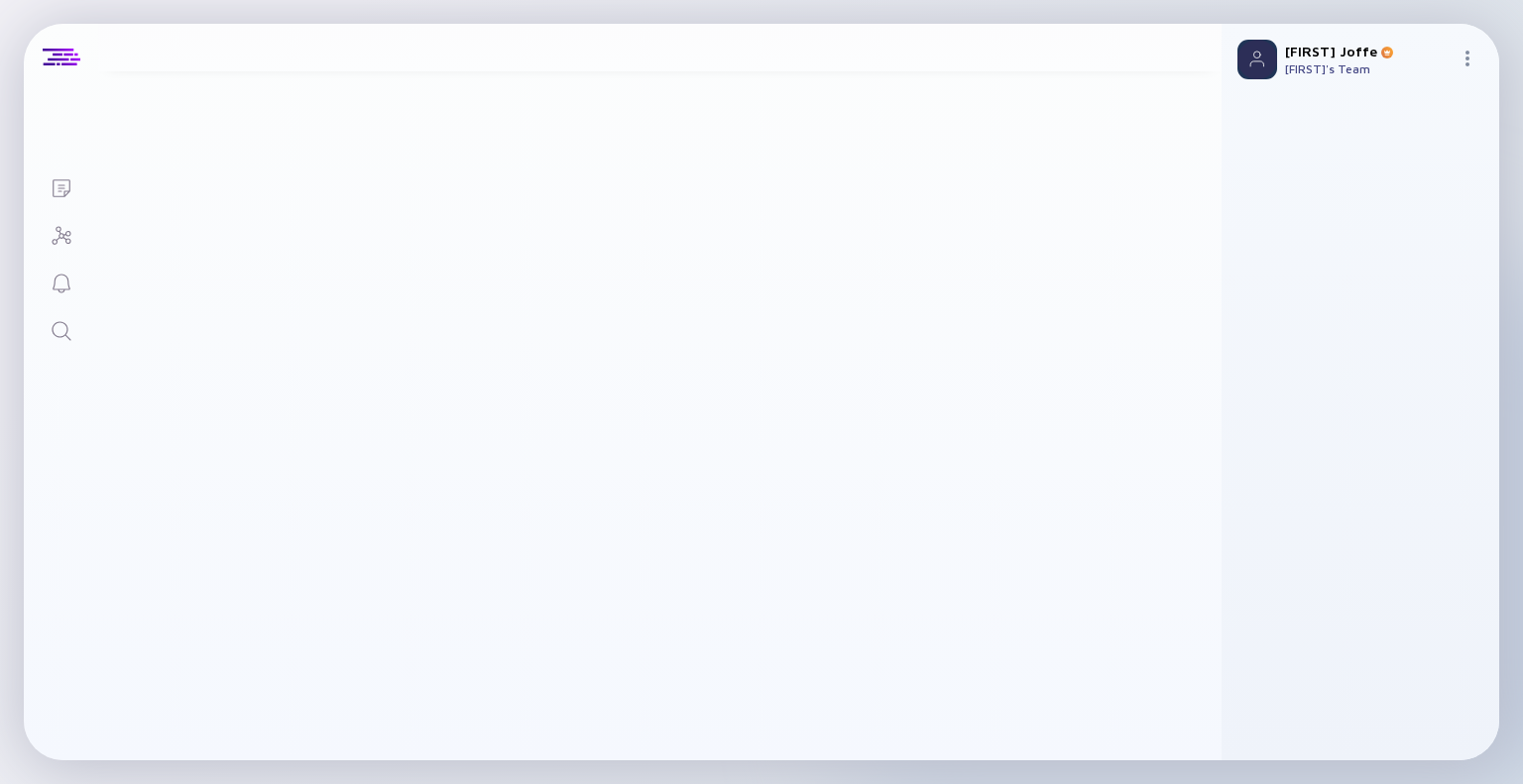 scroll, scrollTop: 0, scrollLeft: 0, axis: both 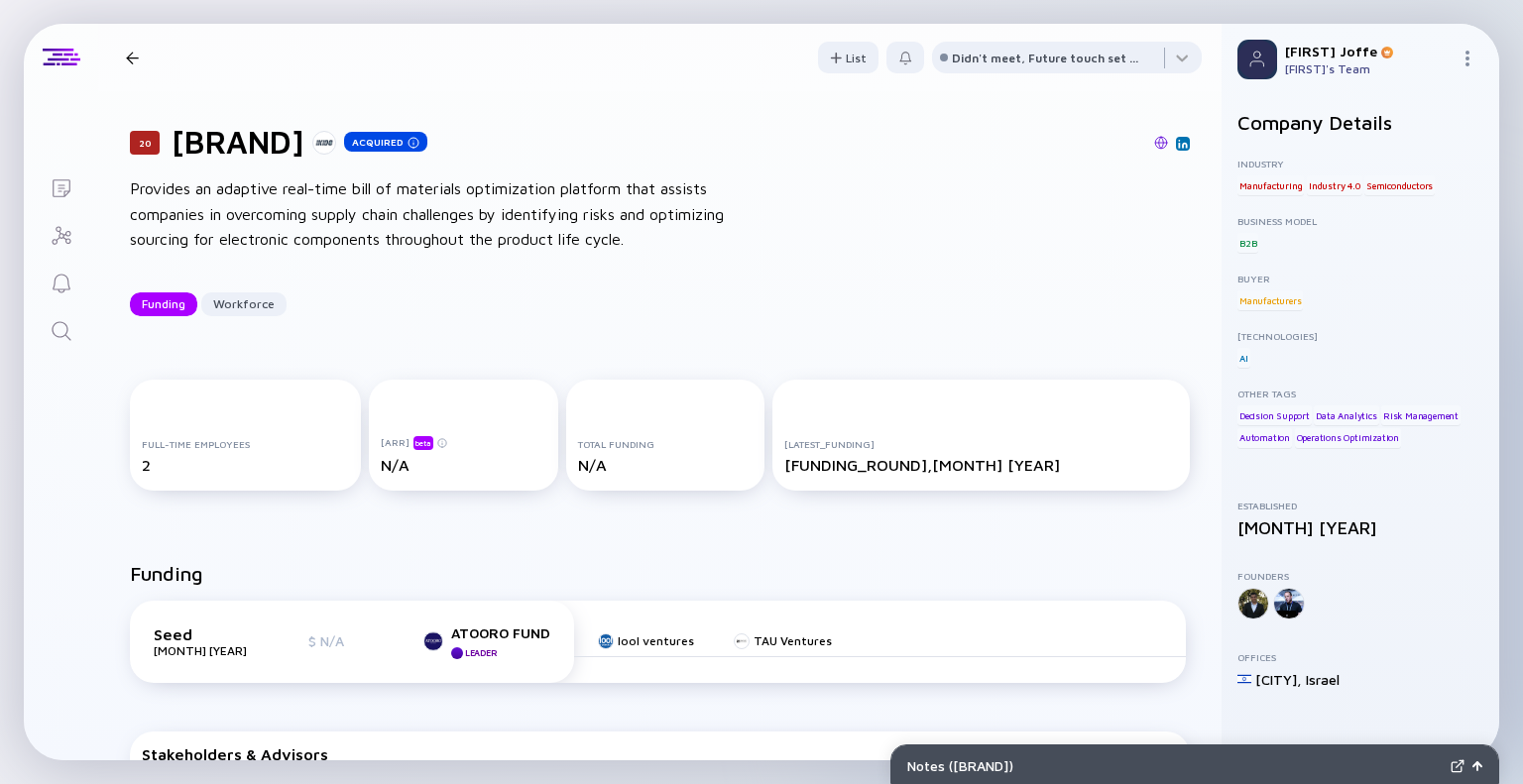 click at bounding box center (61, 331) 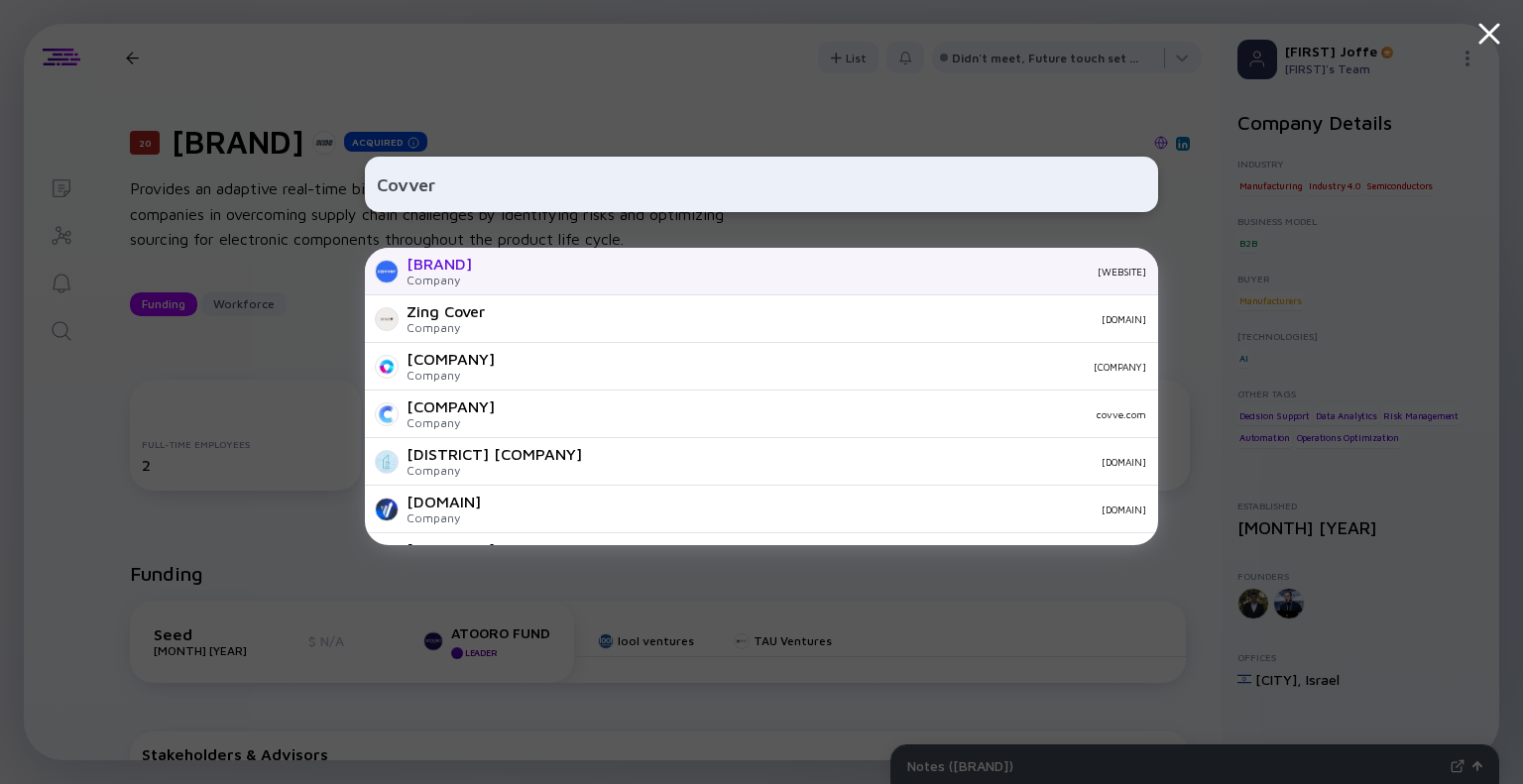 click on "Company" at bounding box center (439, 280) 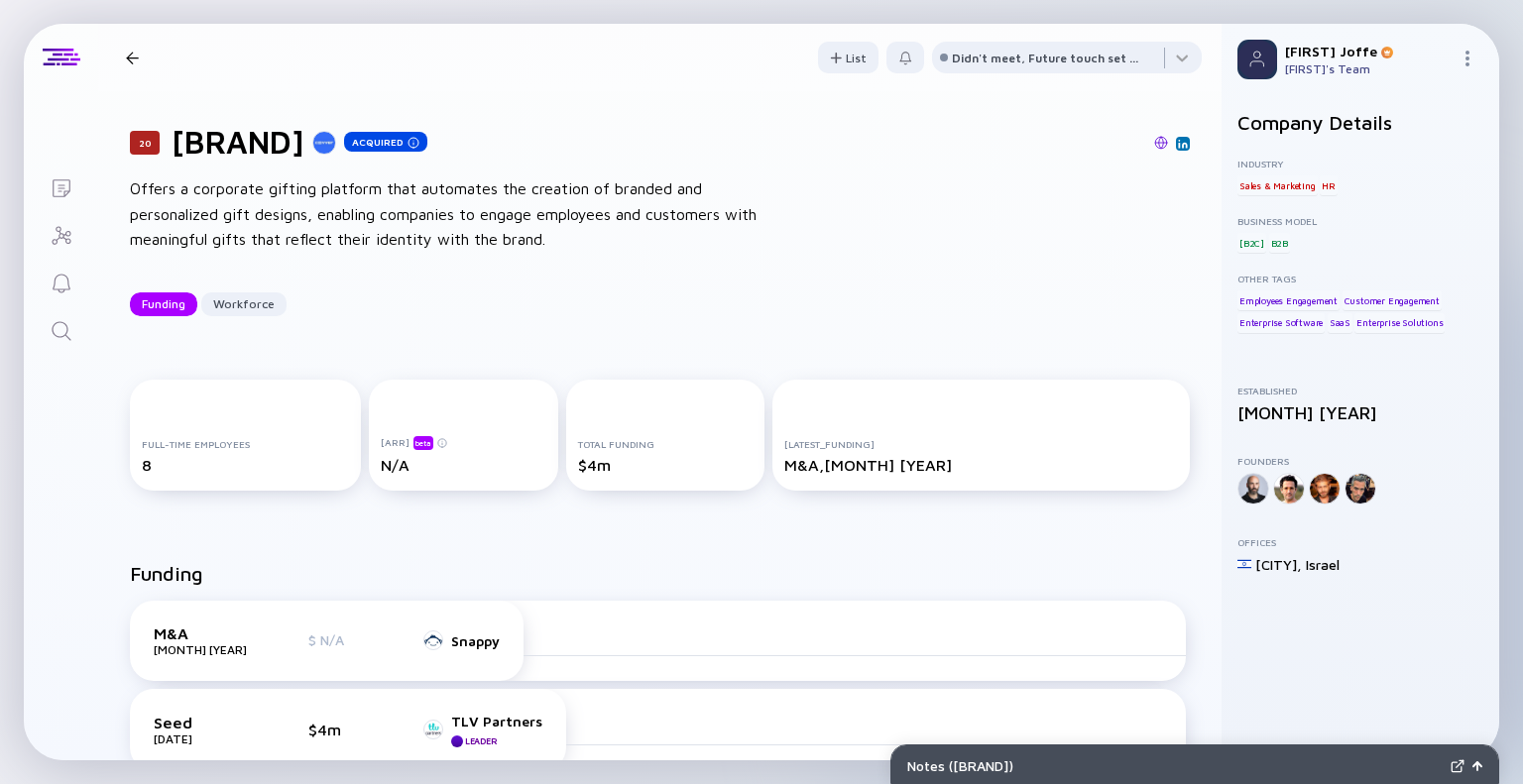 click at bounding box center (61, 331) 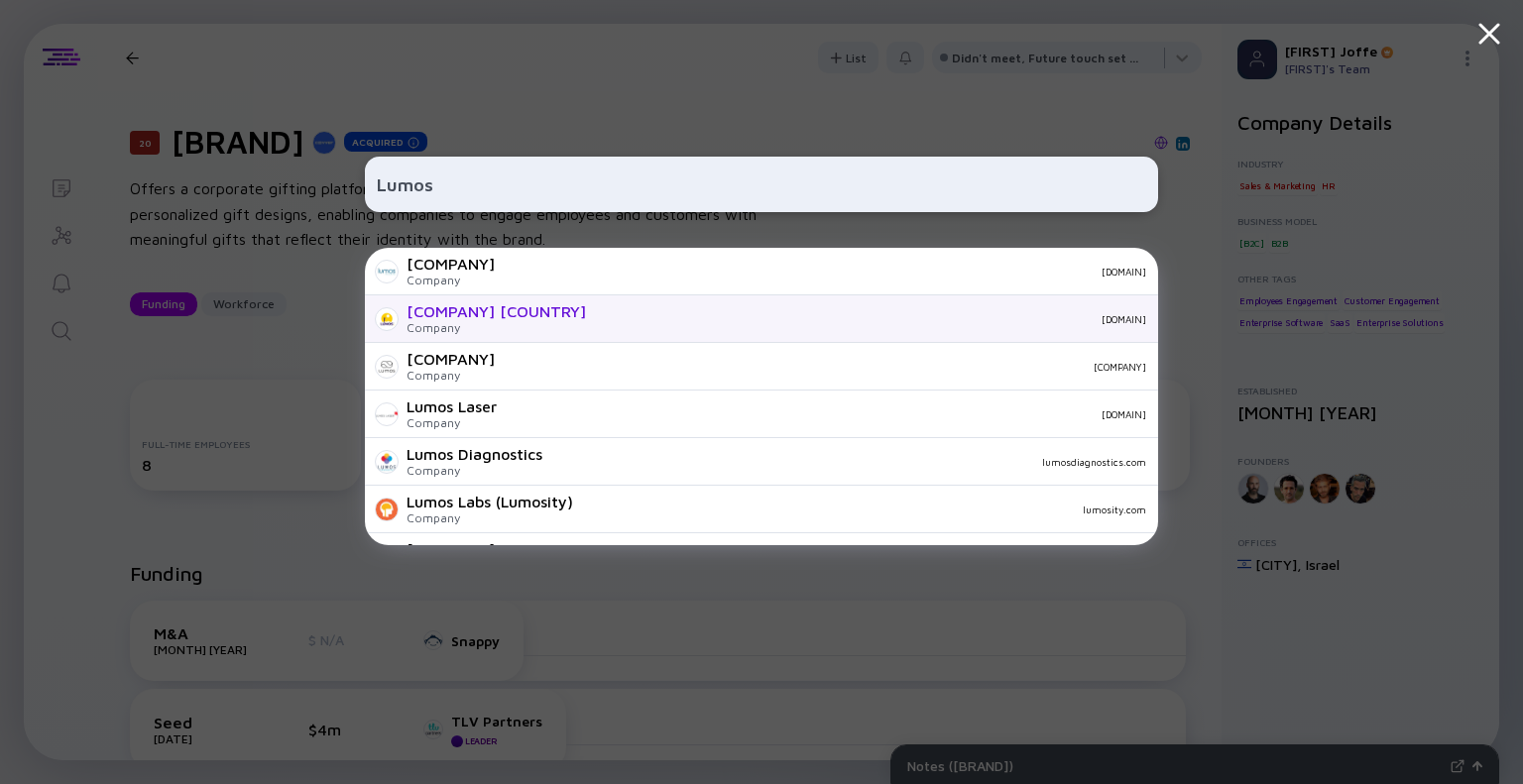 type on "Lumos" 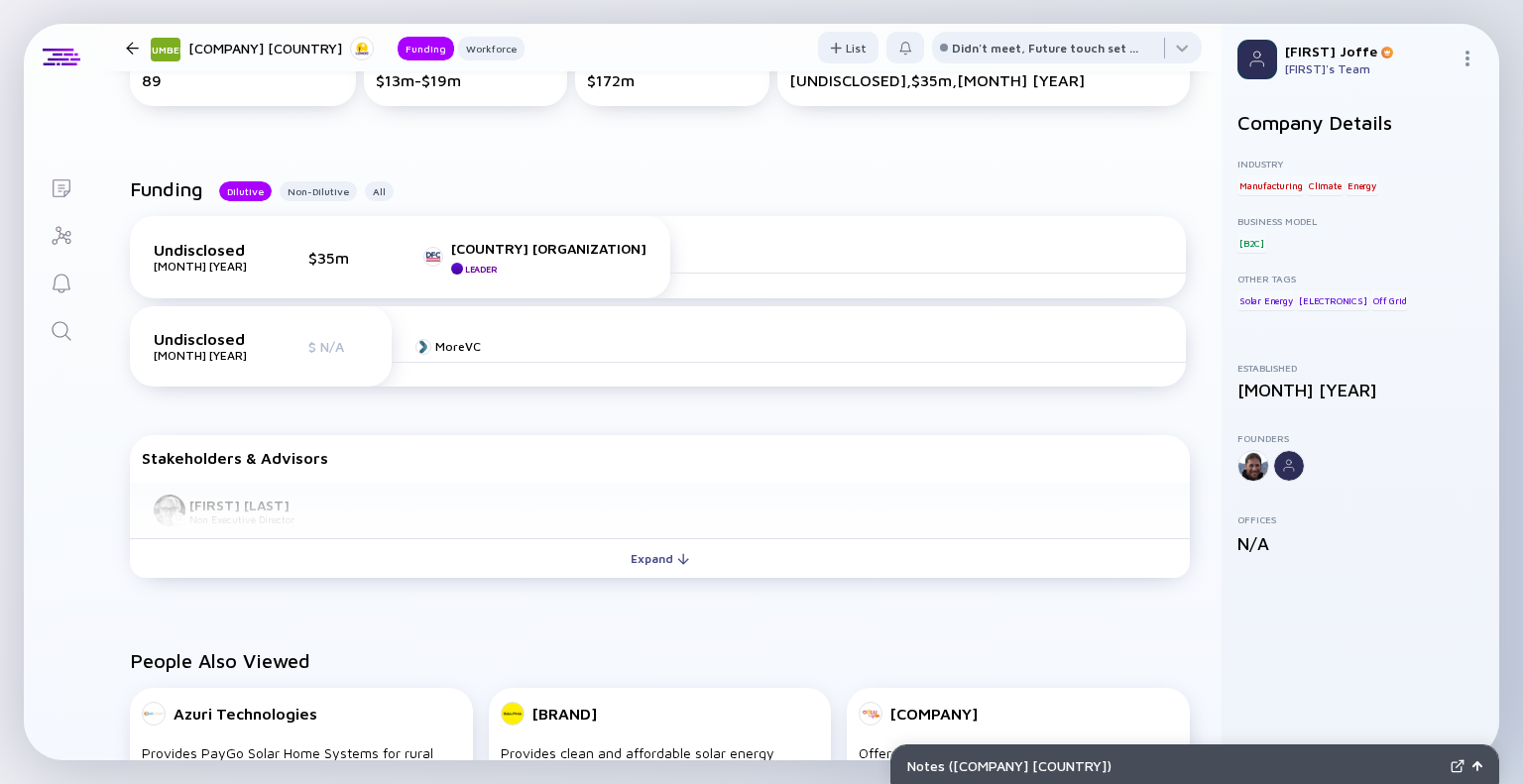scroll, scrollTop: 0, scrollLeft: 0, axis: both 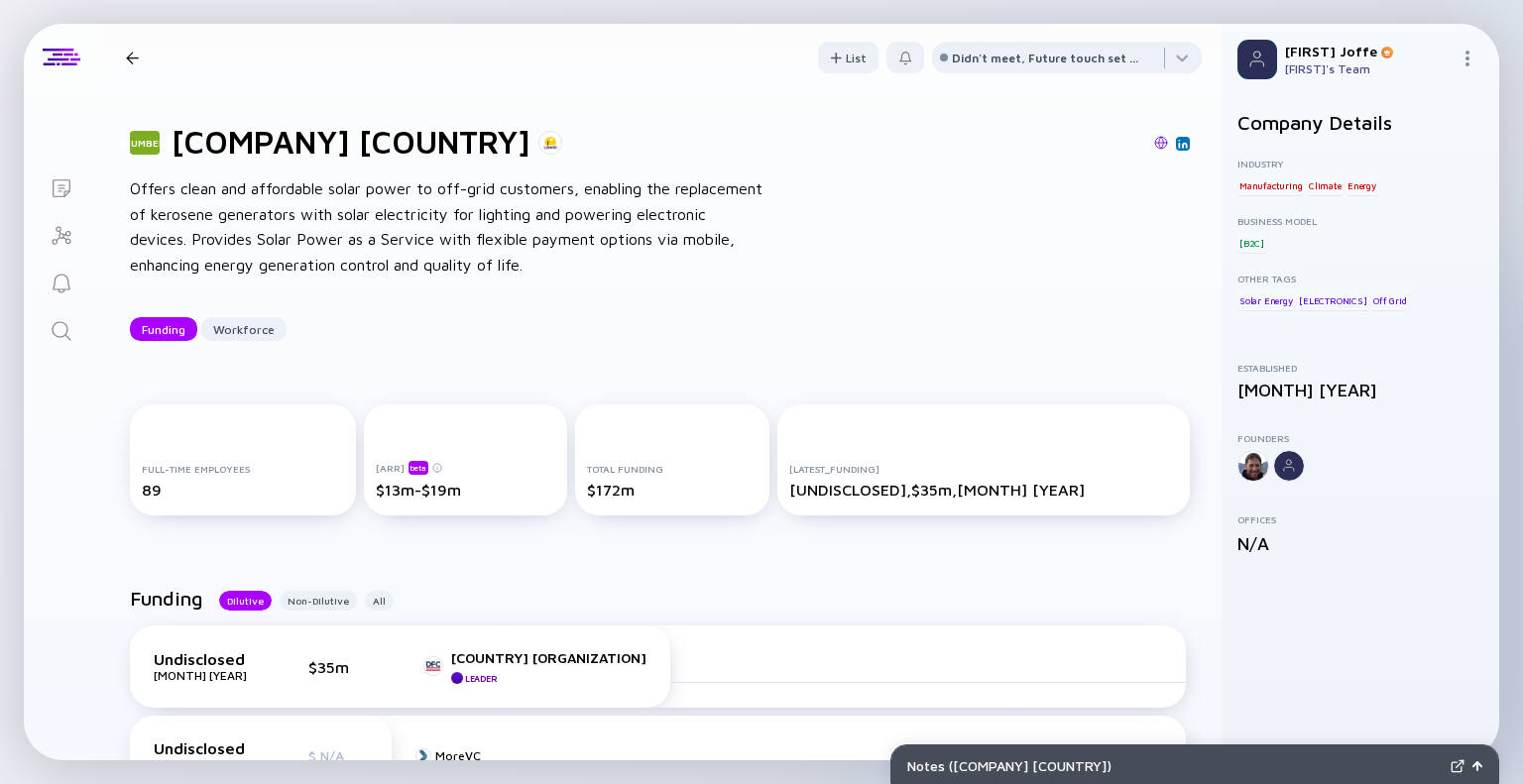 click at bounding box center (61, 331) 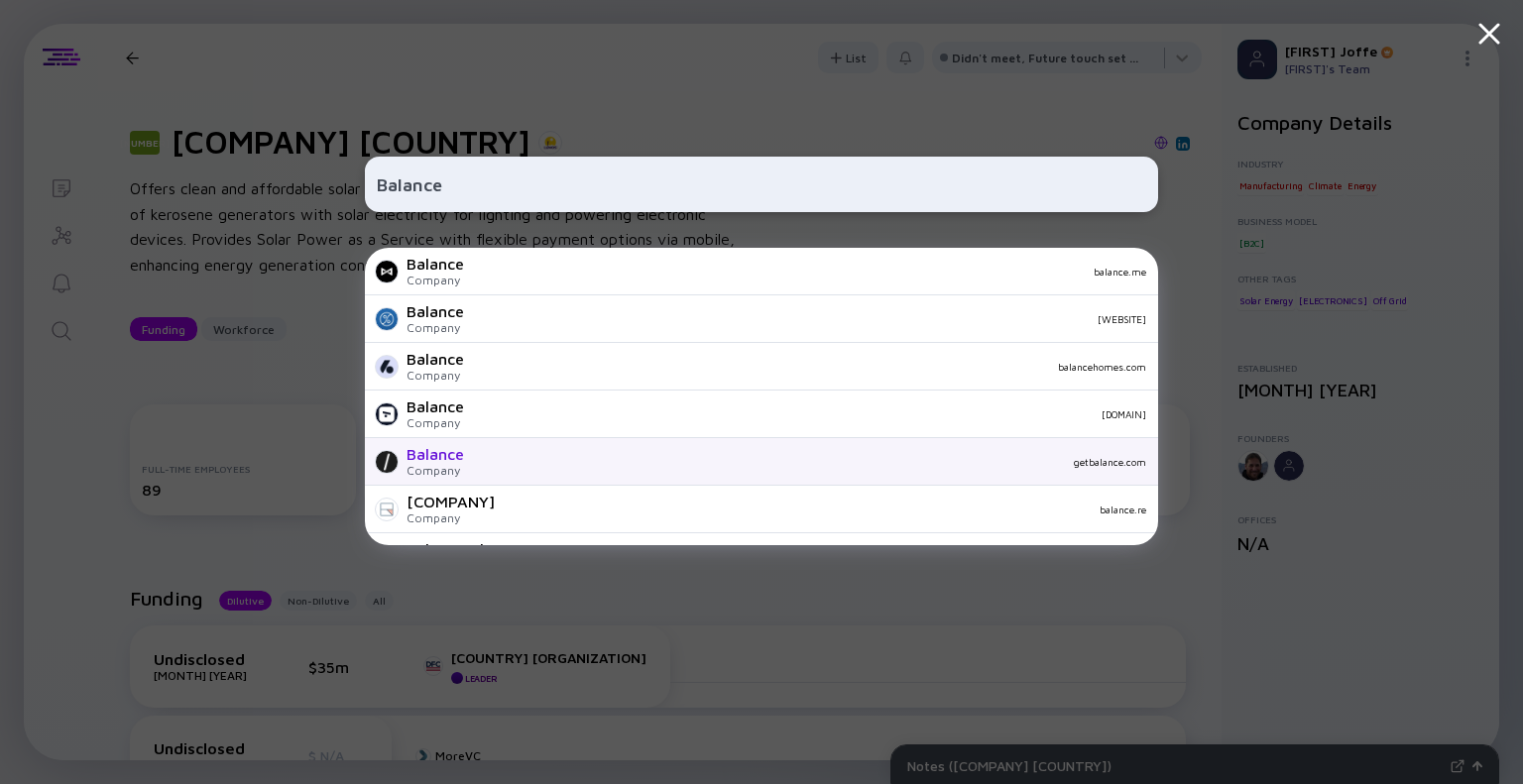 type on "Balance" 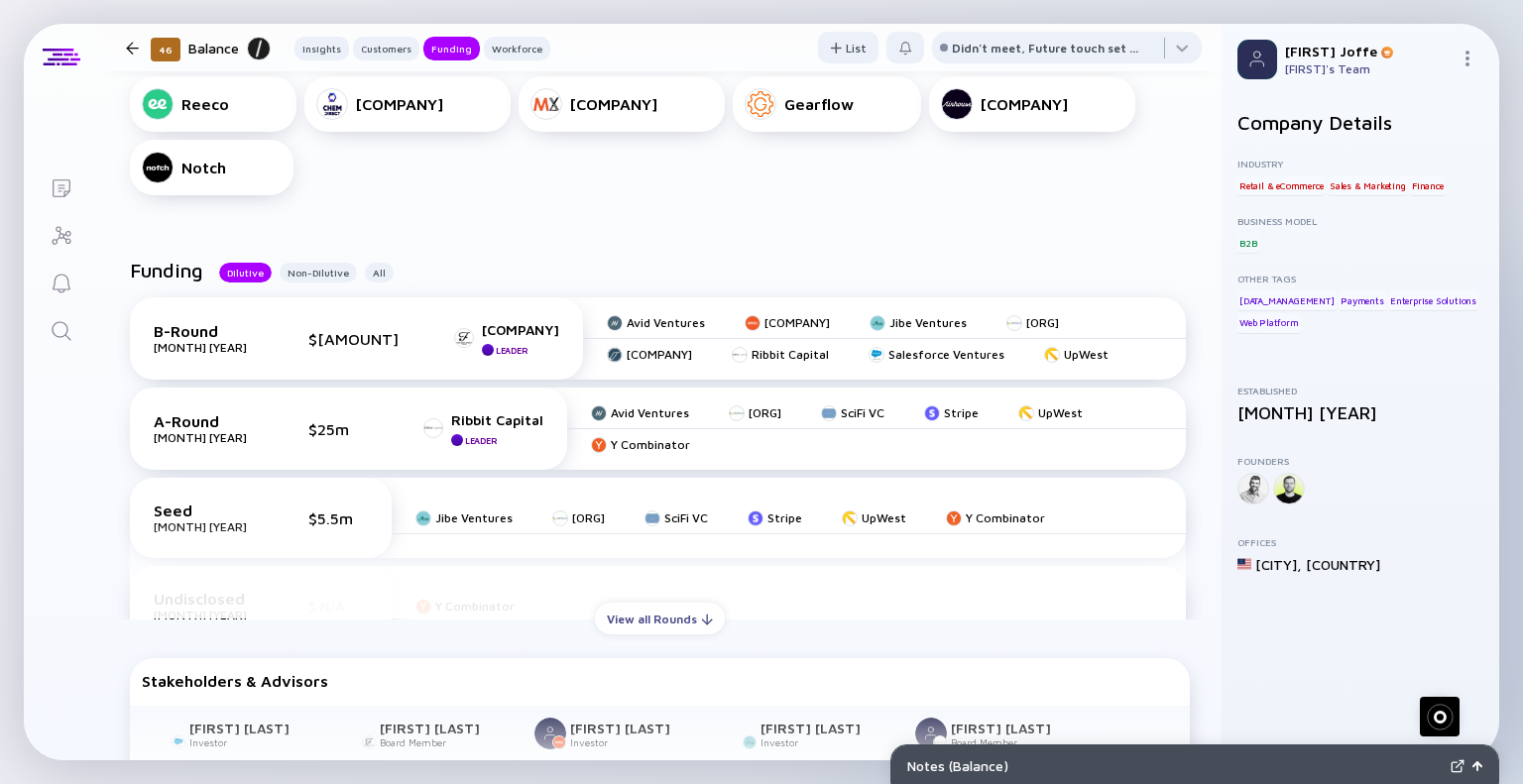 scroll, scrollTop: 793, scrollLeft: 0, axis: vertical 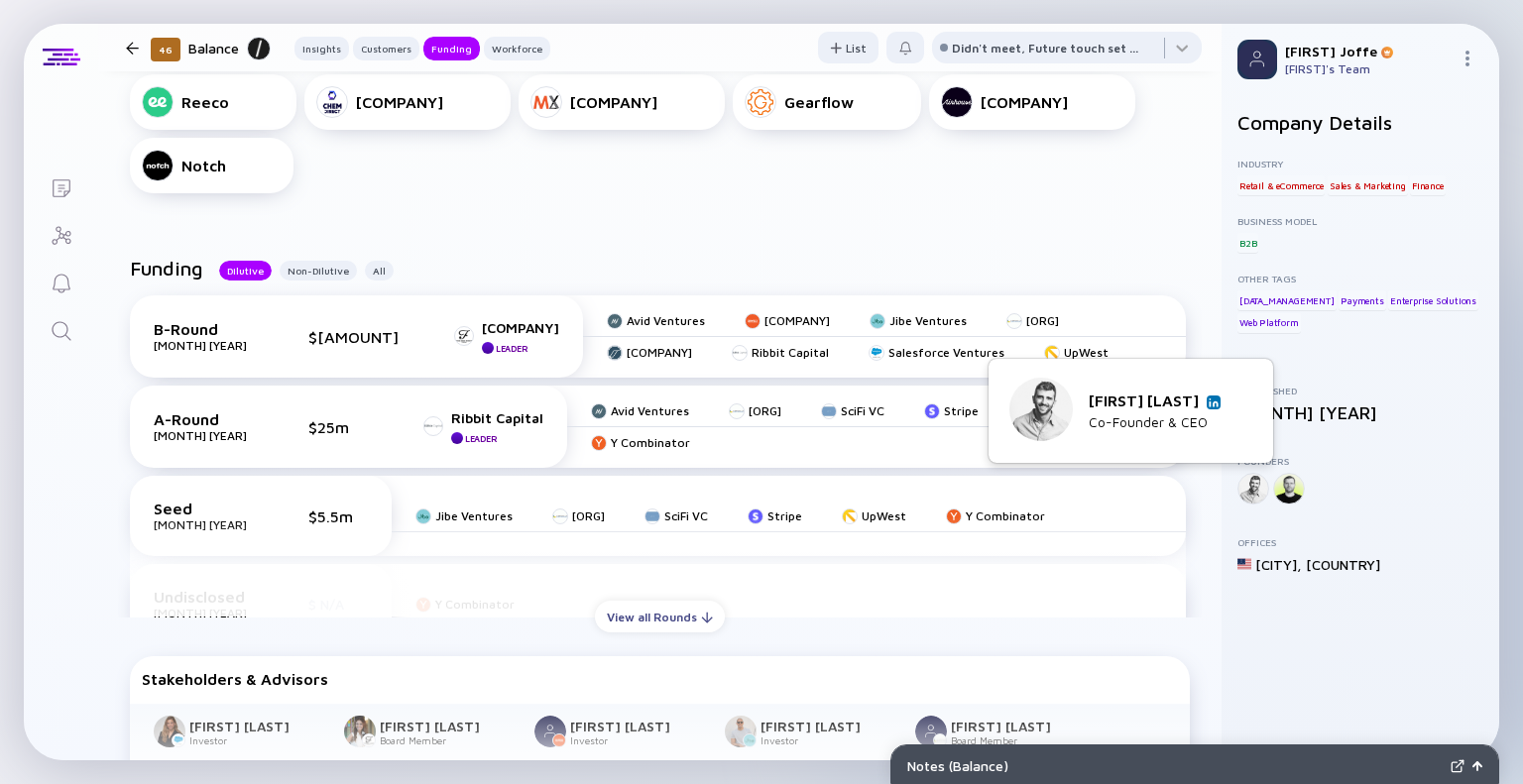 click at bounding box center (1214, 402) 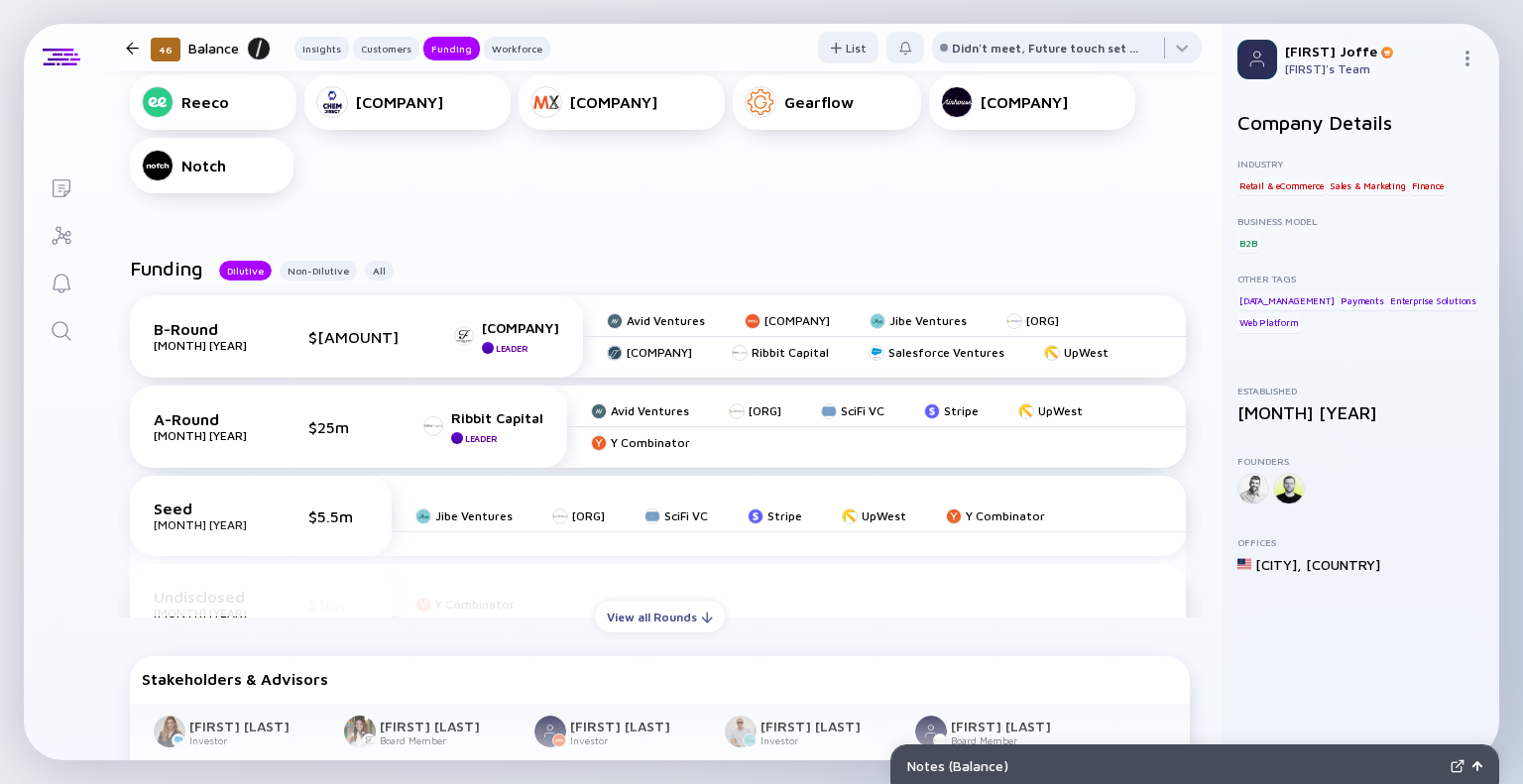 click at bounding box center [61, 331] 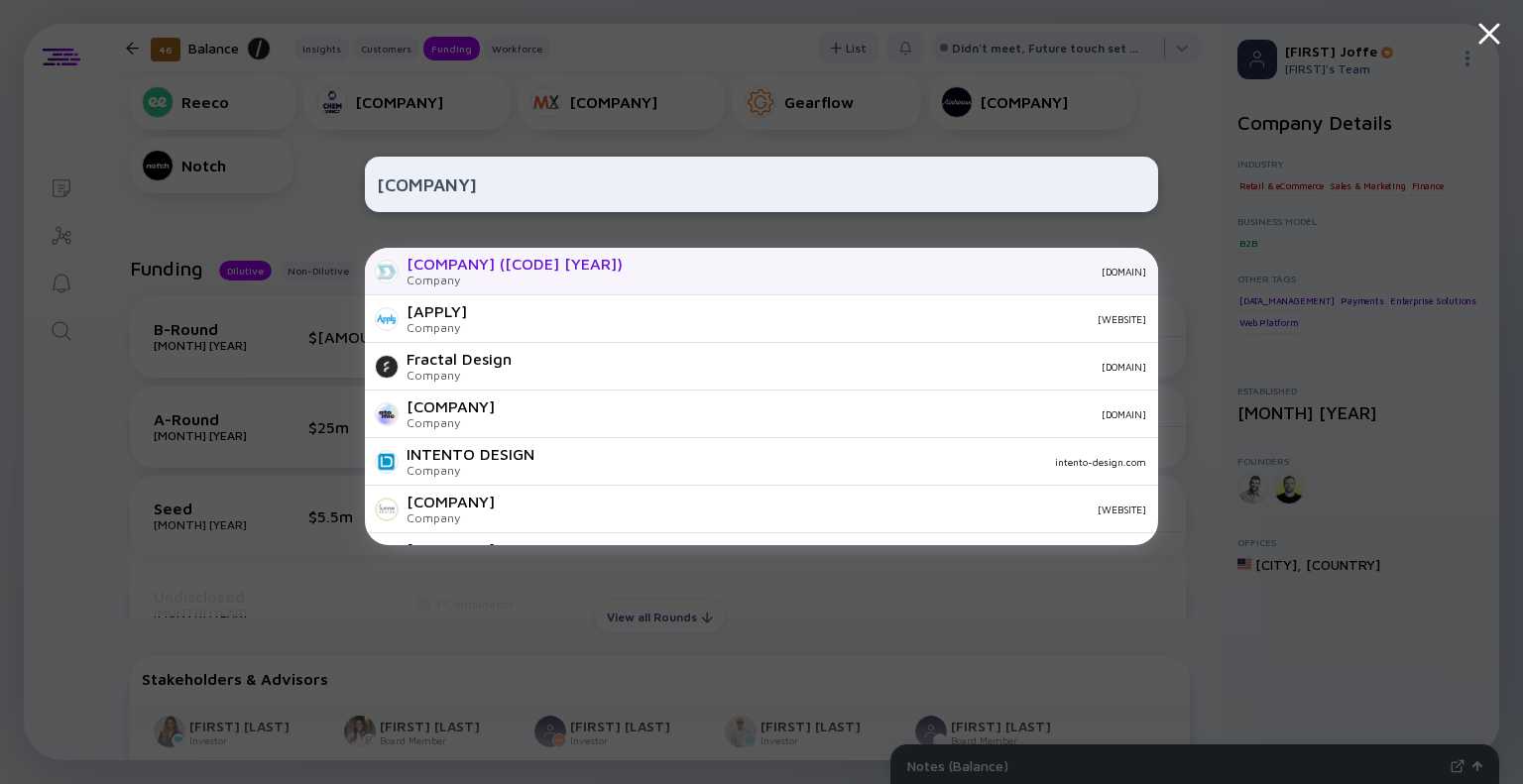 type on "[COMPANY]" 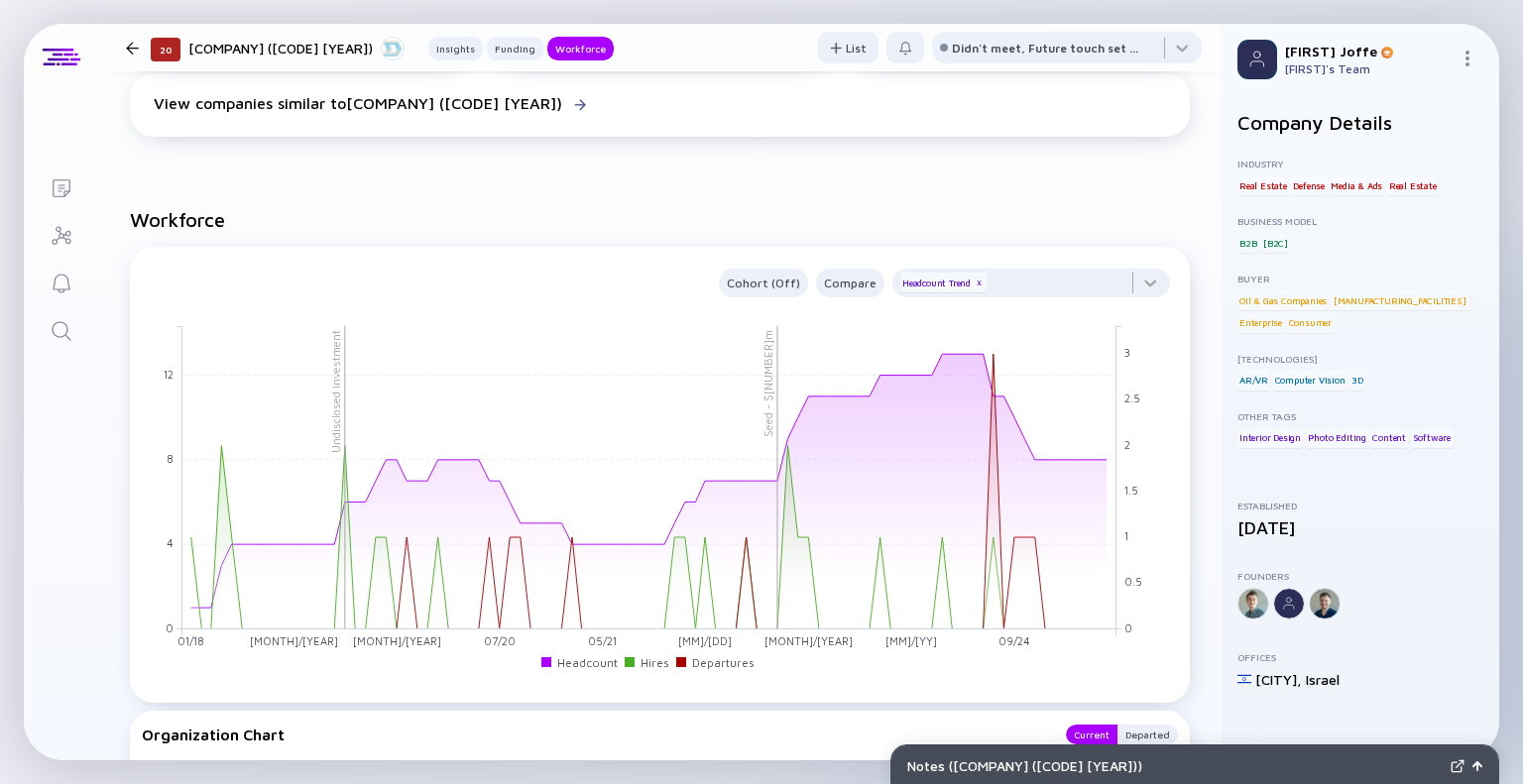scroll, scrollTop: 1388, scrollLeft: 0, axis: vertical 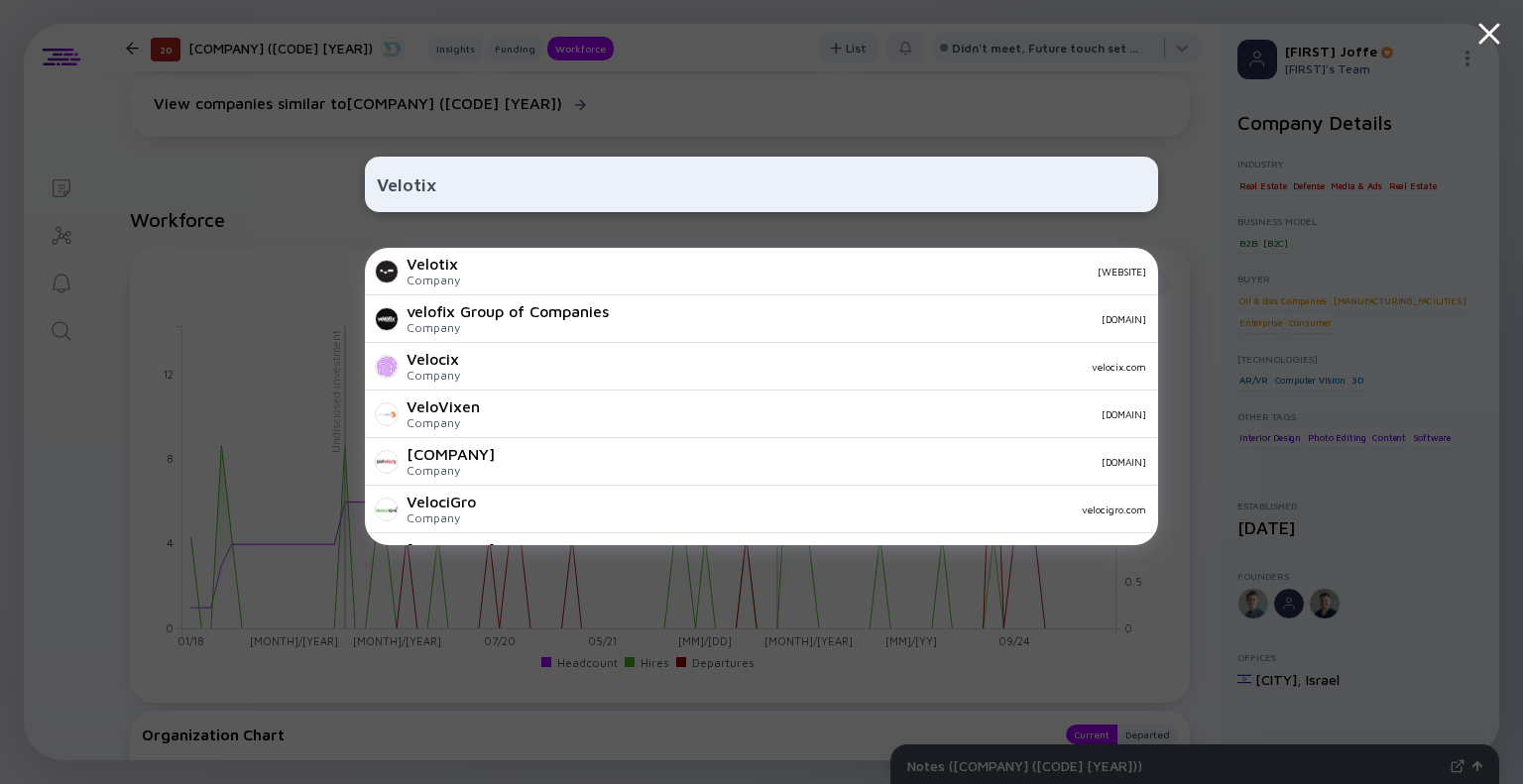 type on "Velotix" 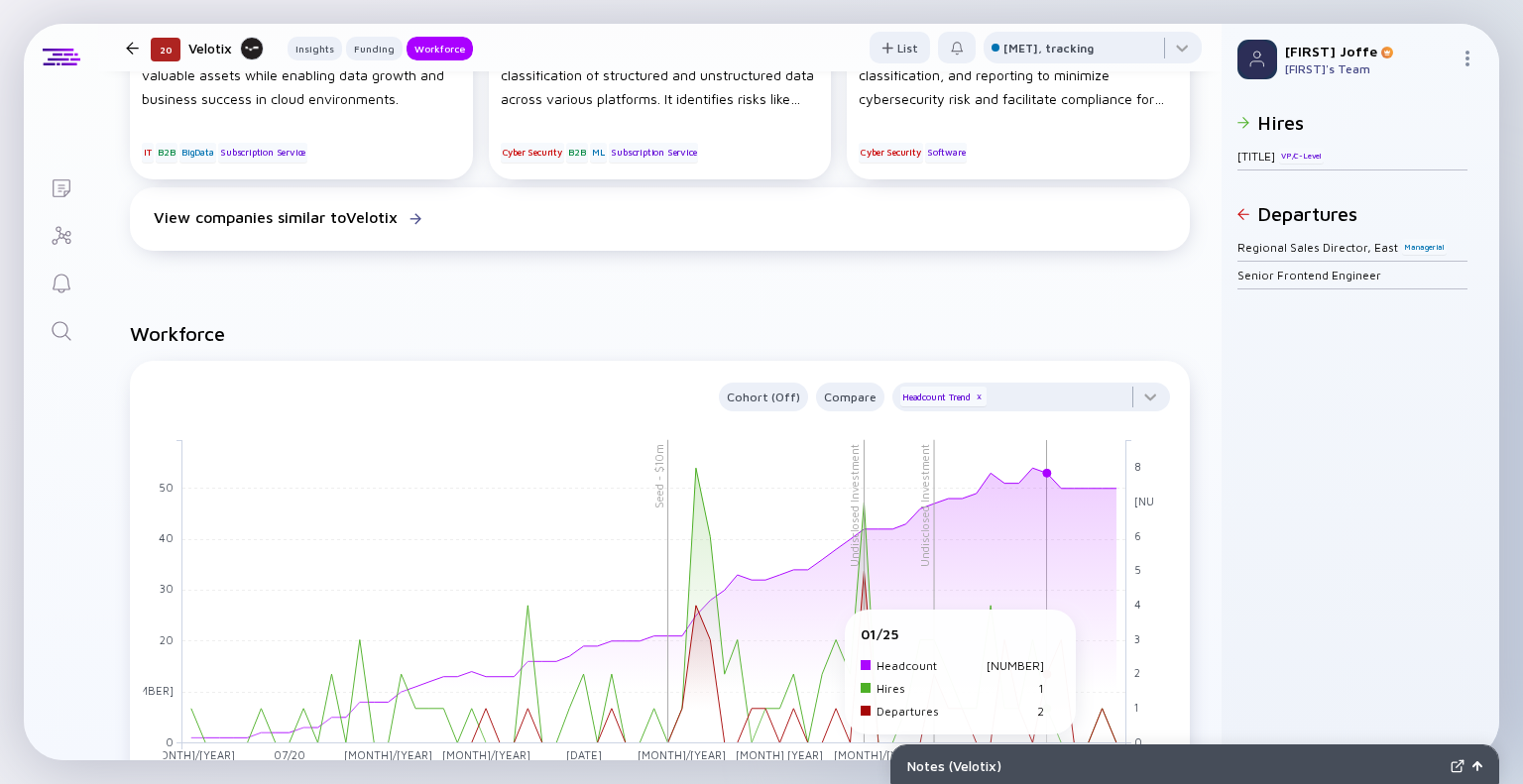 scroll, scrollTop: 1388, scrollLeft: 0, axis: vertical 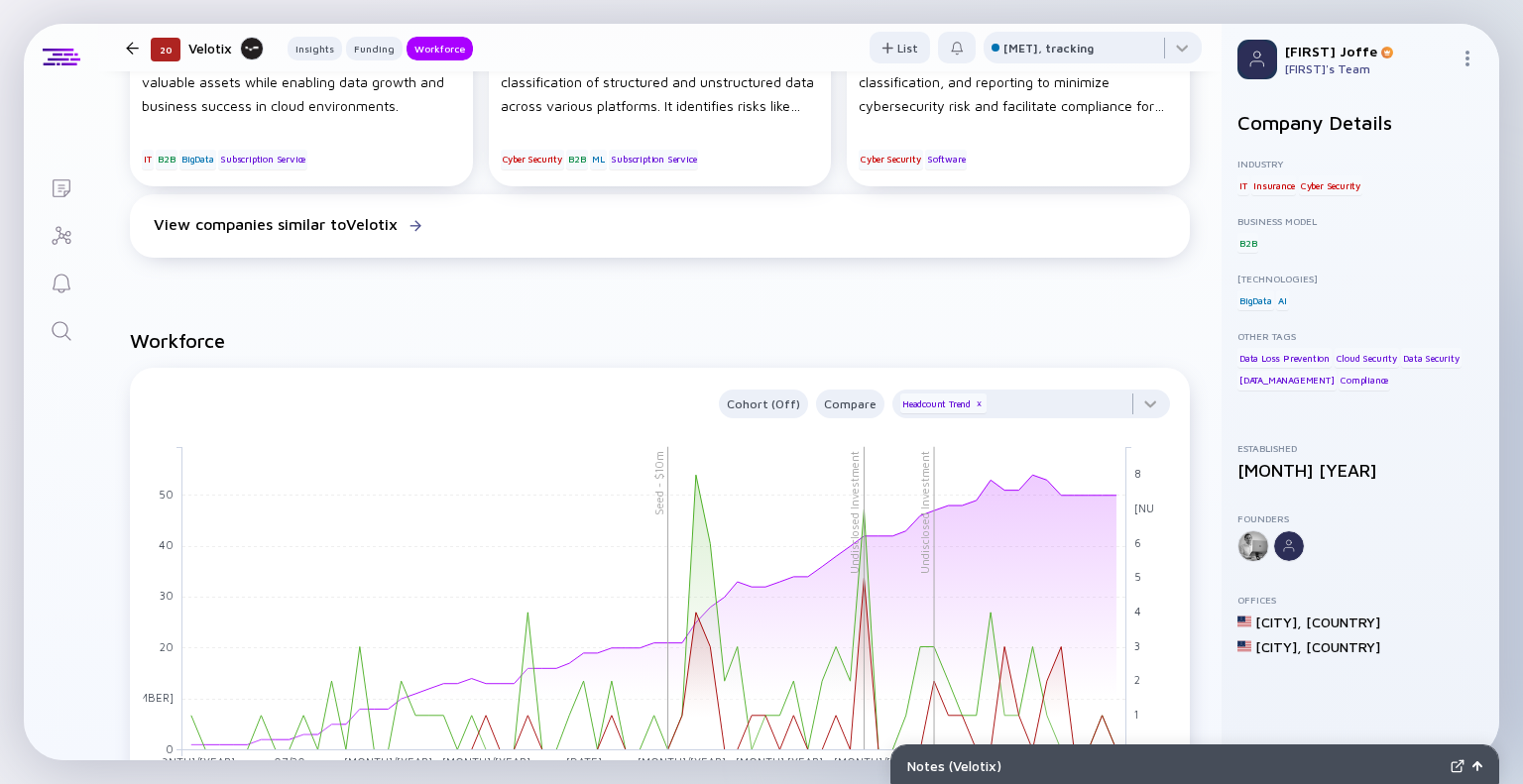 click at bounding box center [60, 329] 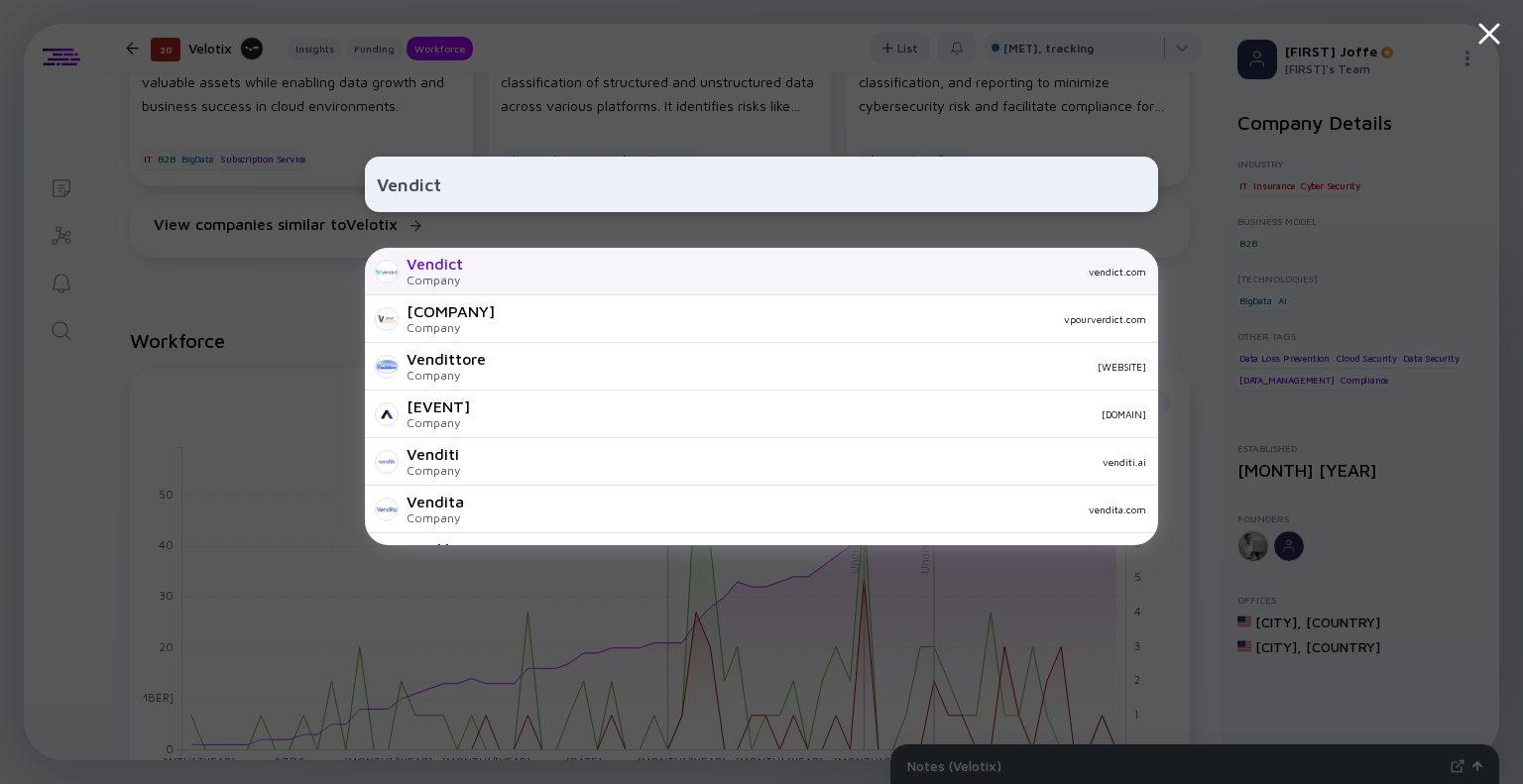 type on "Vendict" 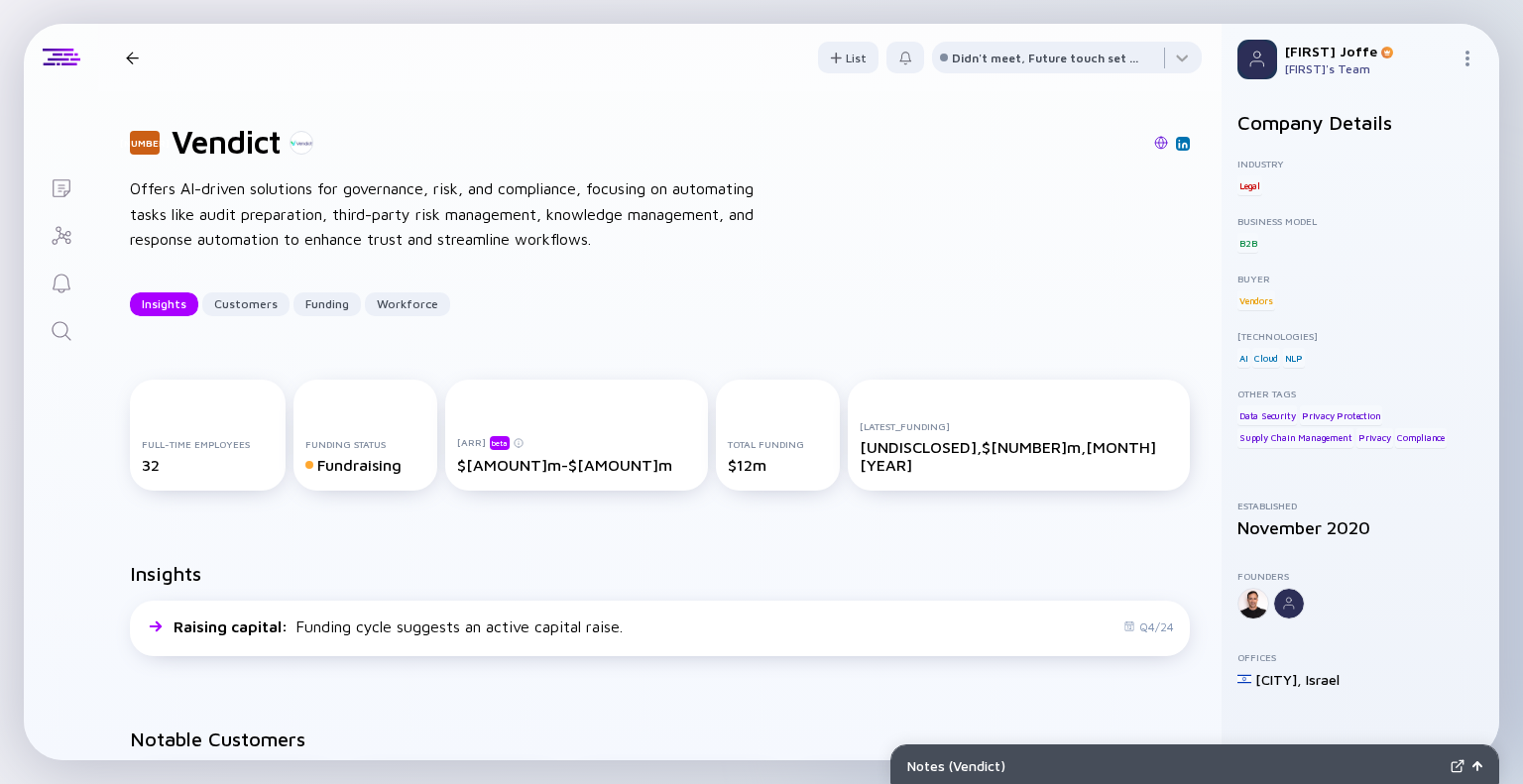 scroll, scrollTop: 198, scrollLeft: 0, axis: vertical 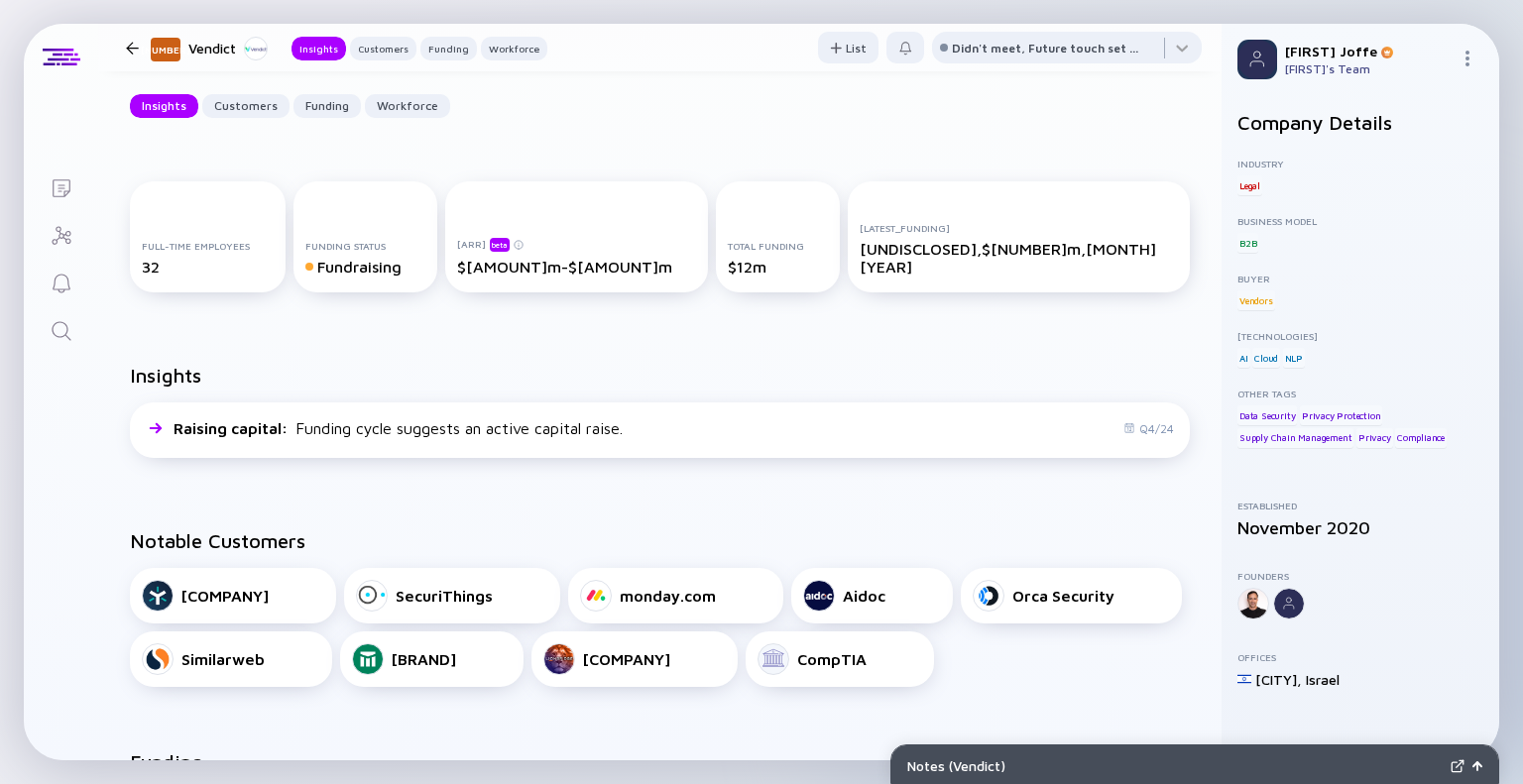click at bounding box center [61, 331] 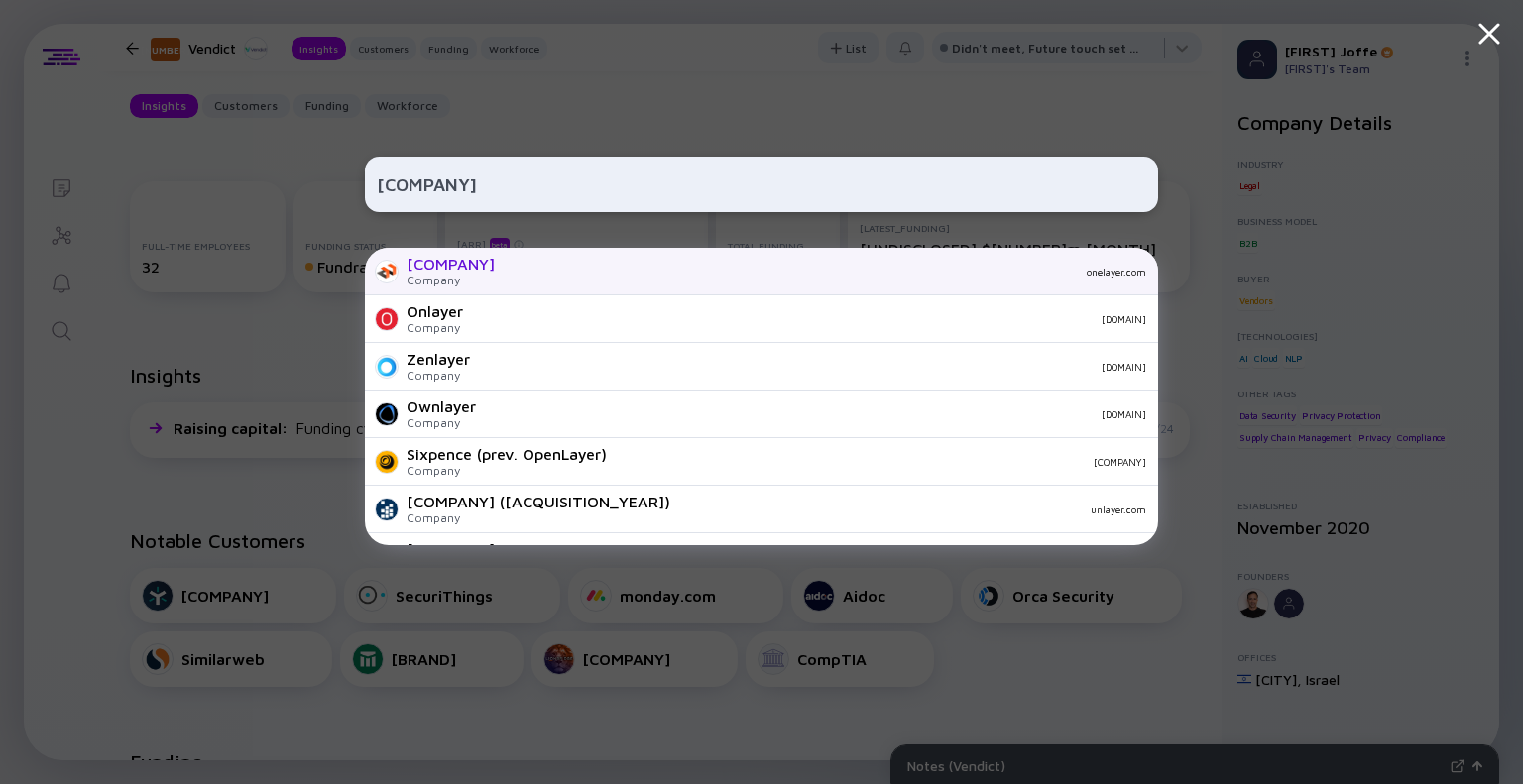 type on "[COMPANY]" 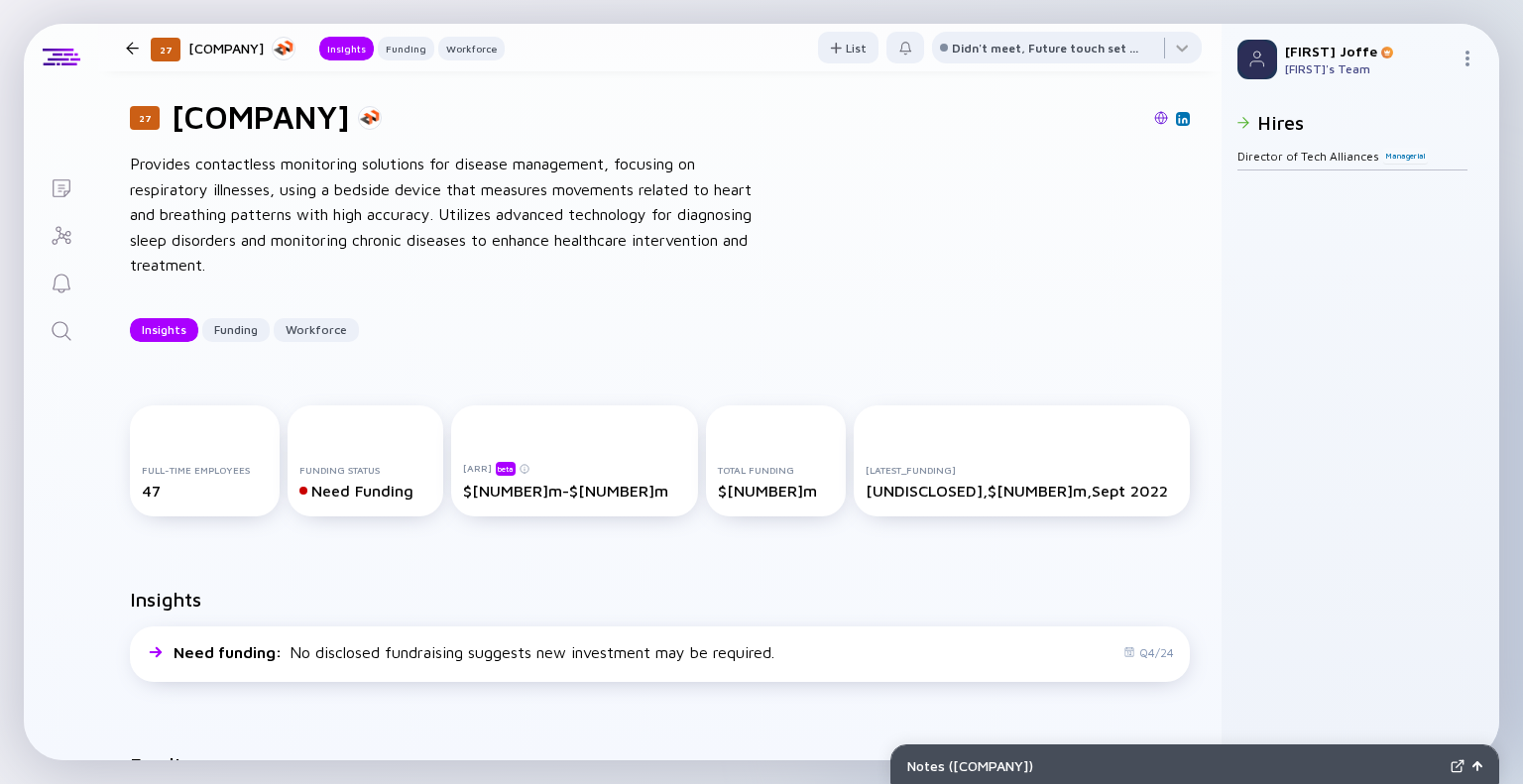 scroll, scrollTop: 0, scrollLeft: 0, axis: both 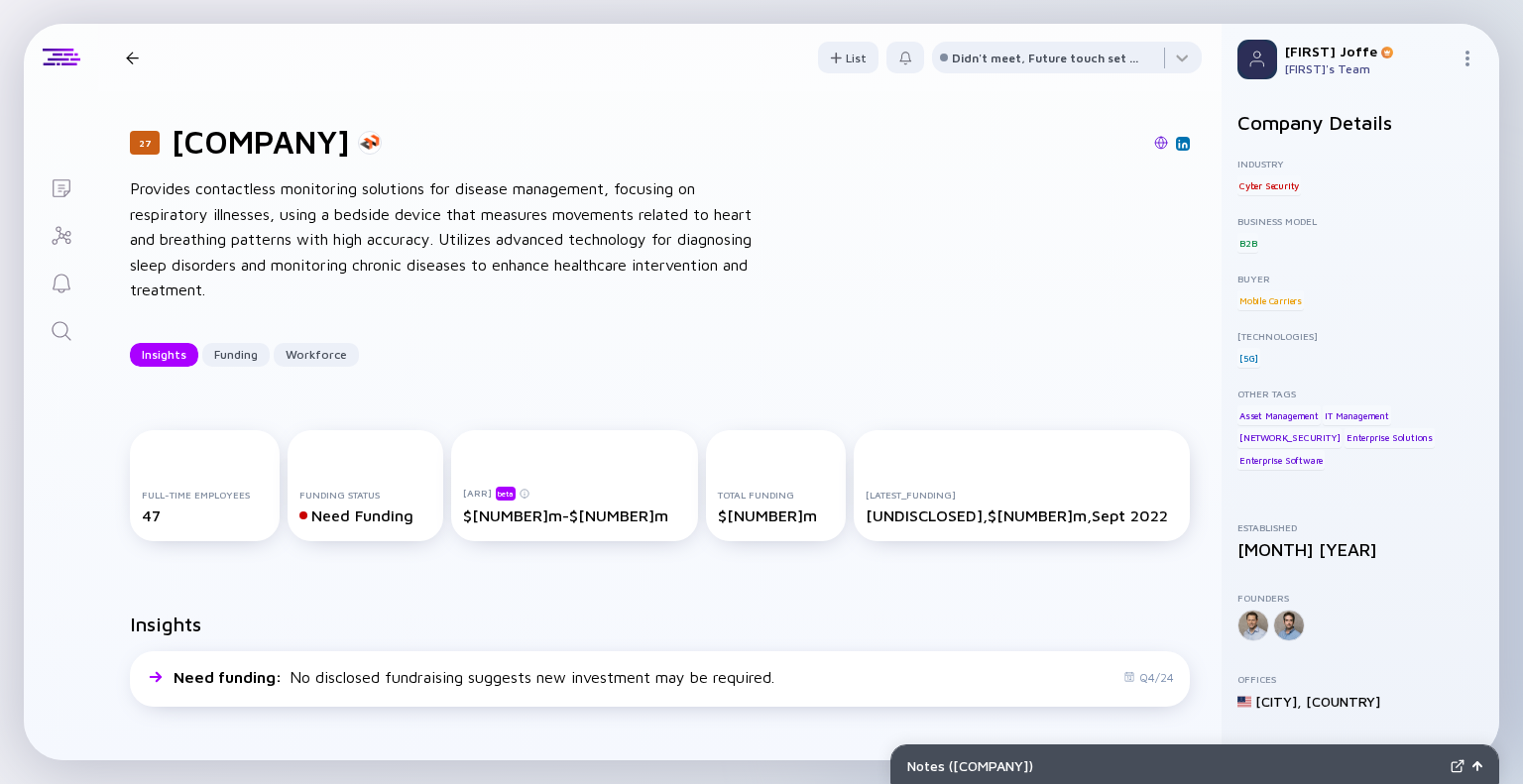 click at bounding box center [61, 331] 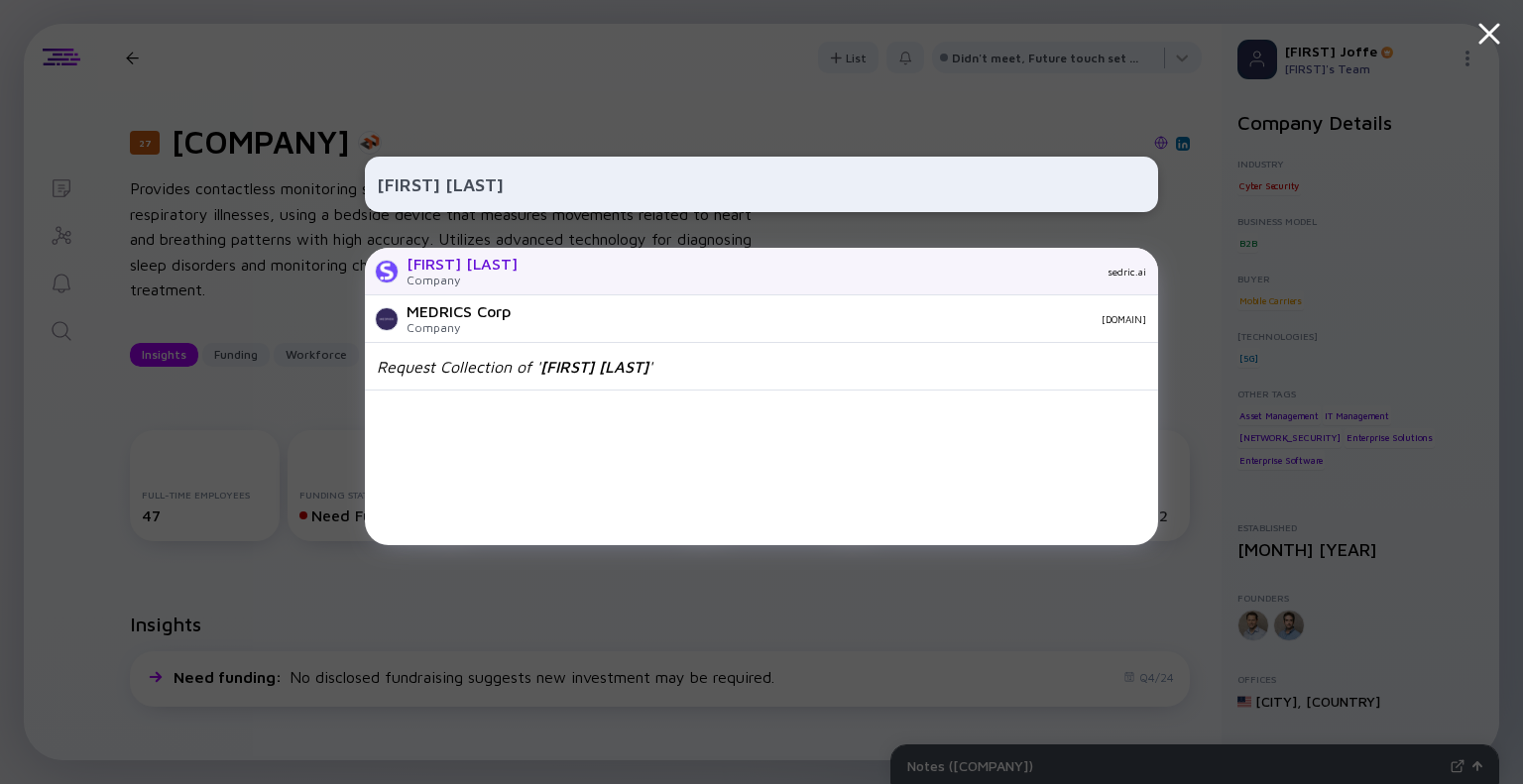 type on "[FIRST] [LAST]" 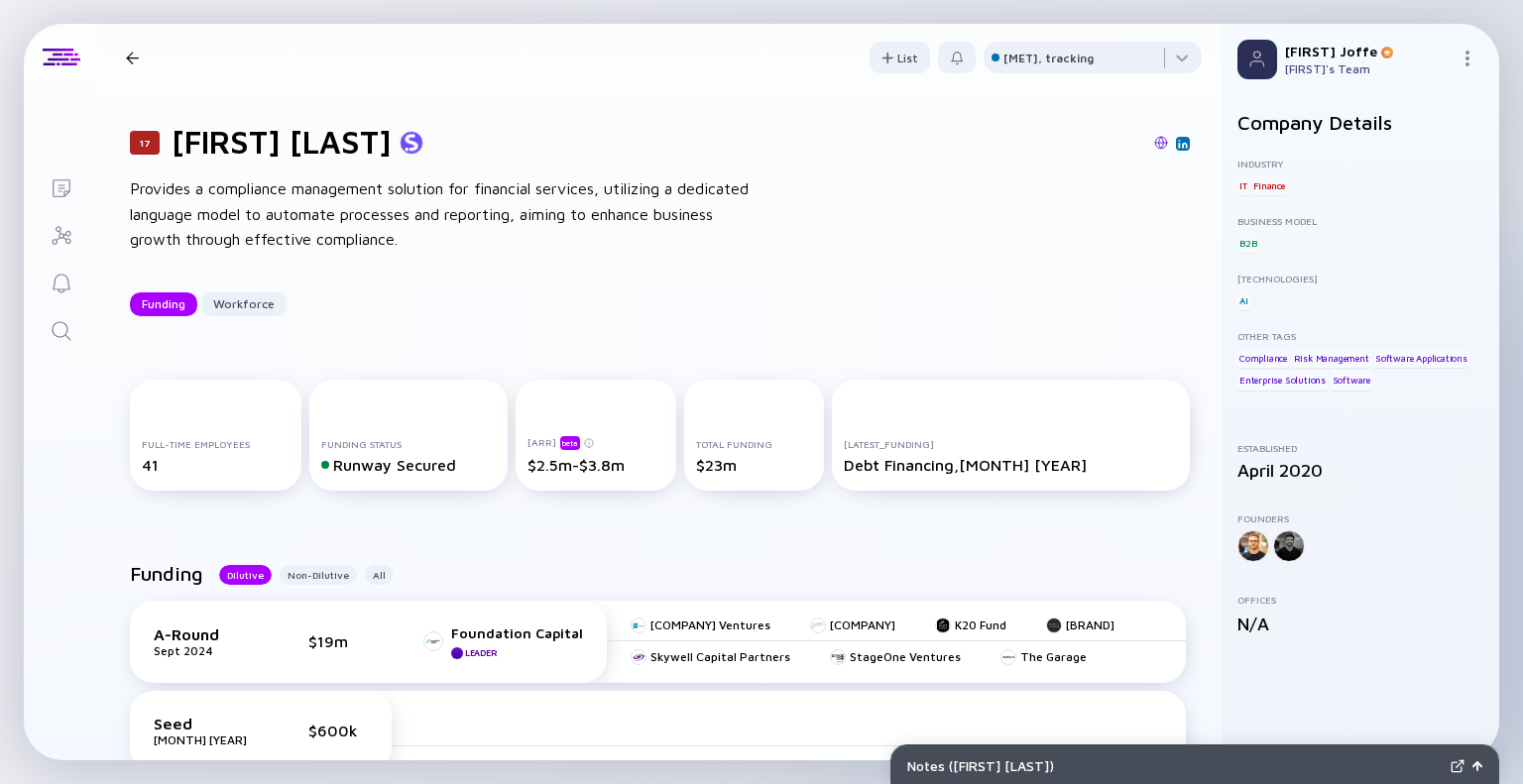 click at bounding box center (60, 329) 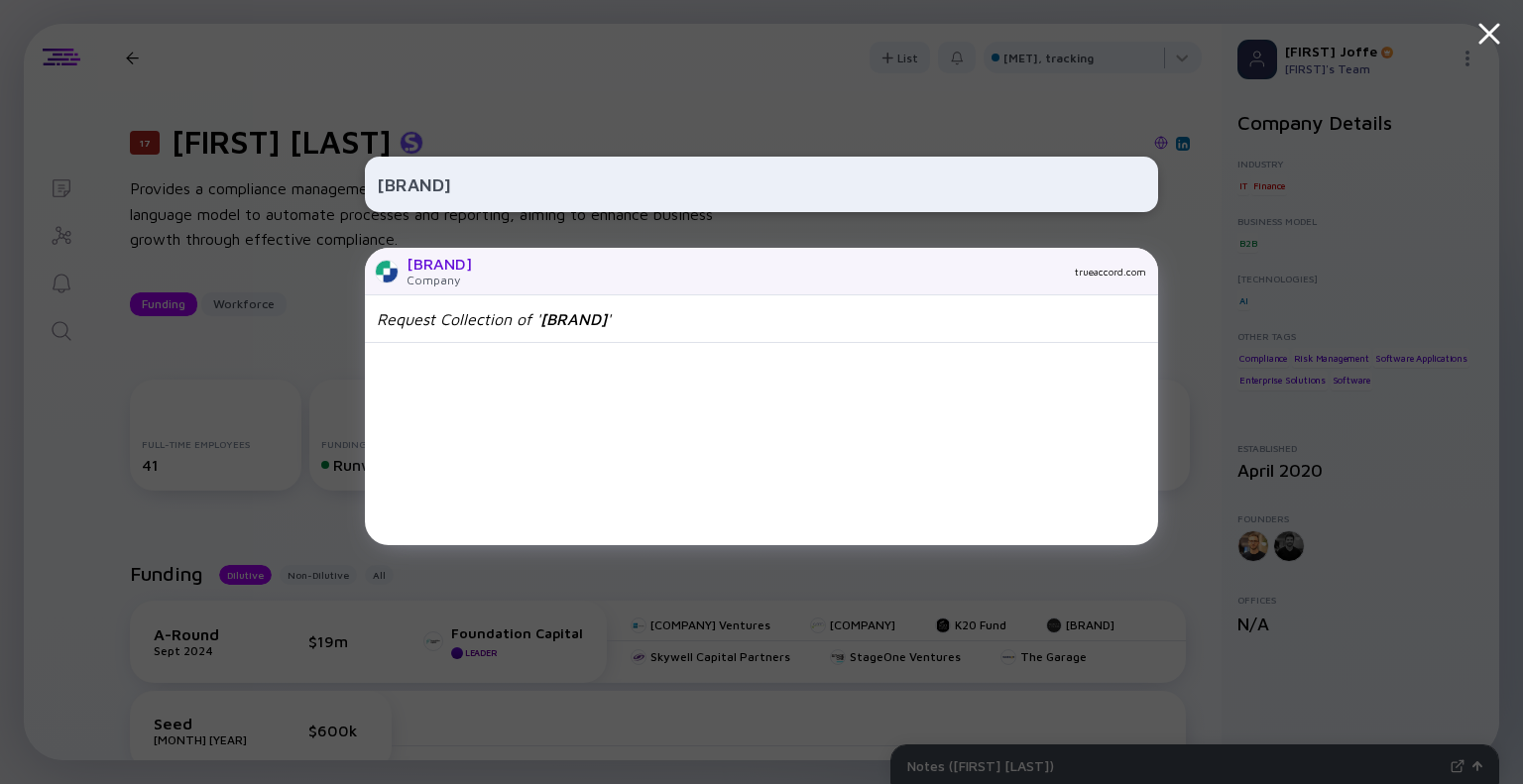 type on "[BRAND]" 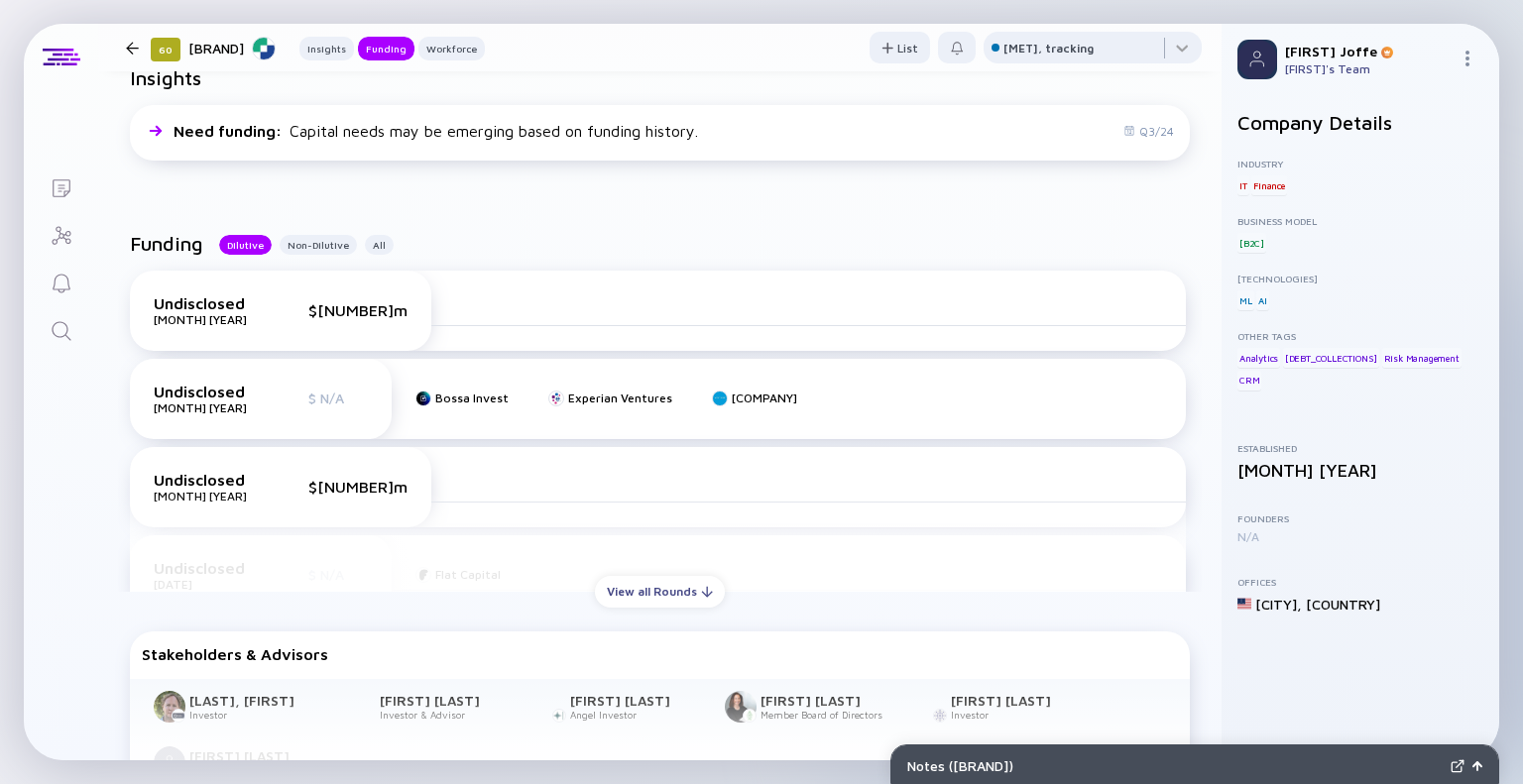 scroll, scrollTop: 0, scrollLeft: 0, axis: both 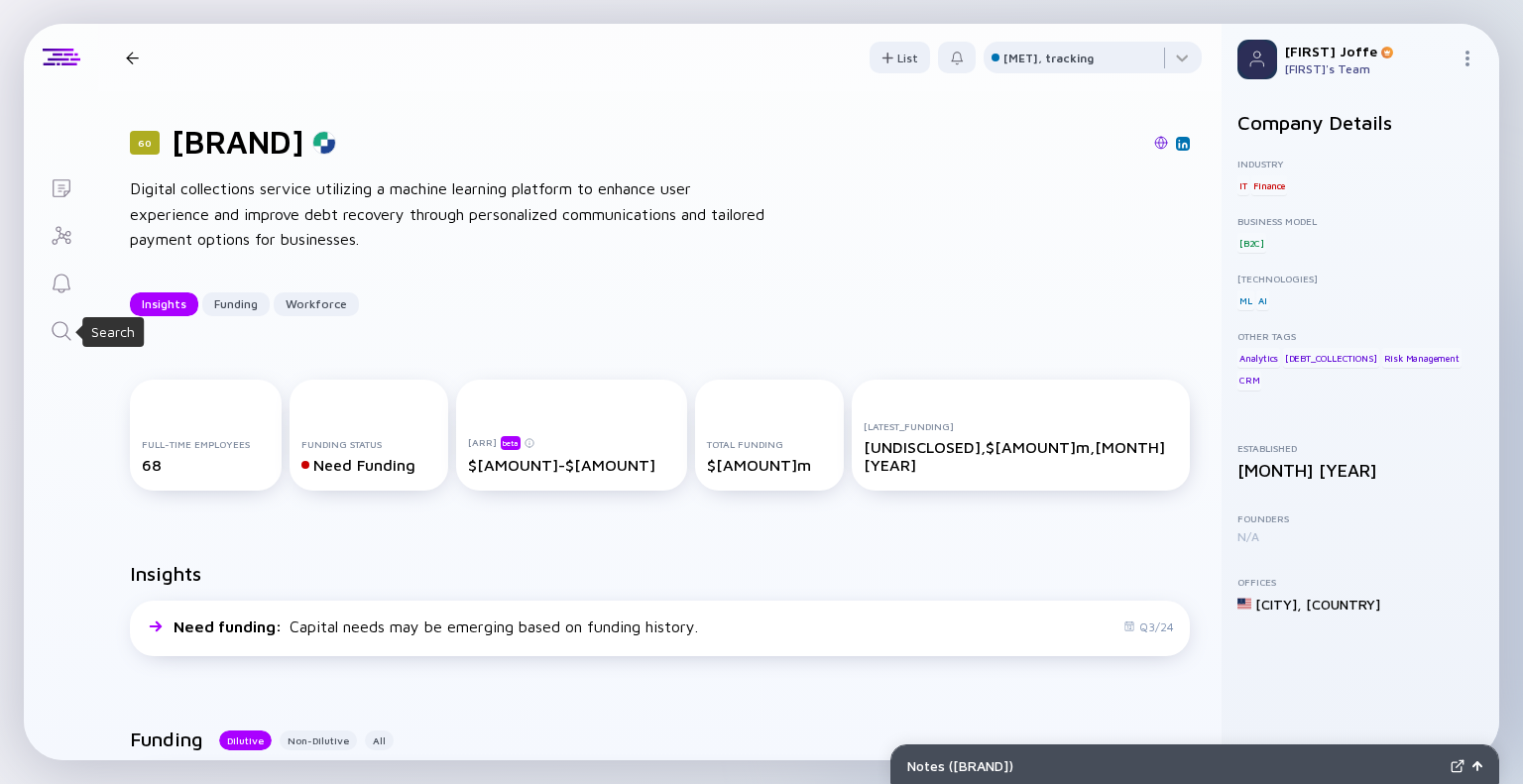 click at bounding box center (61, 331) 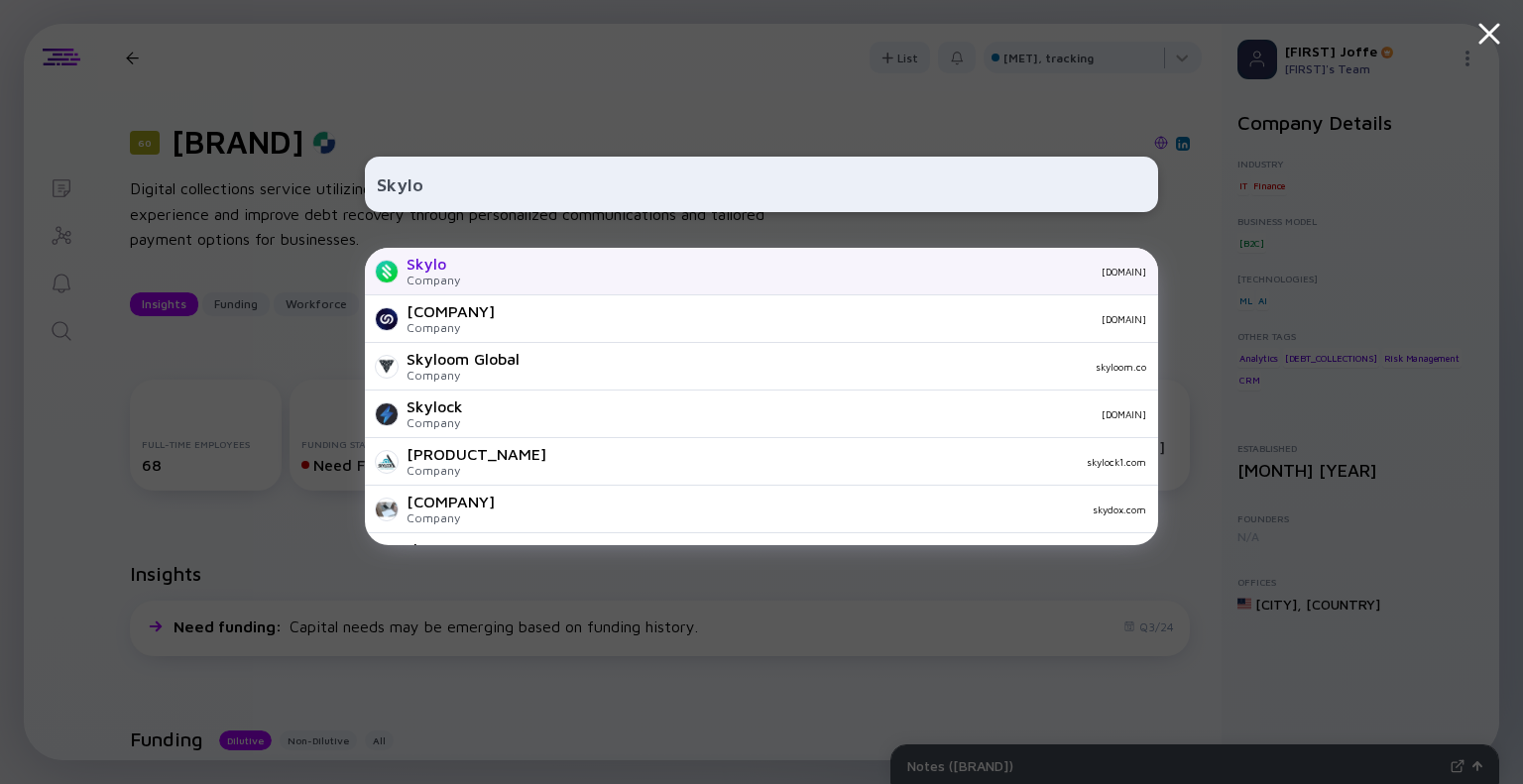 click on "[COMPANY] [DOMAIN]" at bounding box center [762, 272] 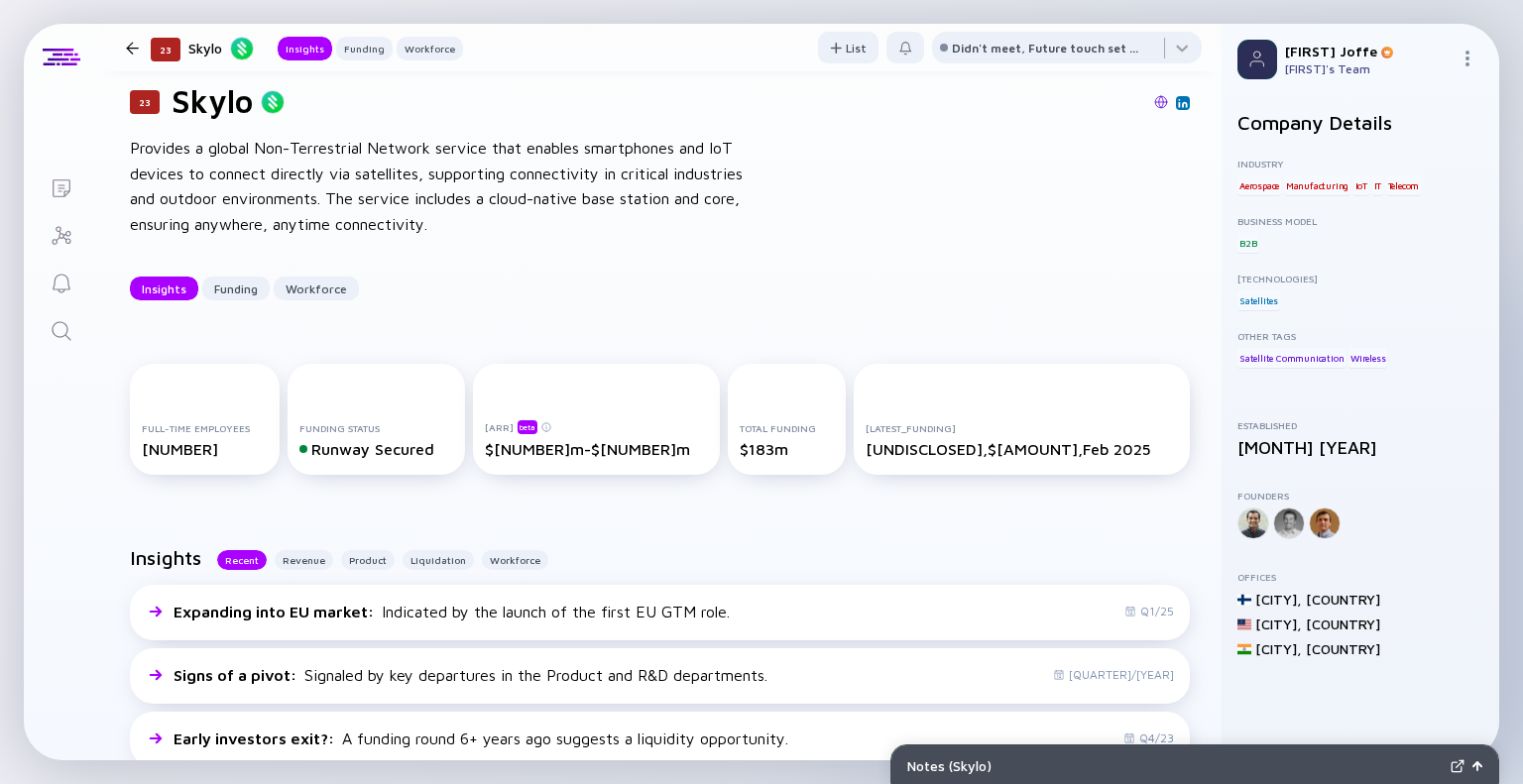 scroll, scrollTop: 12, scrollLeft: 0, axis: vertical 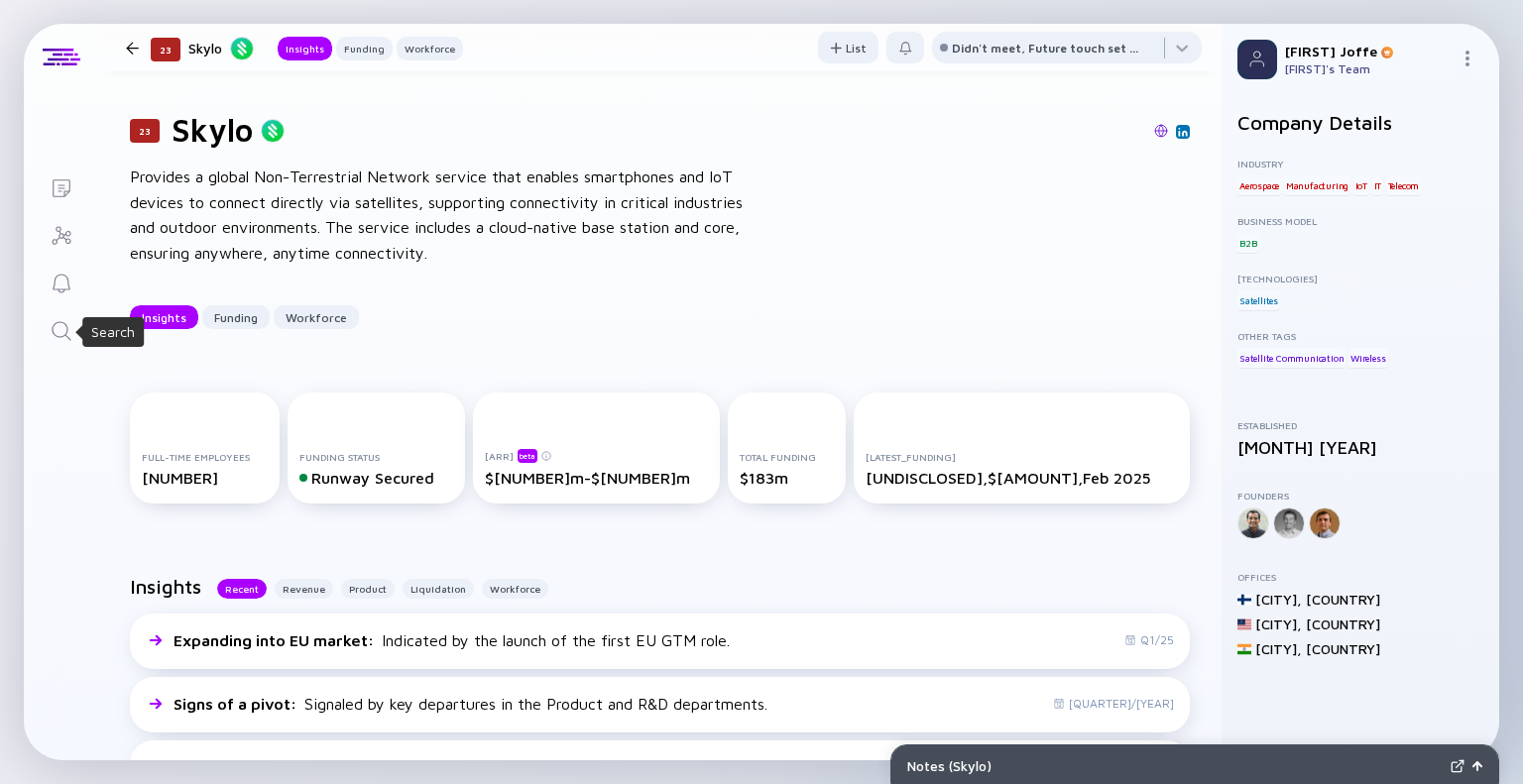 click at bounding box center (61, 331) 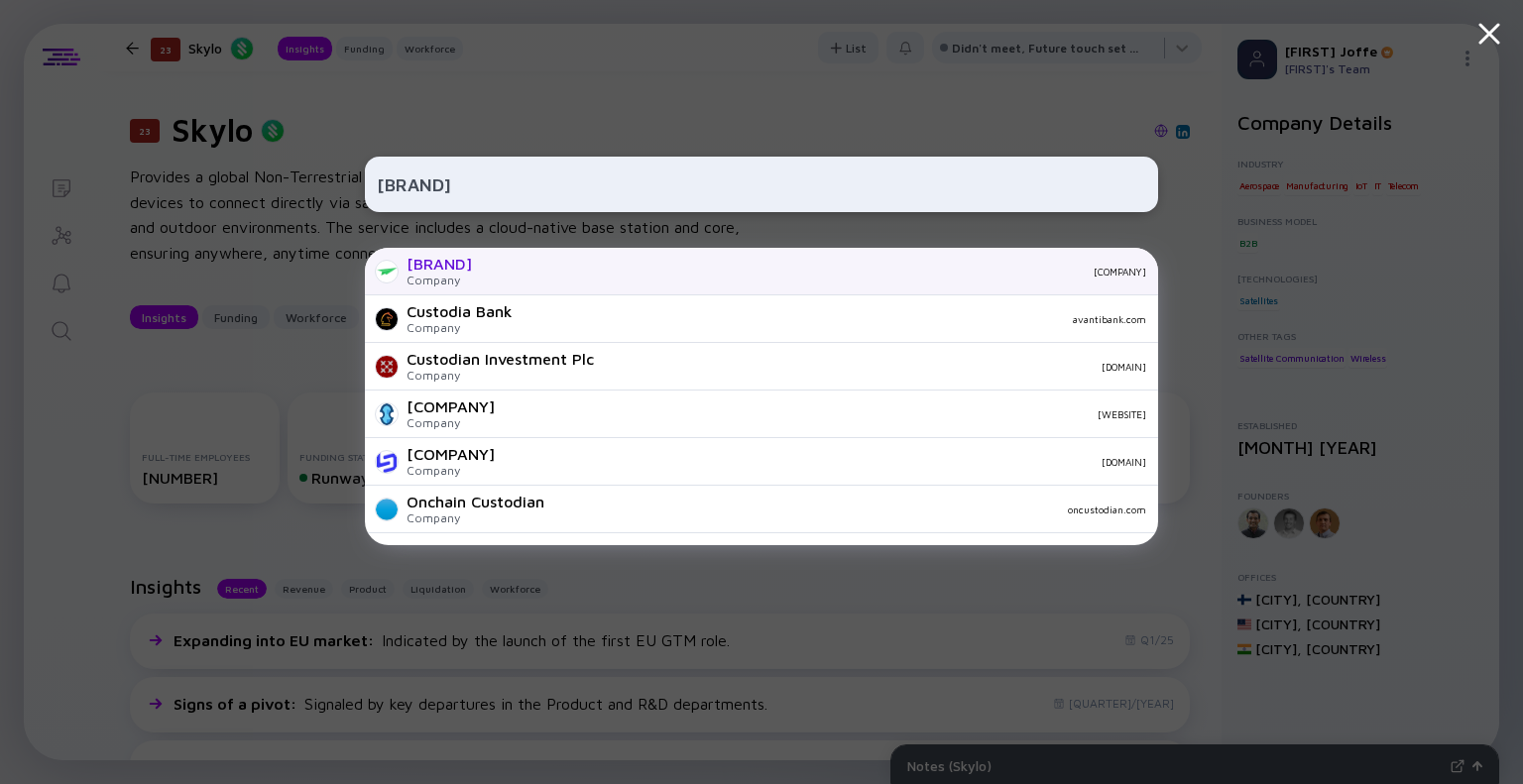 type on "[BRAND]" 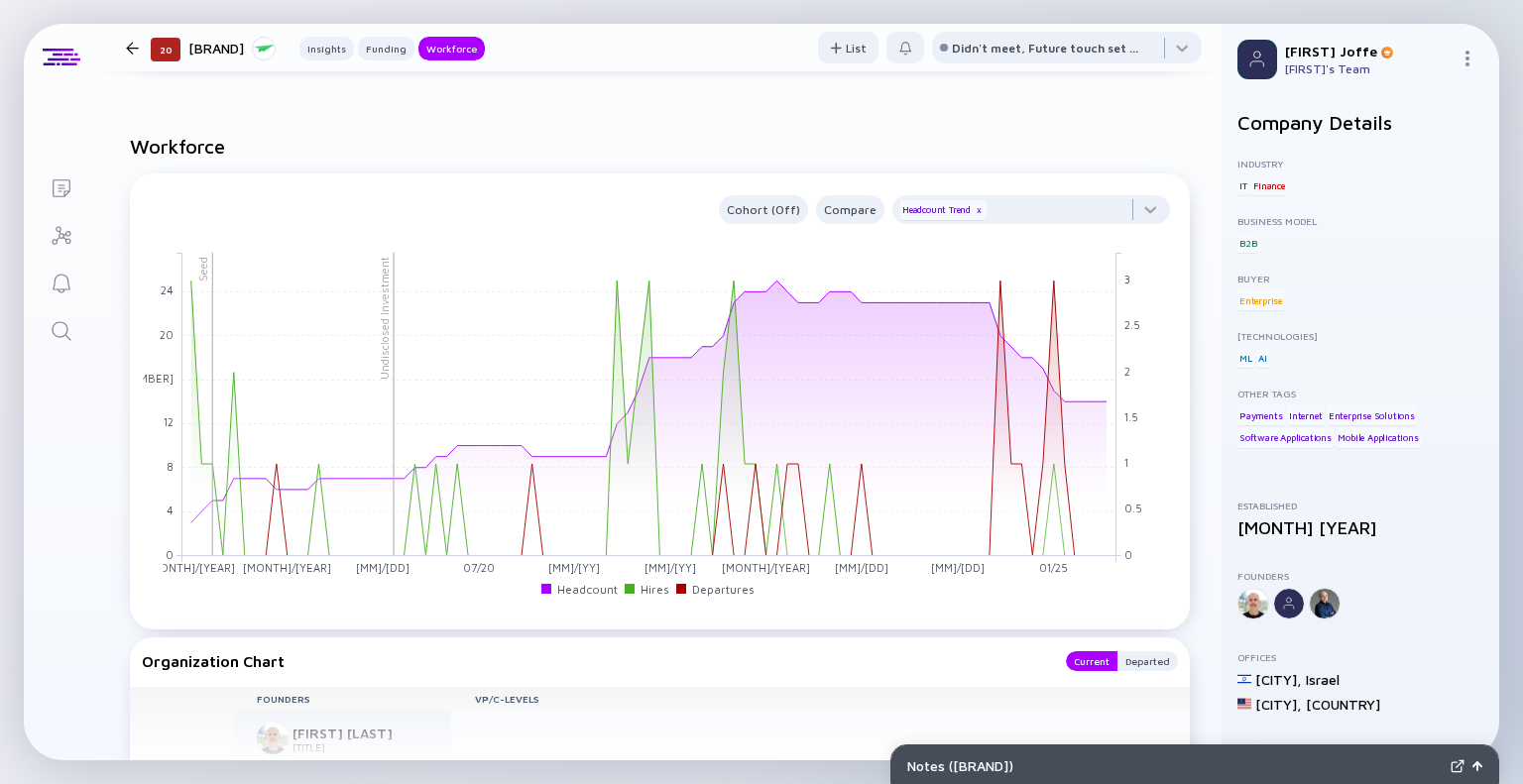 scroll, scrollTop: 1585, scrollLeft: 0, axis: vertical 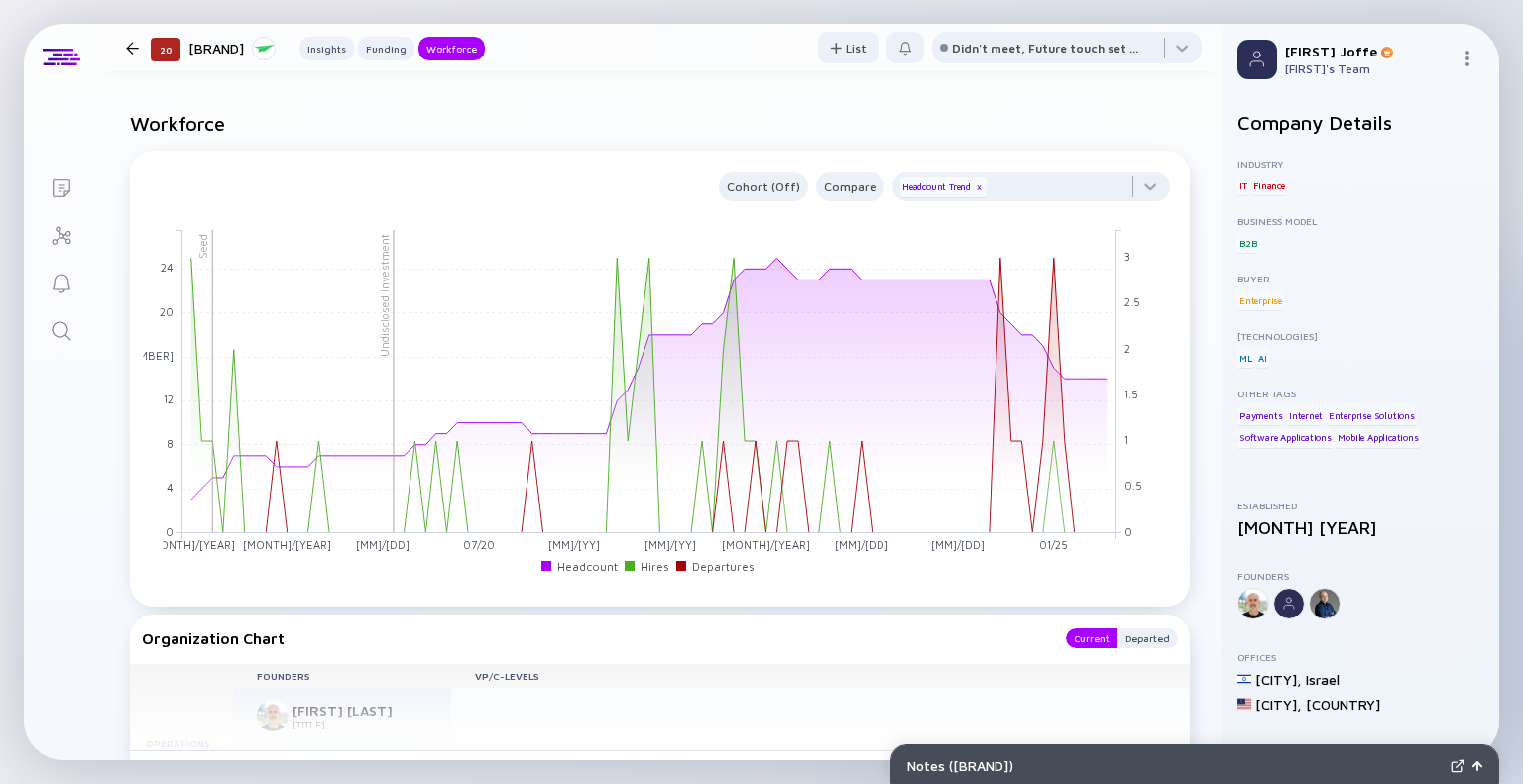 click at bounding box center (61, 331) 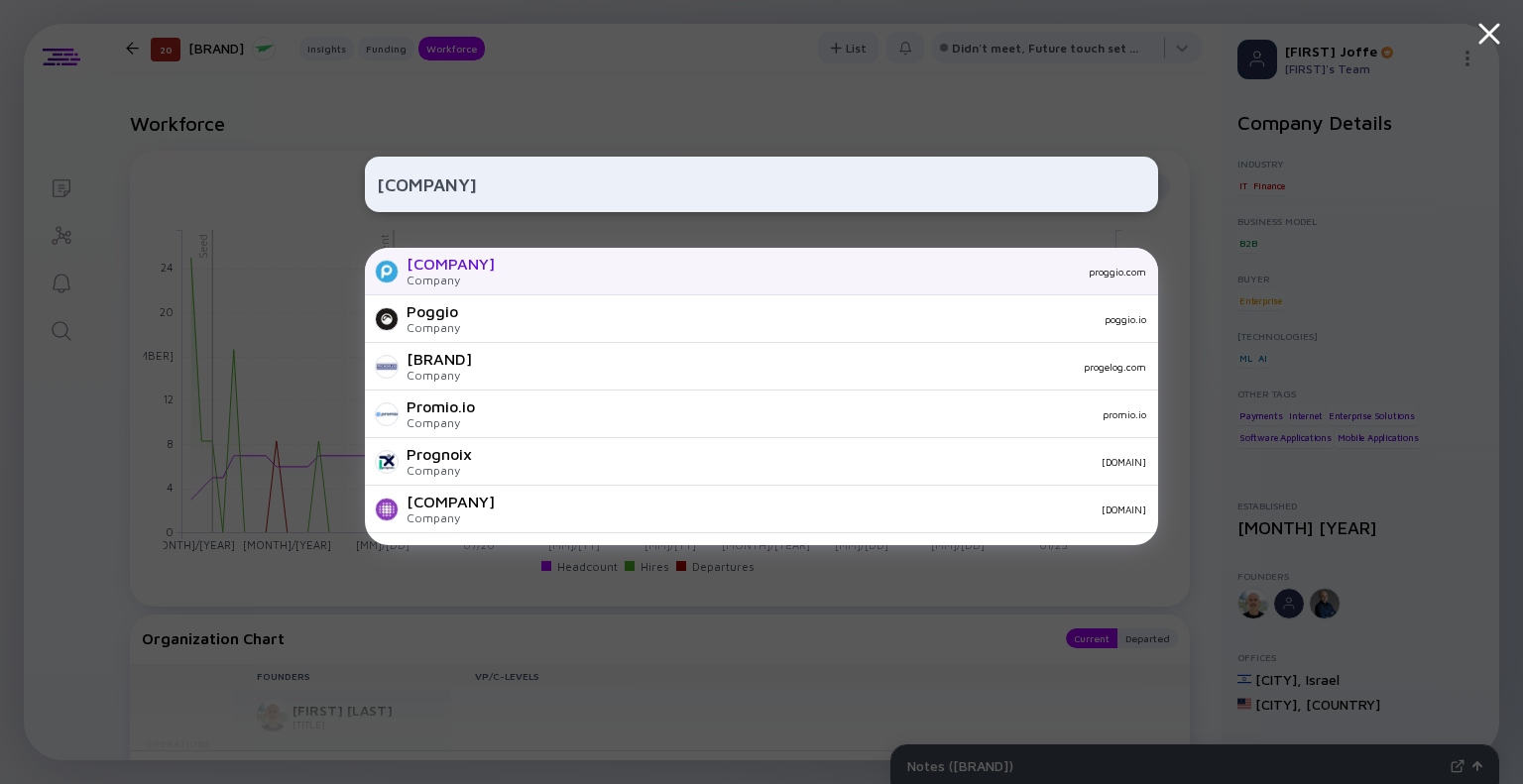 type on "[COMPANY]" 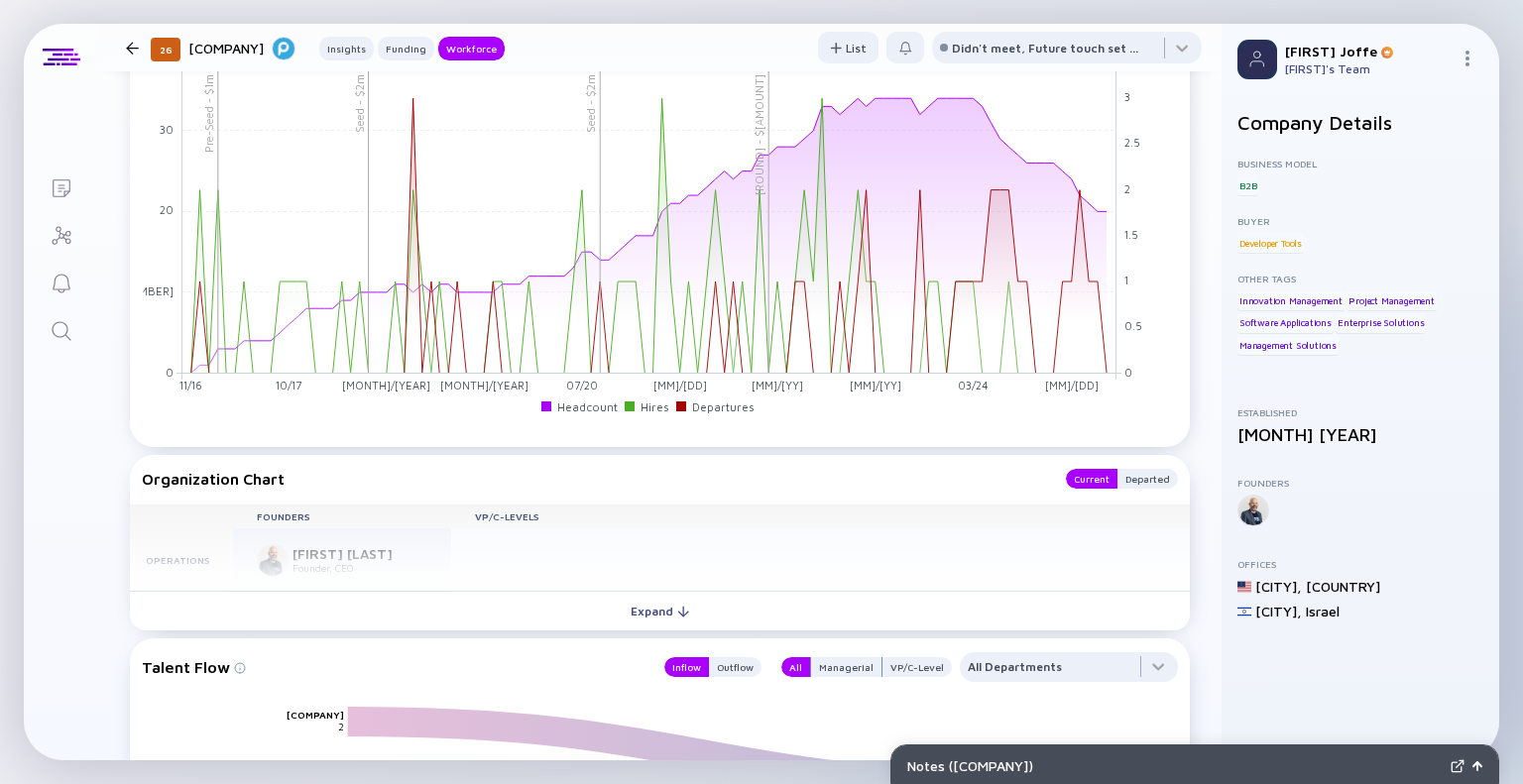 scroll, scrollTop: 1784, scrollLeft: 0, axis: vertical 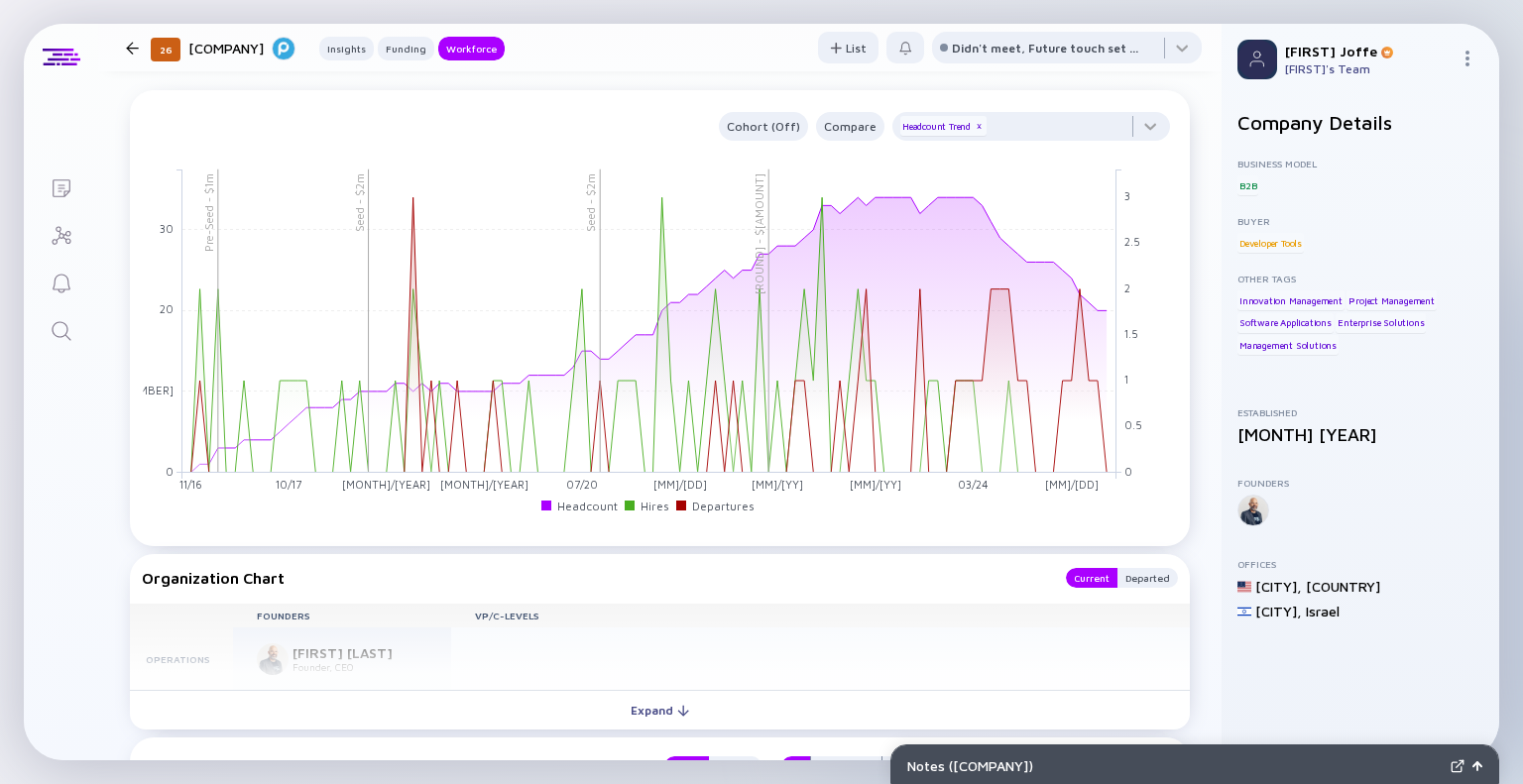 click at bounding box center (61, 331) 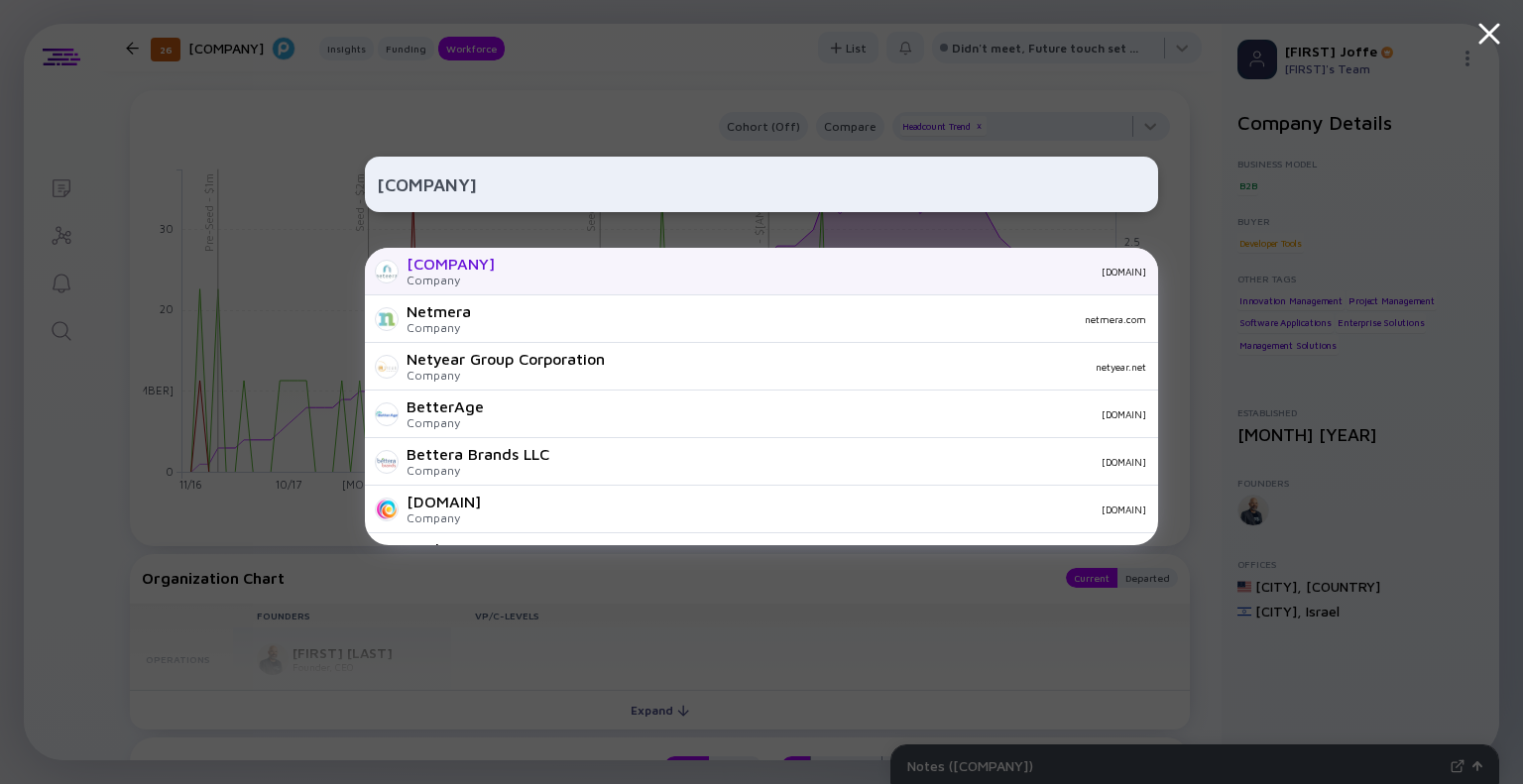type on "[COMPANY]" 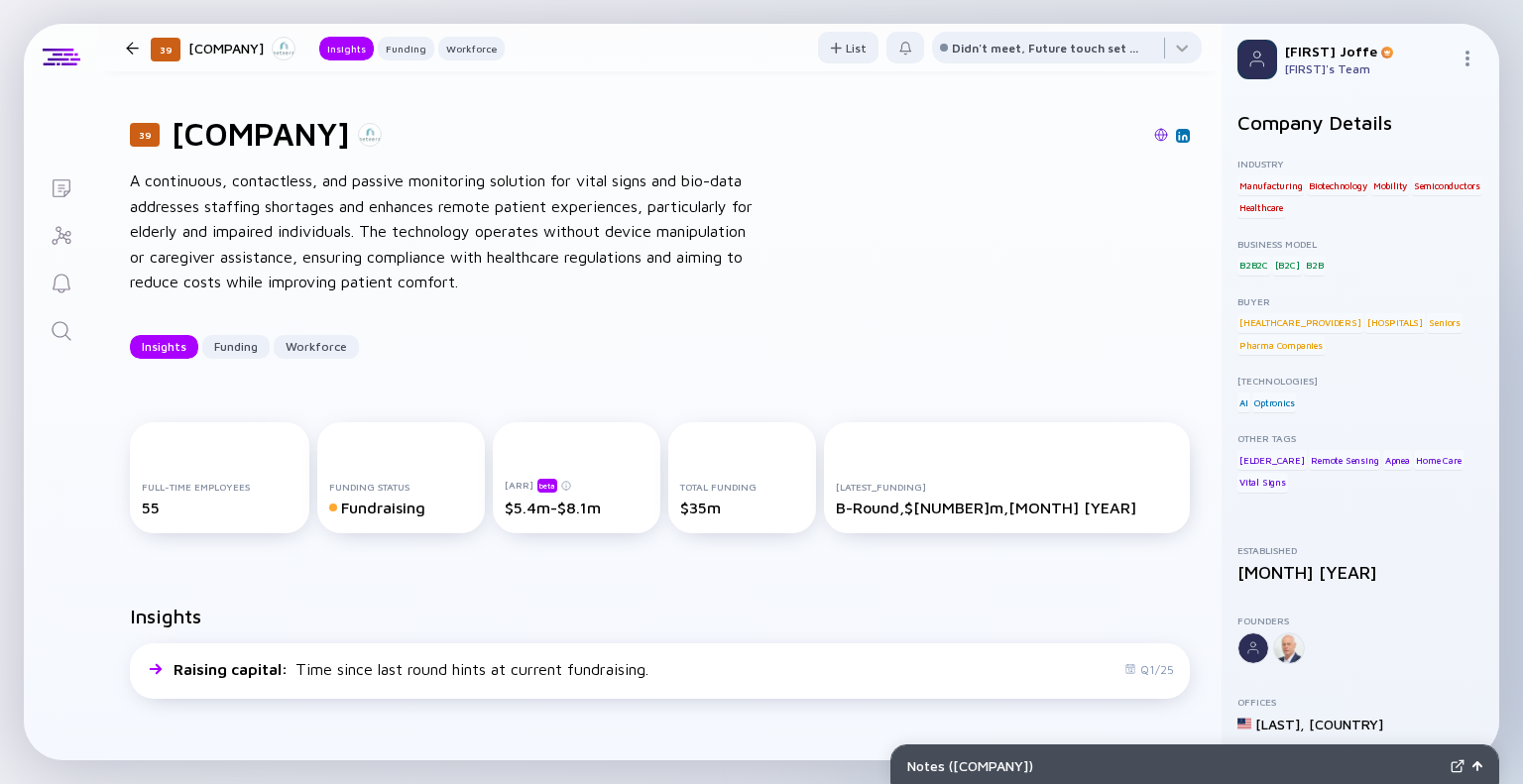scroll, scrollTop: 0, scrollLeft: 0, axis: both 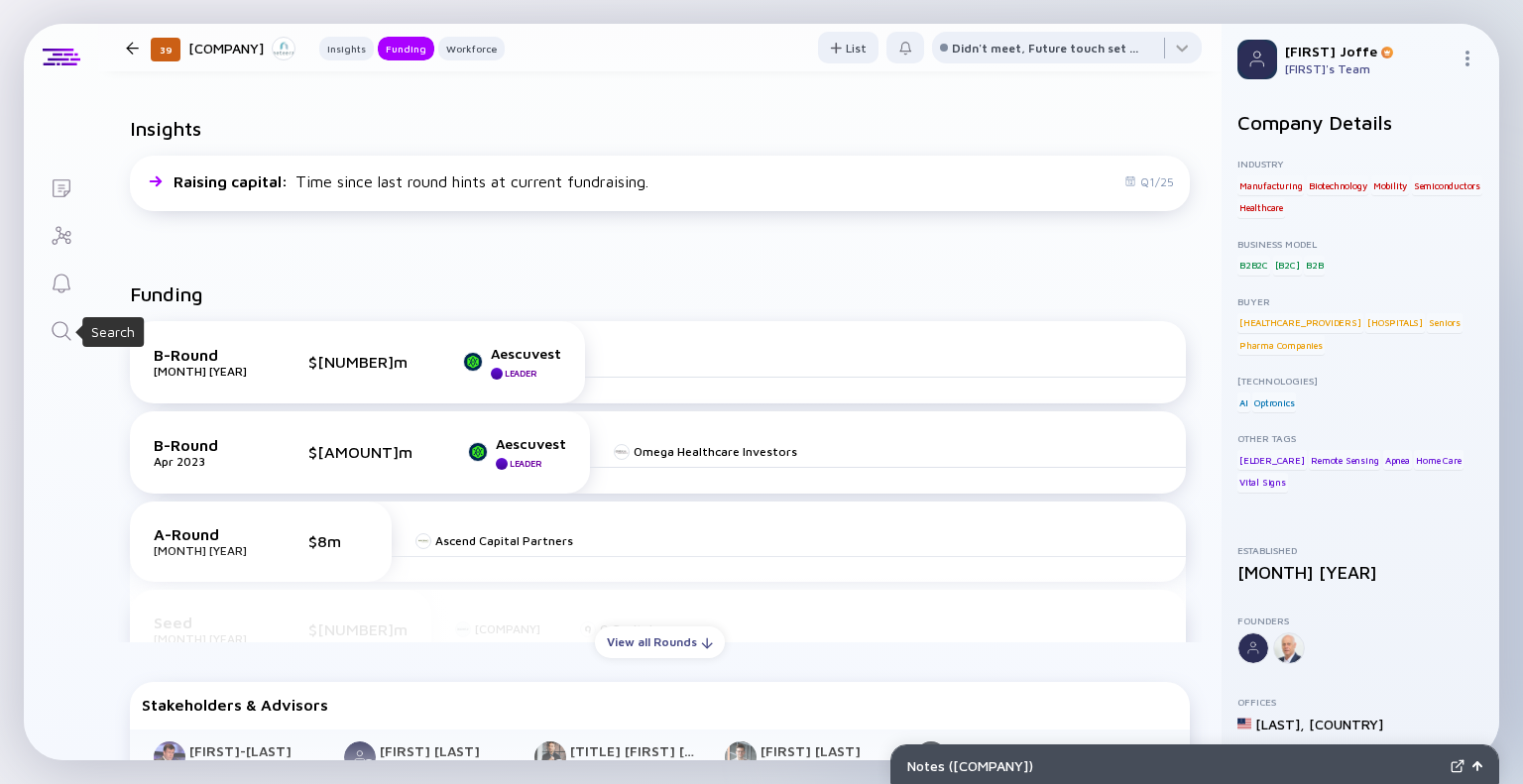 click at bounding box center [61, 331] 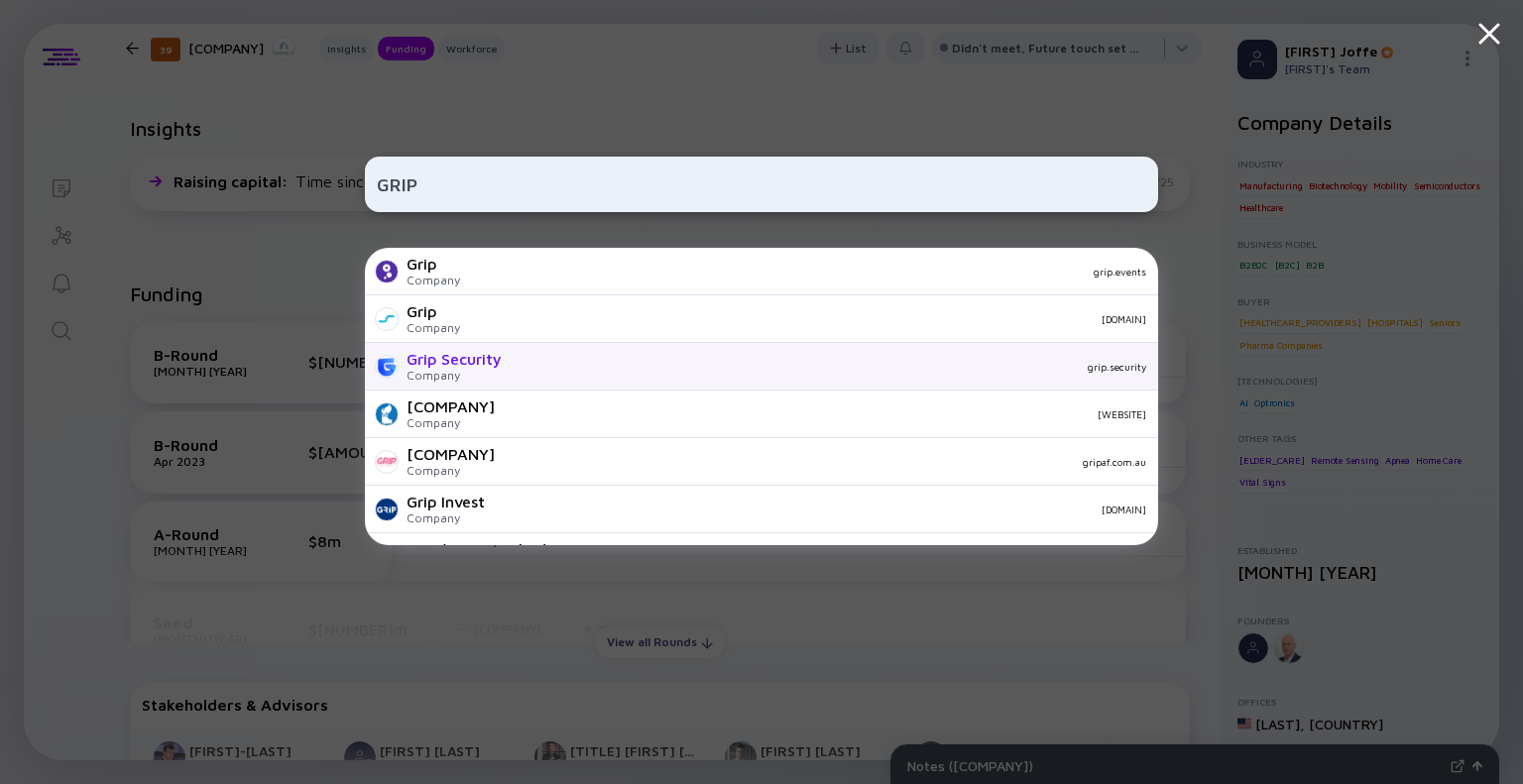 click on "grip.security" at bounding box center [811, 272] 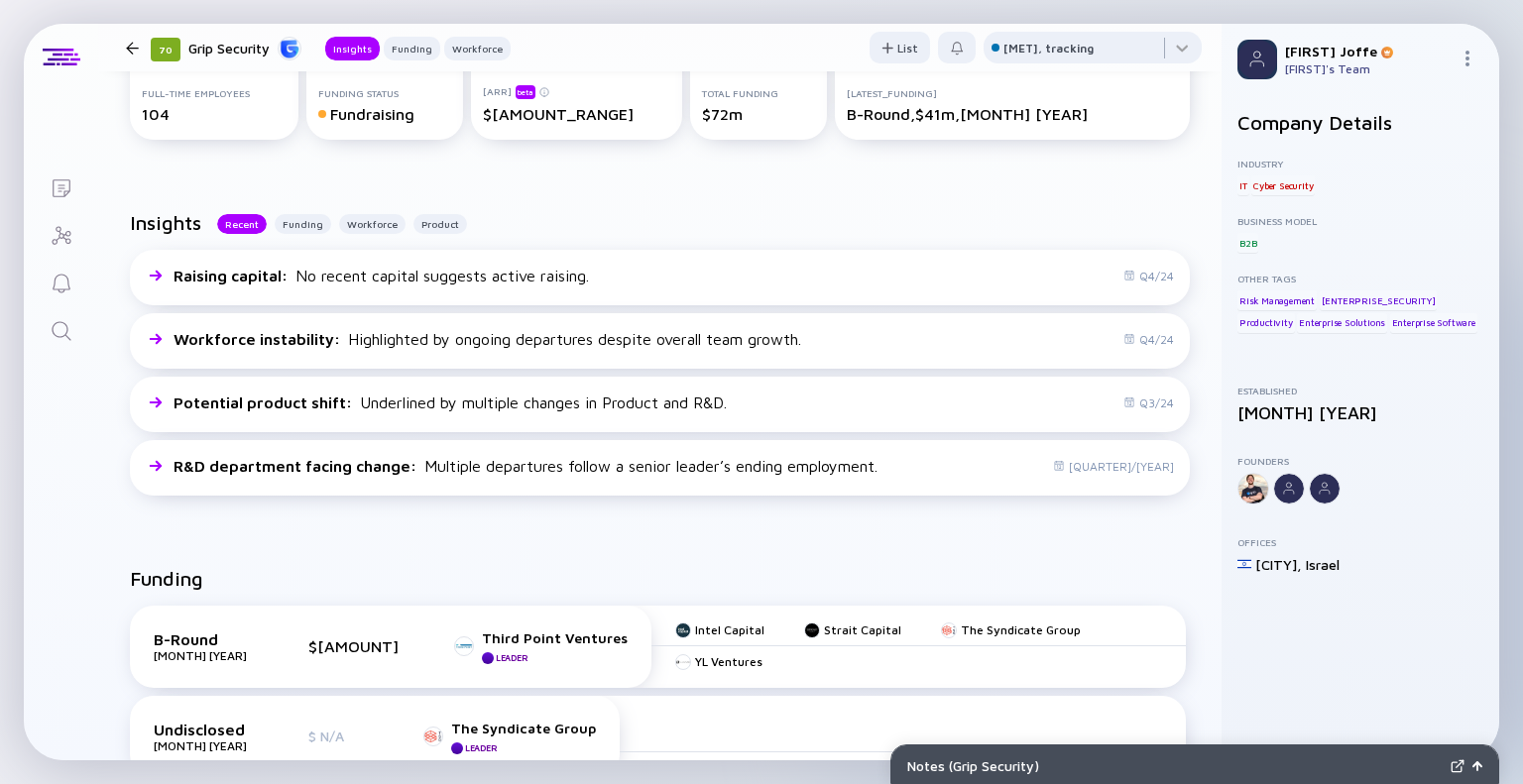 scroll, scrollTop: 0, scrollLeft: 0, axis: both 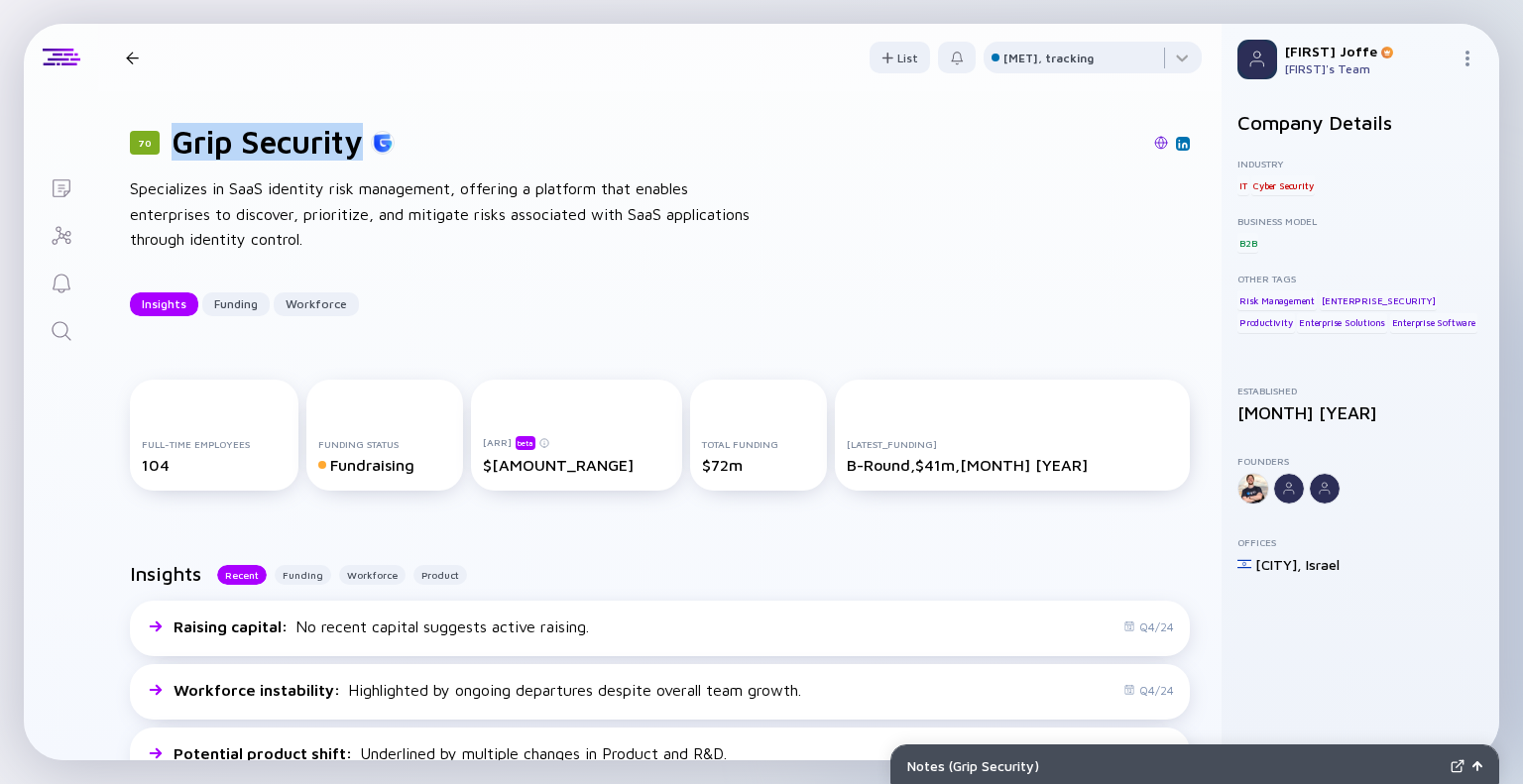 drag, startPoint x: 365, startPoint y: 148, endPoint x: 170, endPoint y: 148, distance: 195 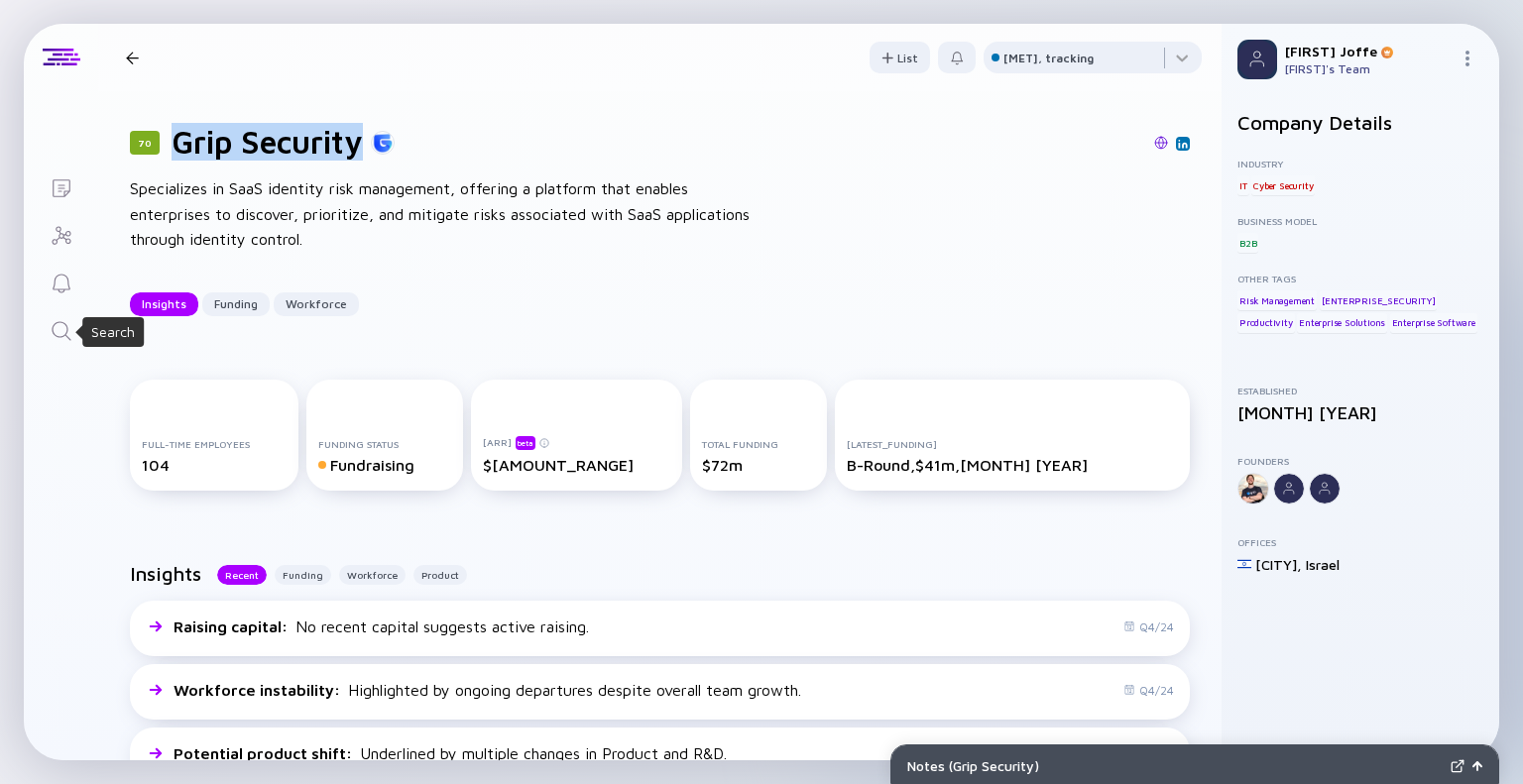 click at bounding box center (61, 331) 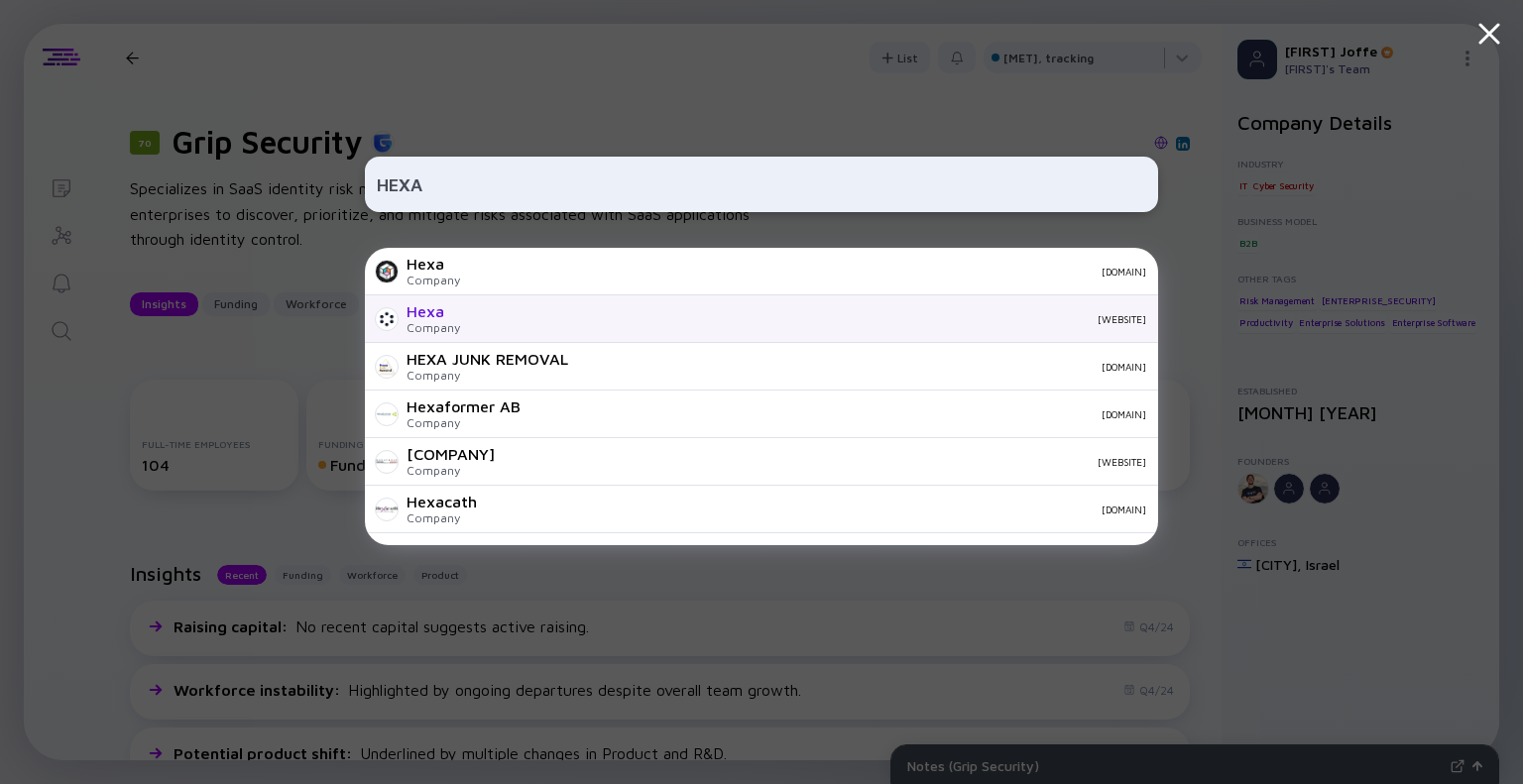 type on "HEXA" 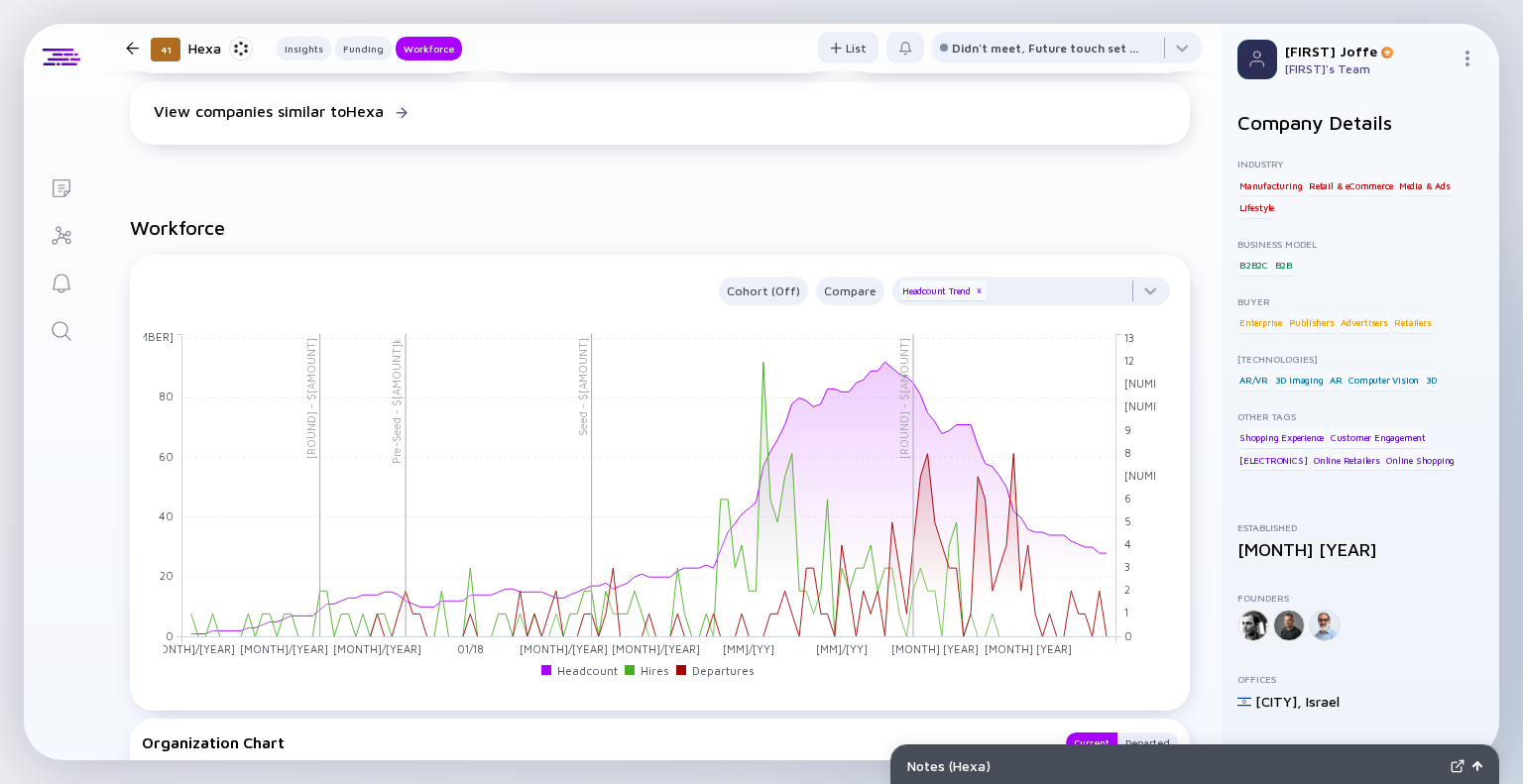 scroll, scrollTop: 1784, scrollLeft: 0, axis: vertical 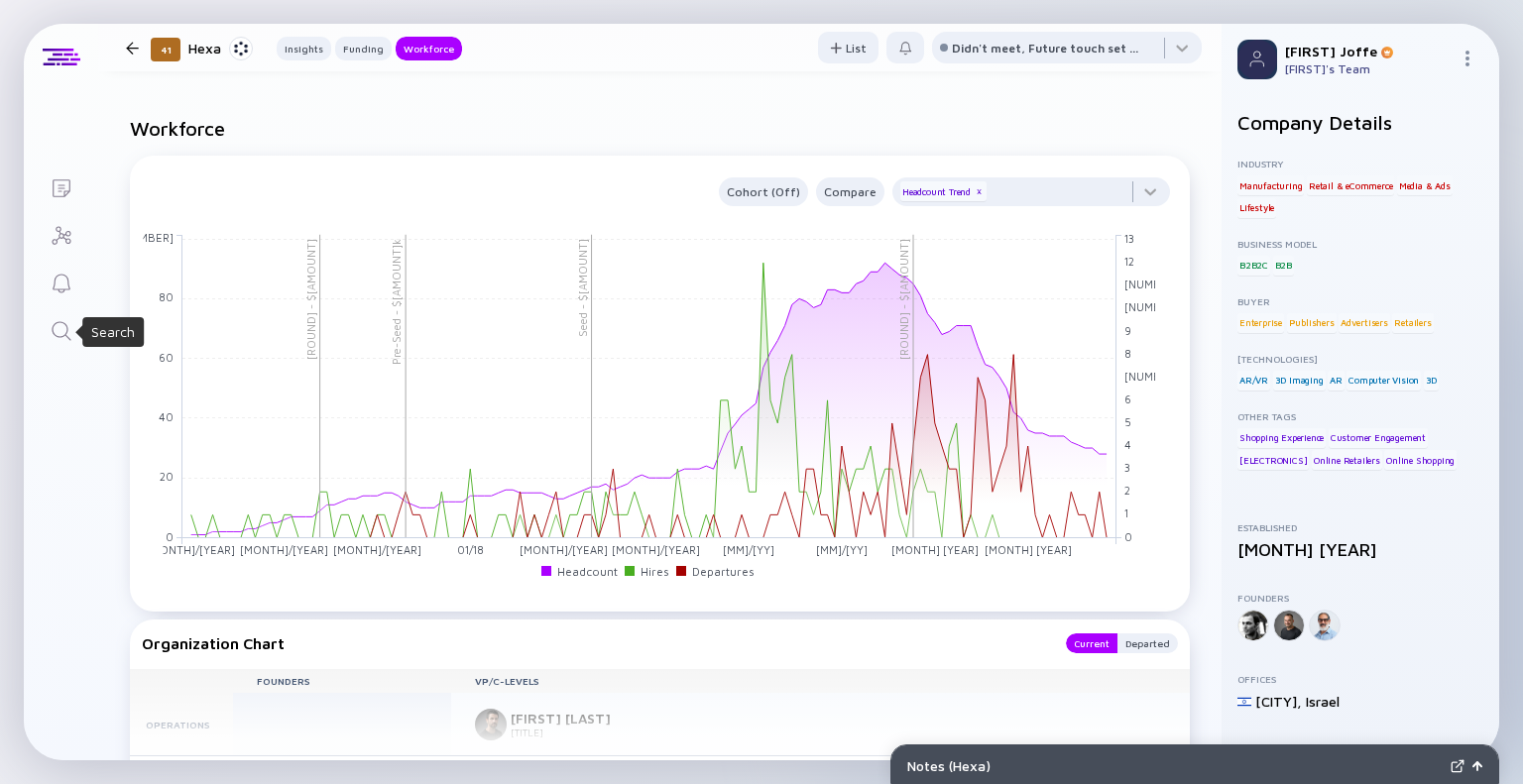 click at bounding box center (61, 331) 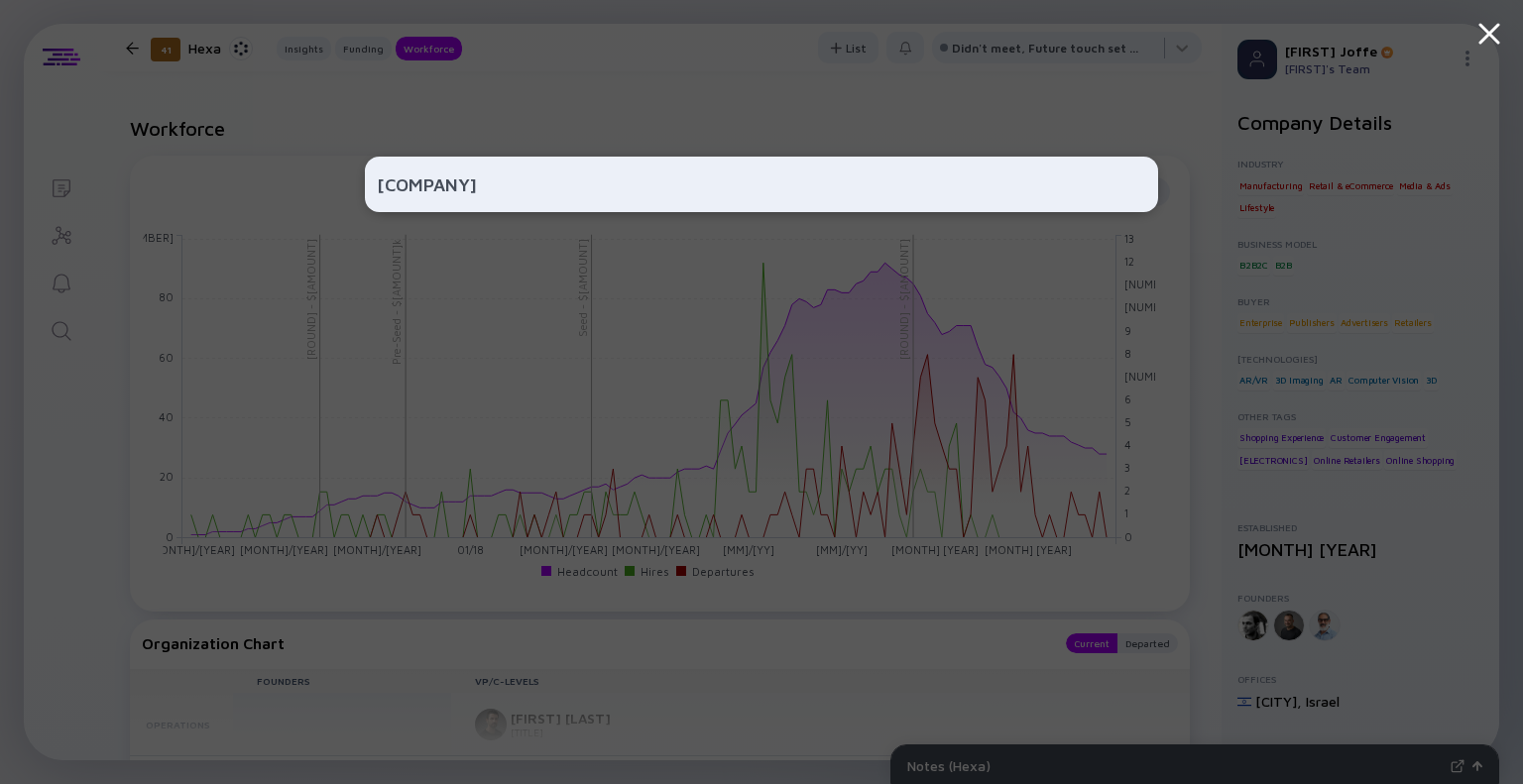 type on "Hyro" 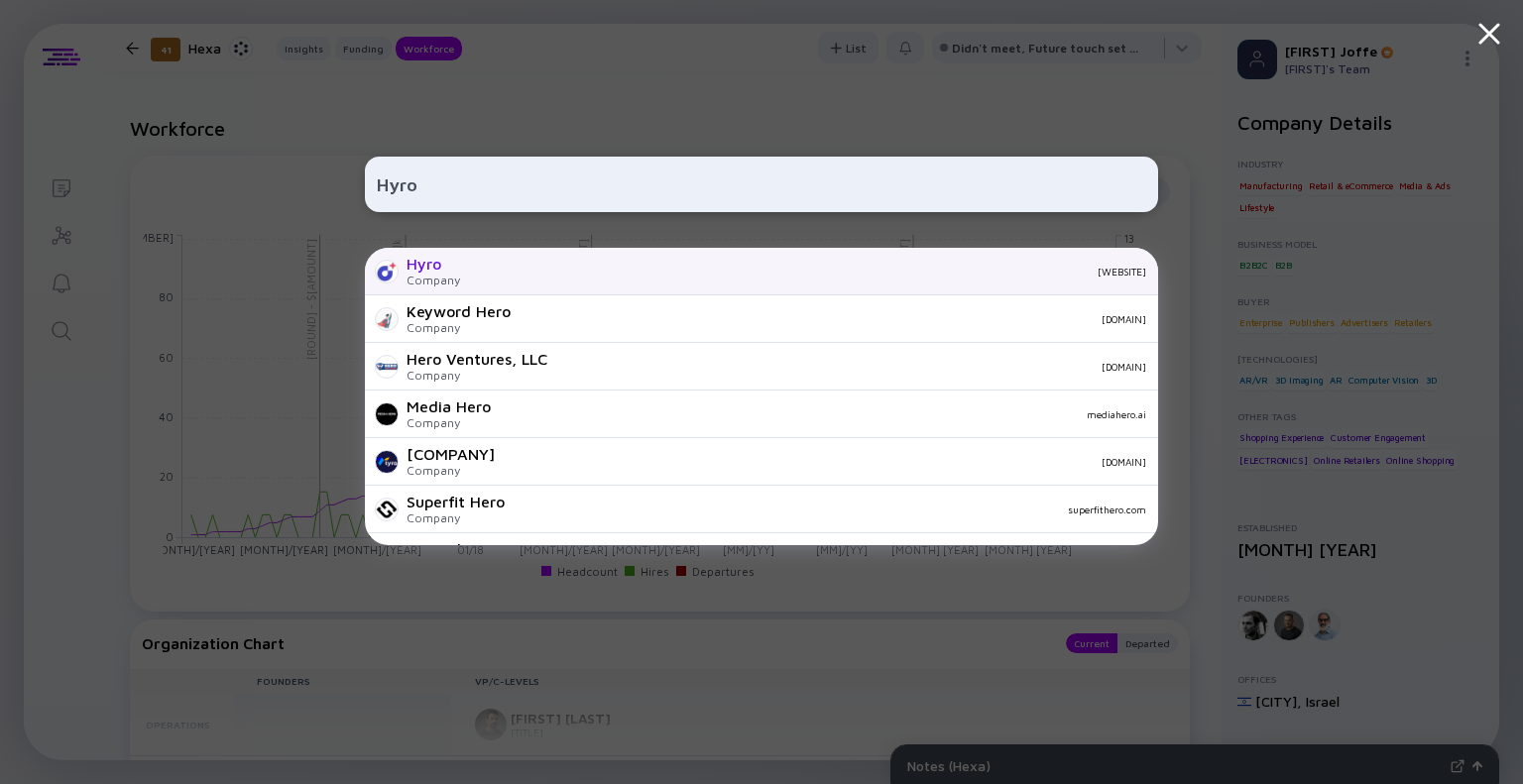 click on "Hyro Company hyro.ai" at bounding box center (762, 272) 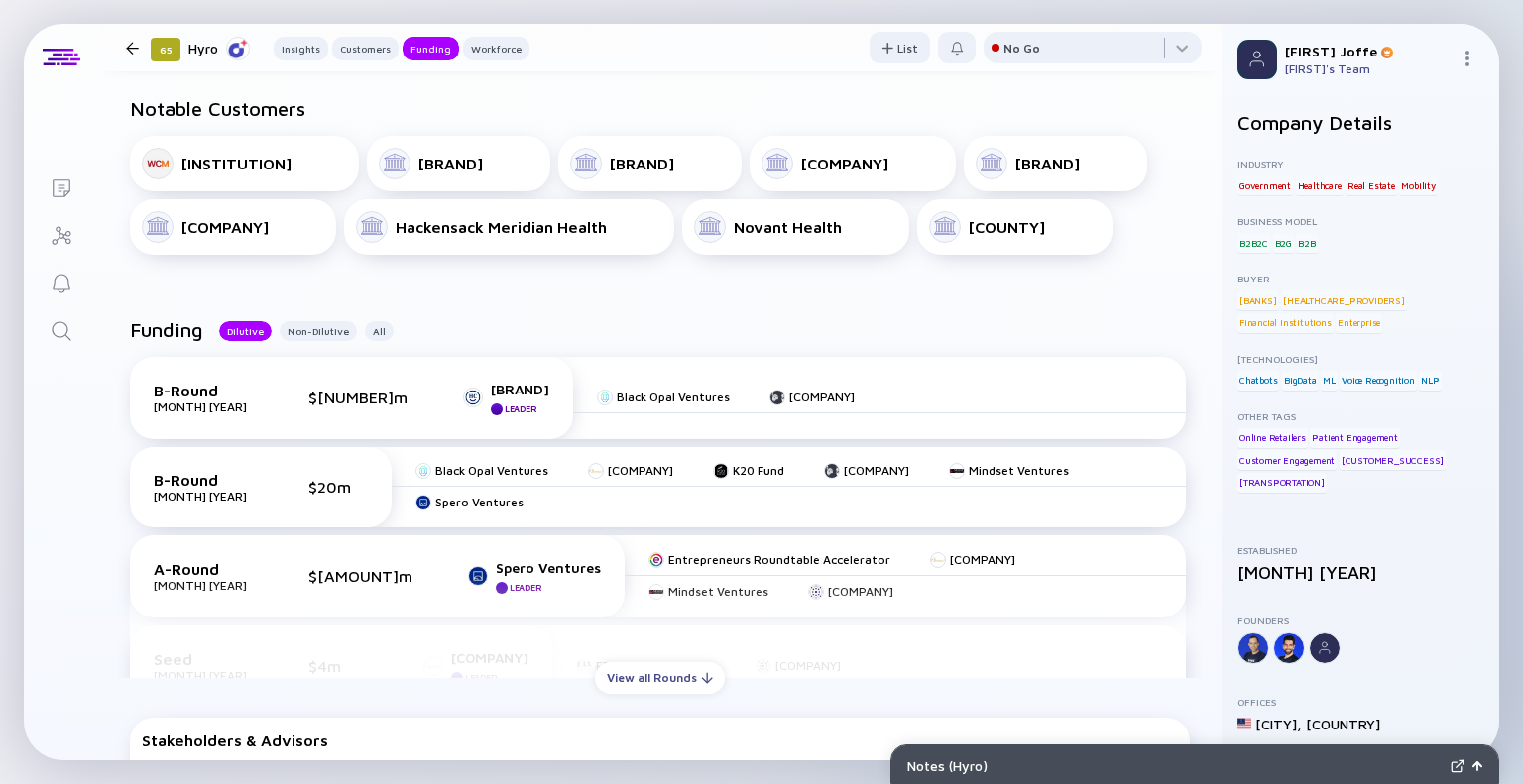 scroll, scrollTop: 793, scrollLeft: 0, axis: vertical 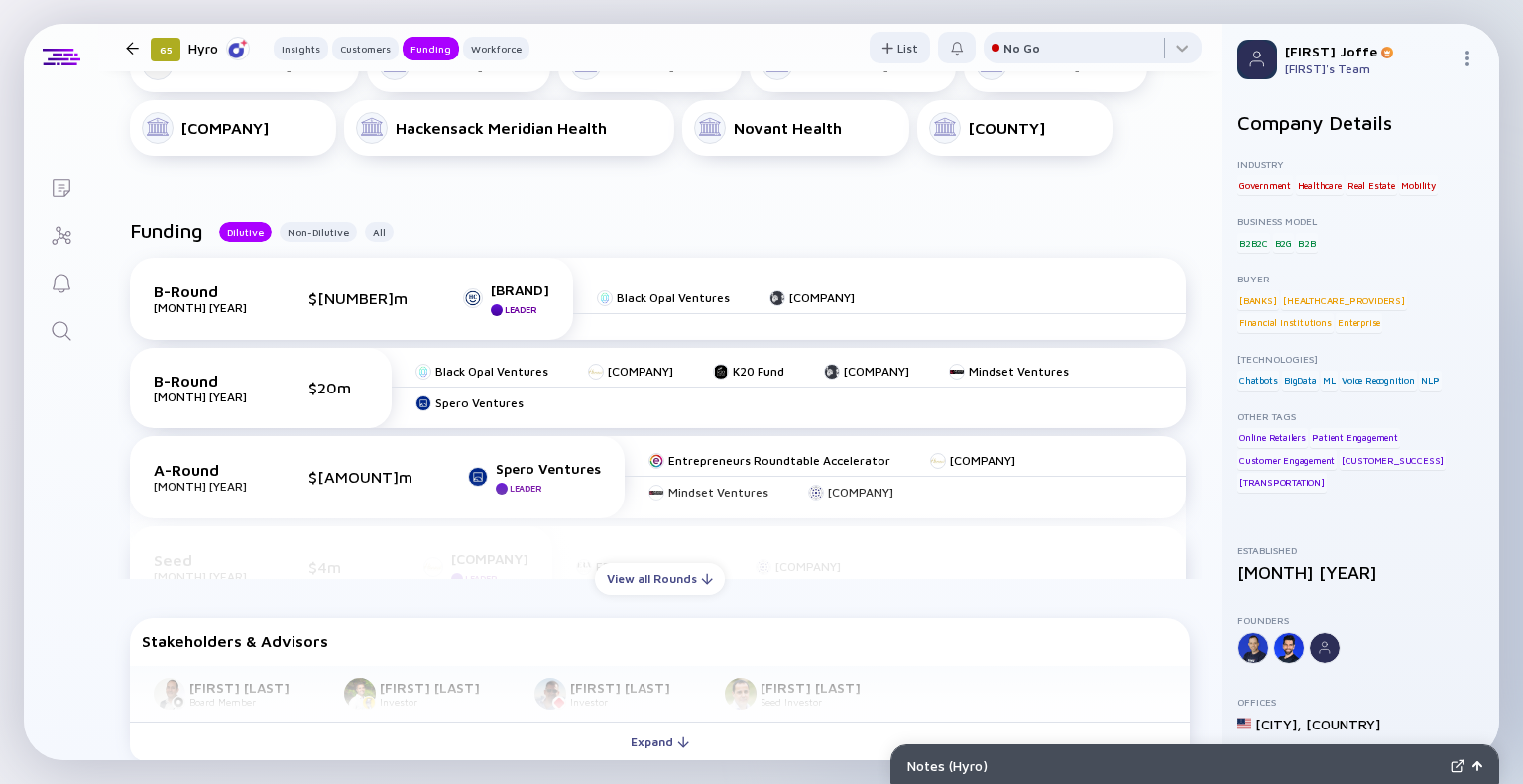click at bounding box center (61, 331) 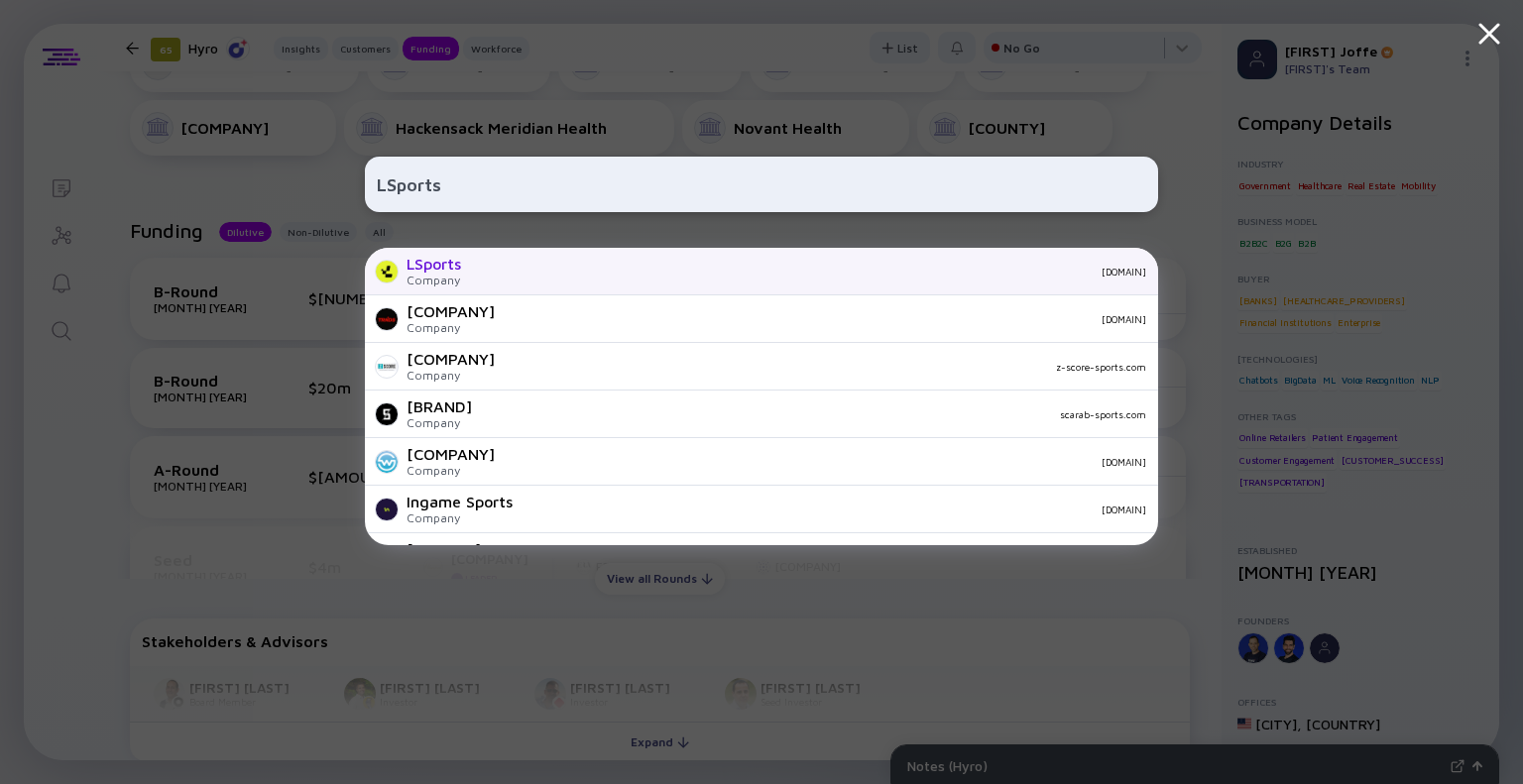 type on "LSports" 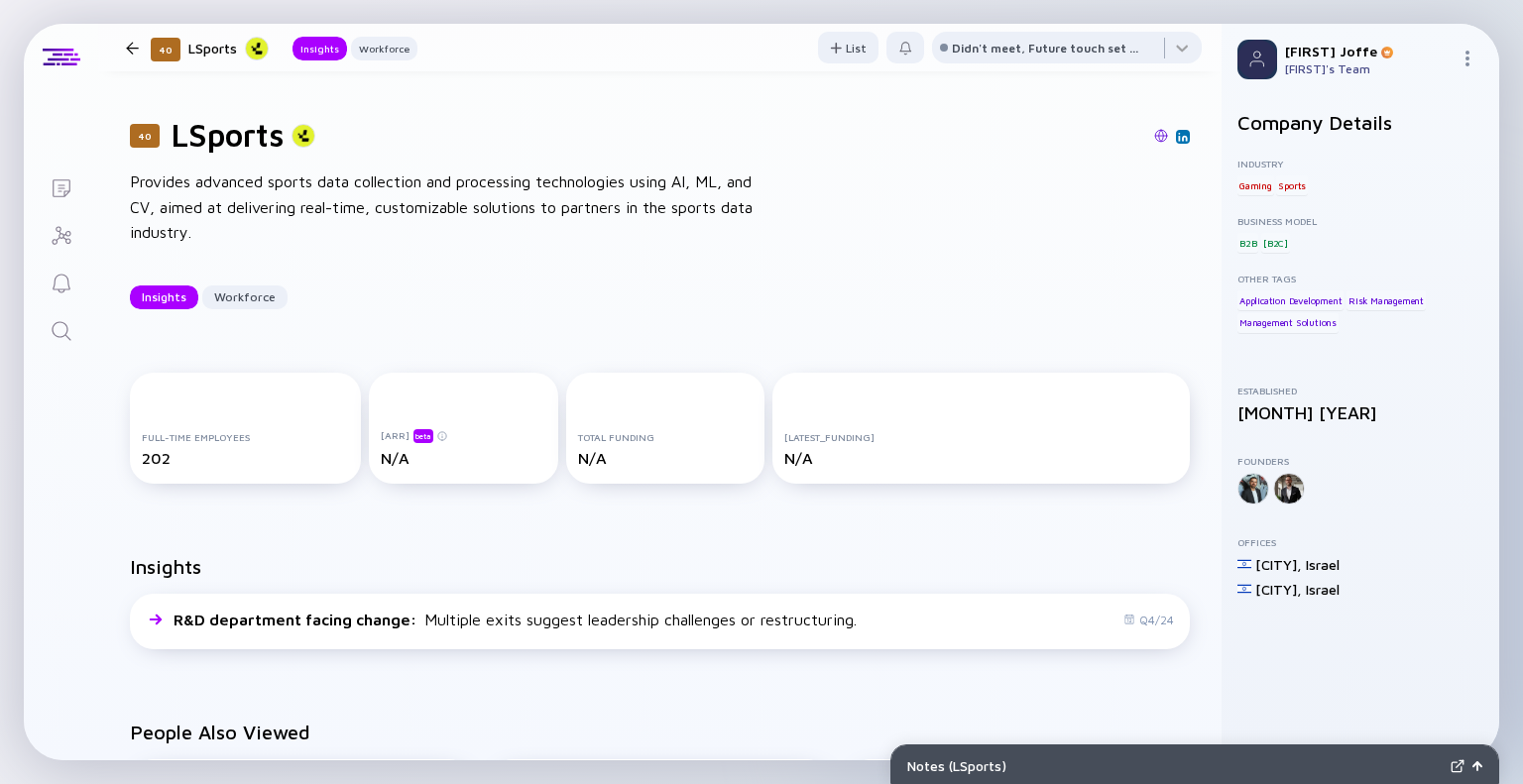 scroll, scrollTop: 0, scrollLeft: 0, axis: both 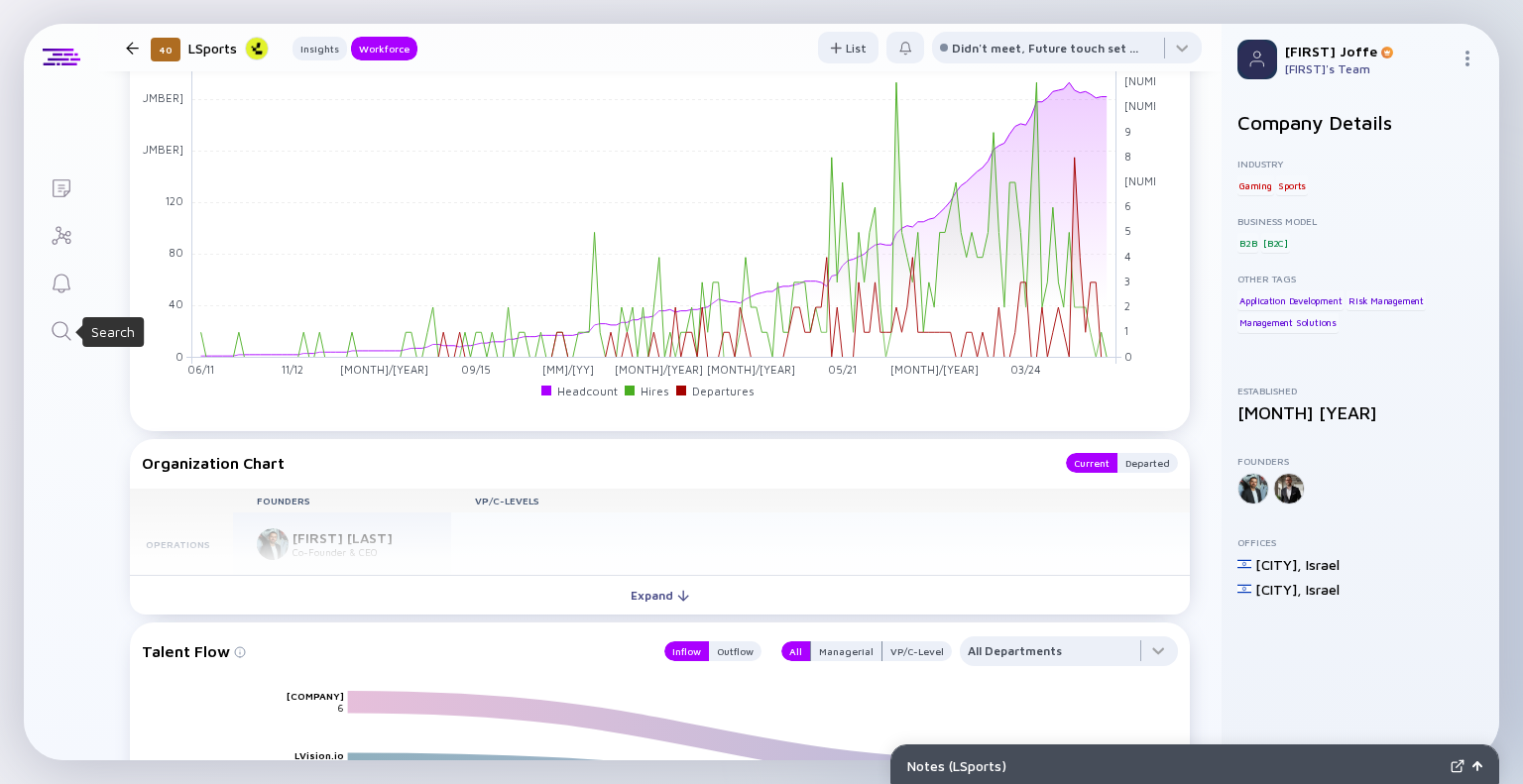 click at bounding box center (61, 331) 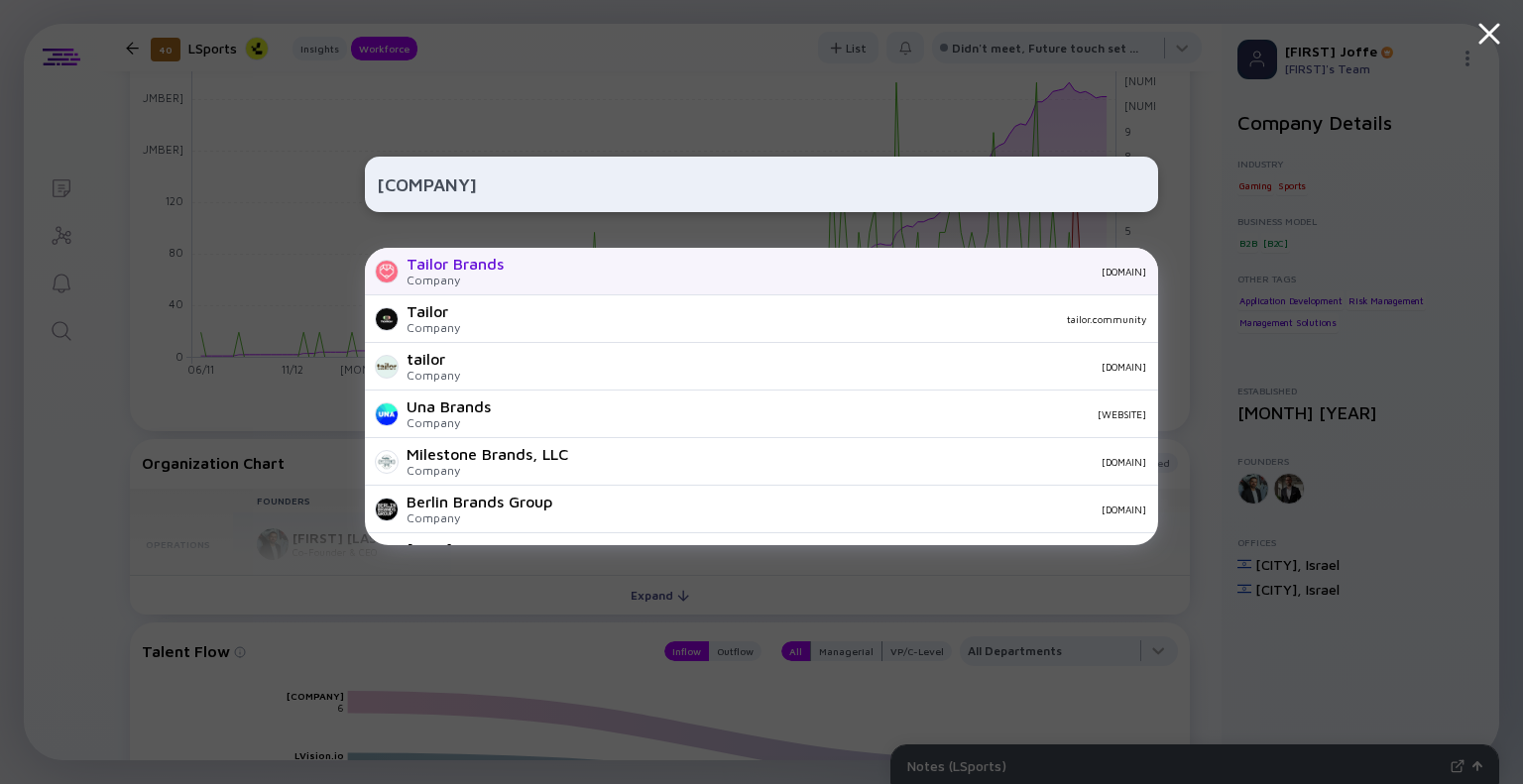 type on "[COMPANY]" 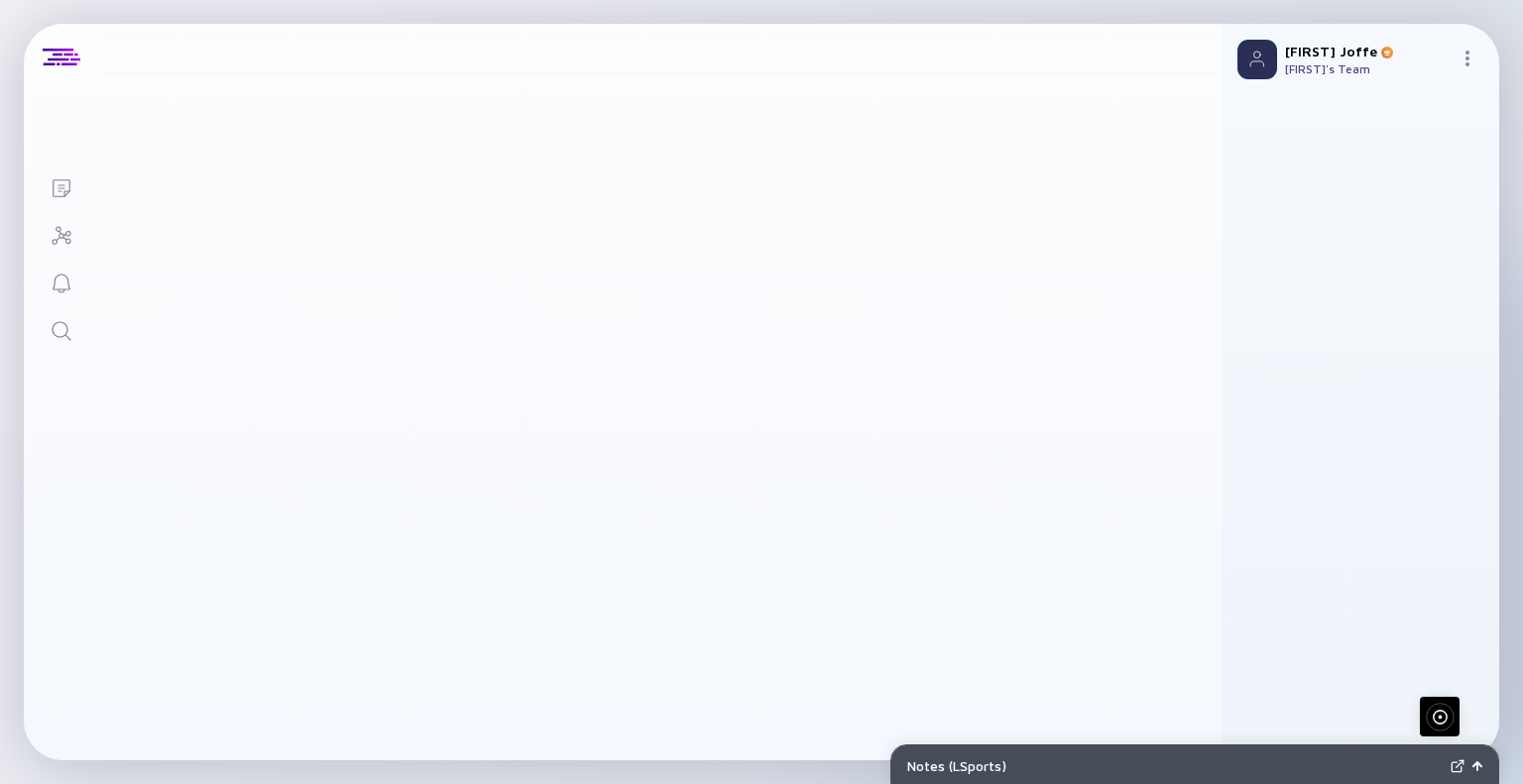 scroll, scrollTop: 0, scrollLeft: 0, axis: both 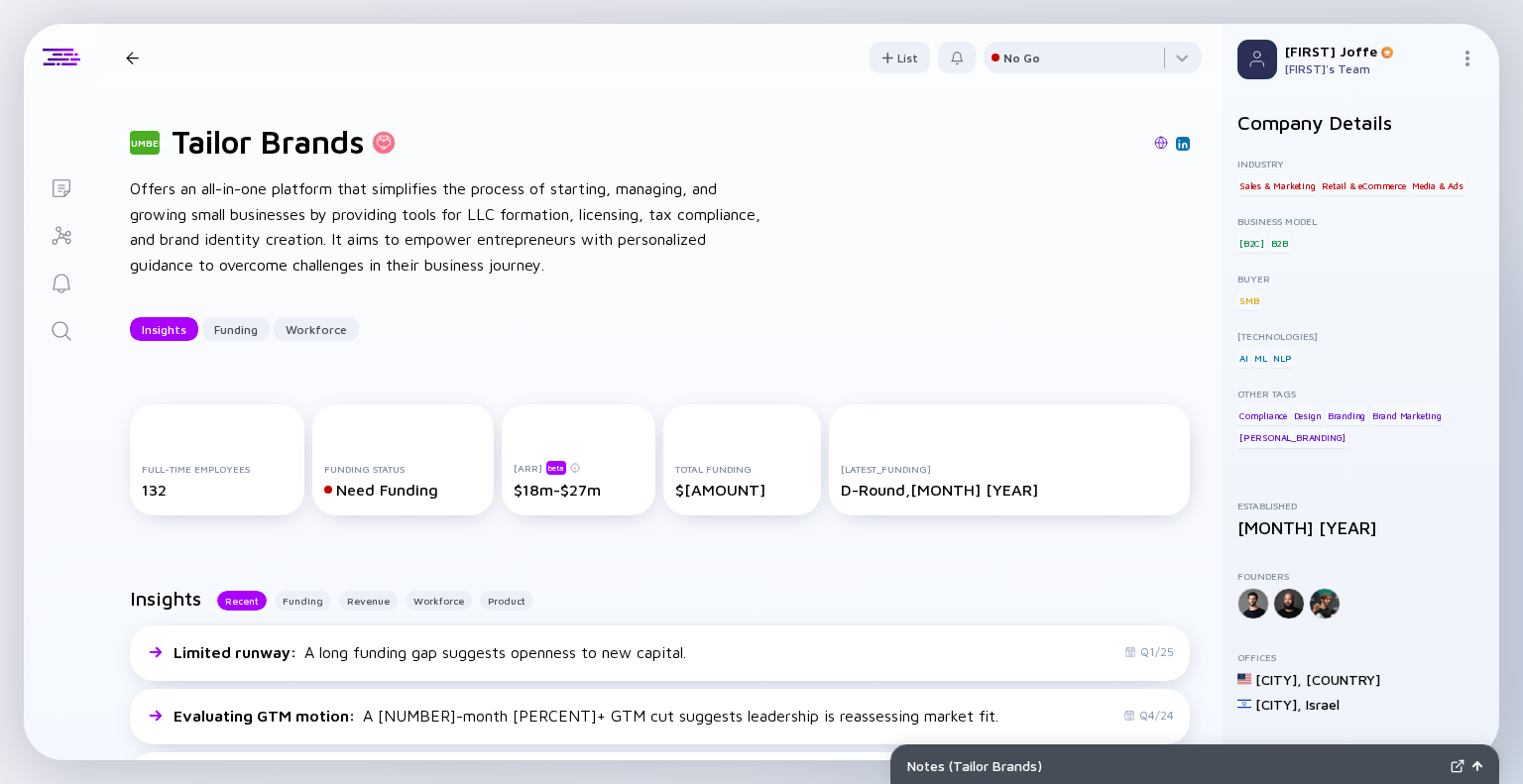 click at bounding box center (60, 329) 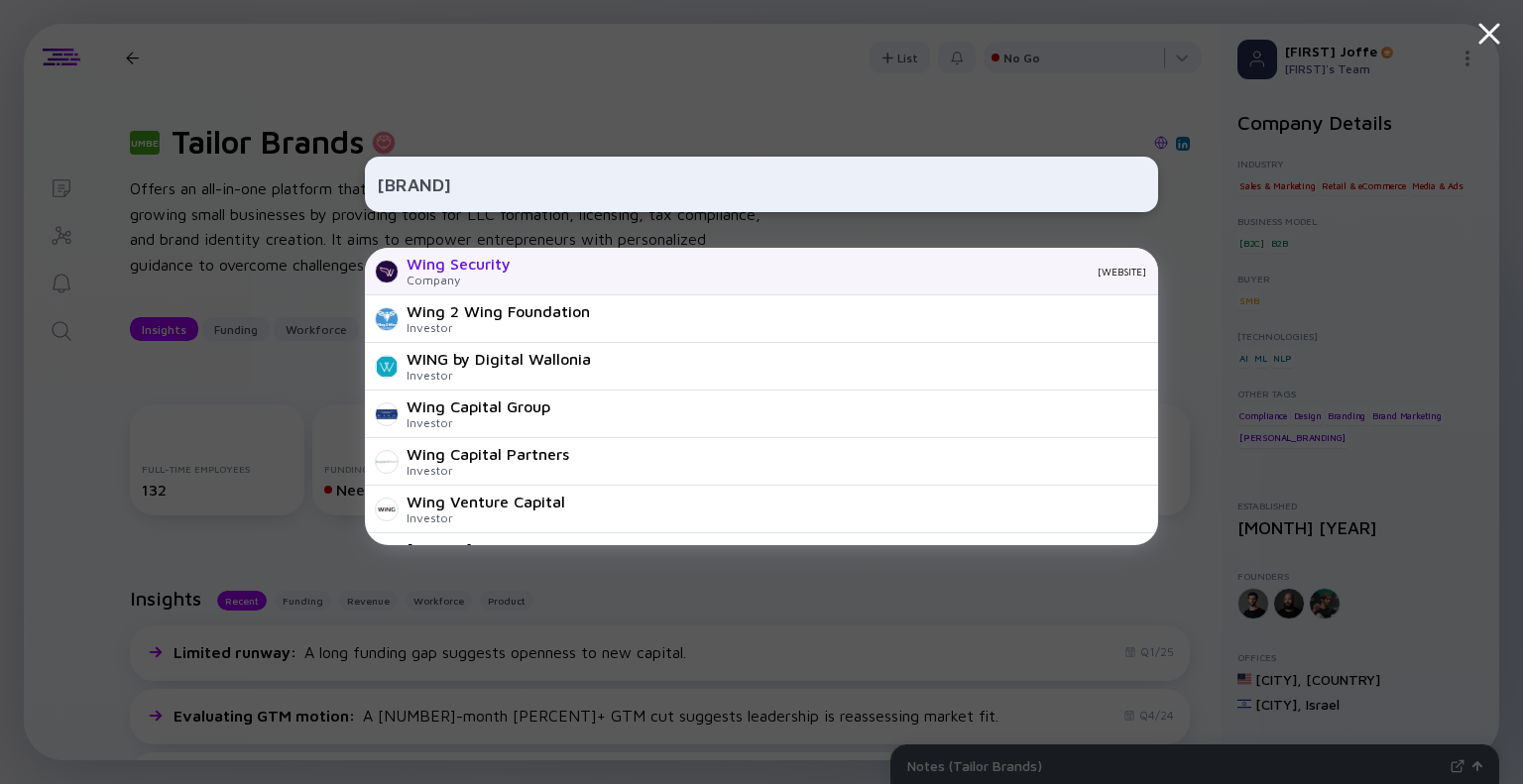 type on "[BRAND]" 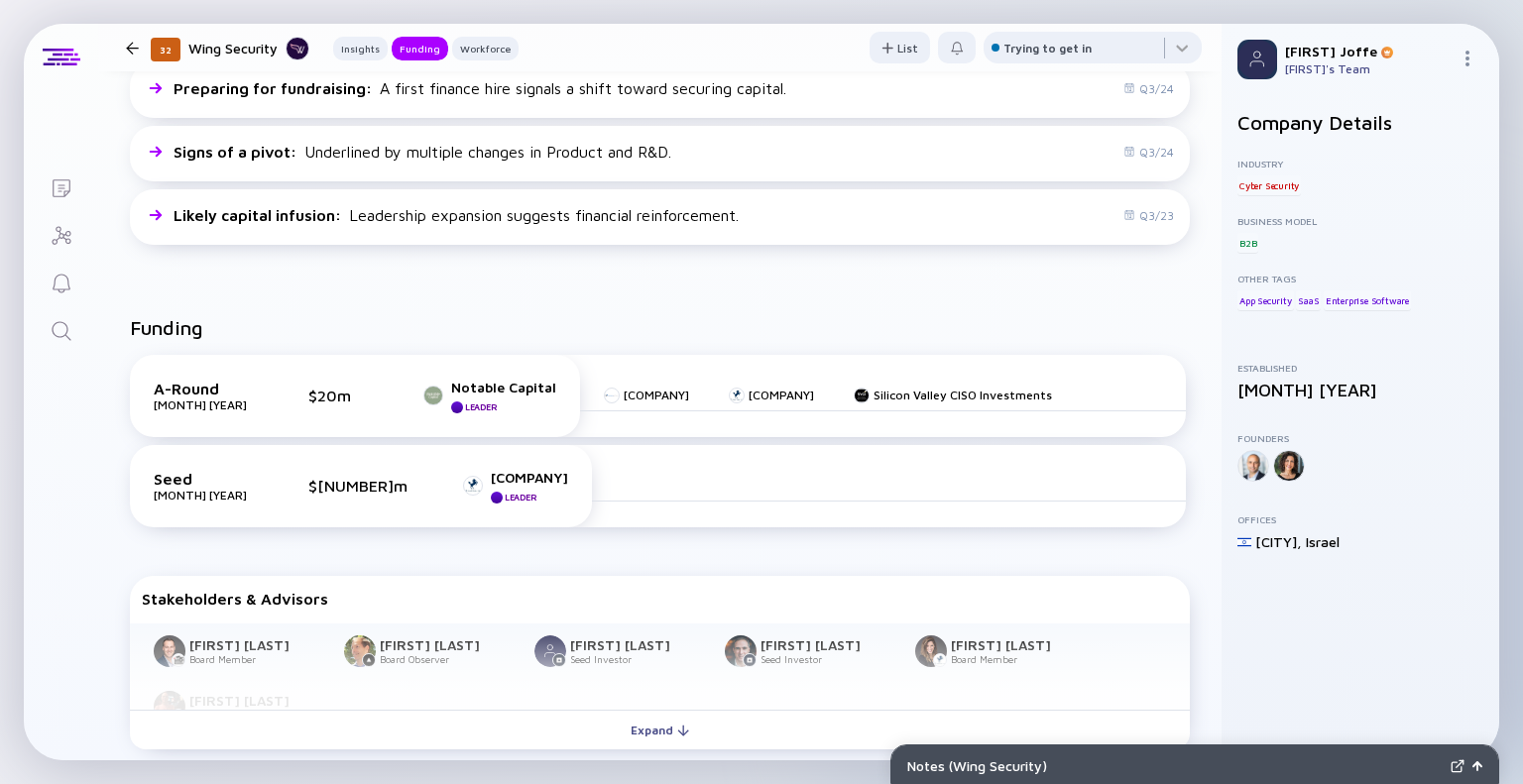 scroll, scrollTop: 595, scrollLeft: 0, axis: vertical 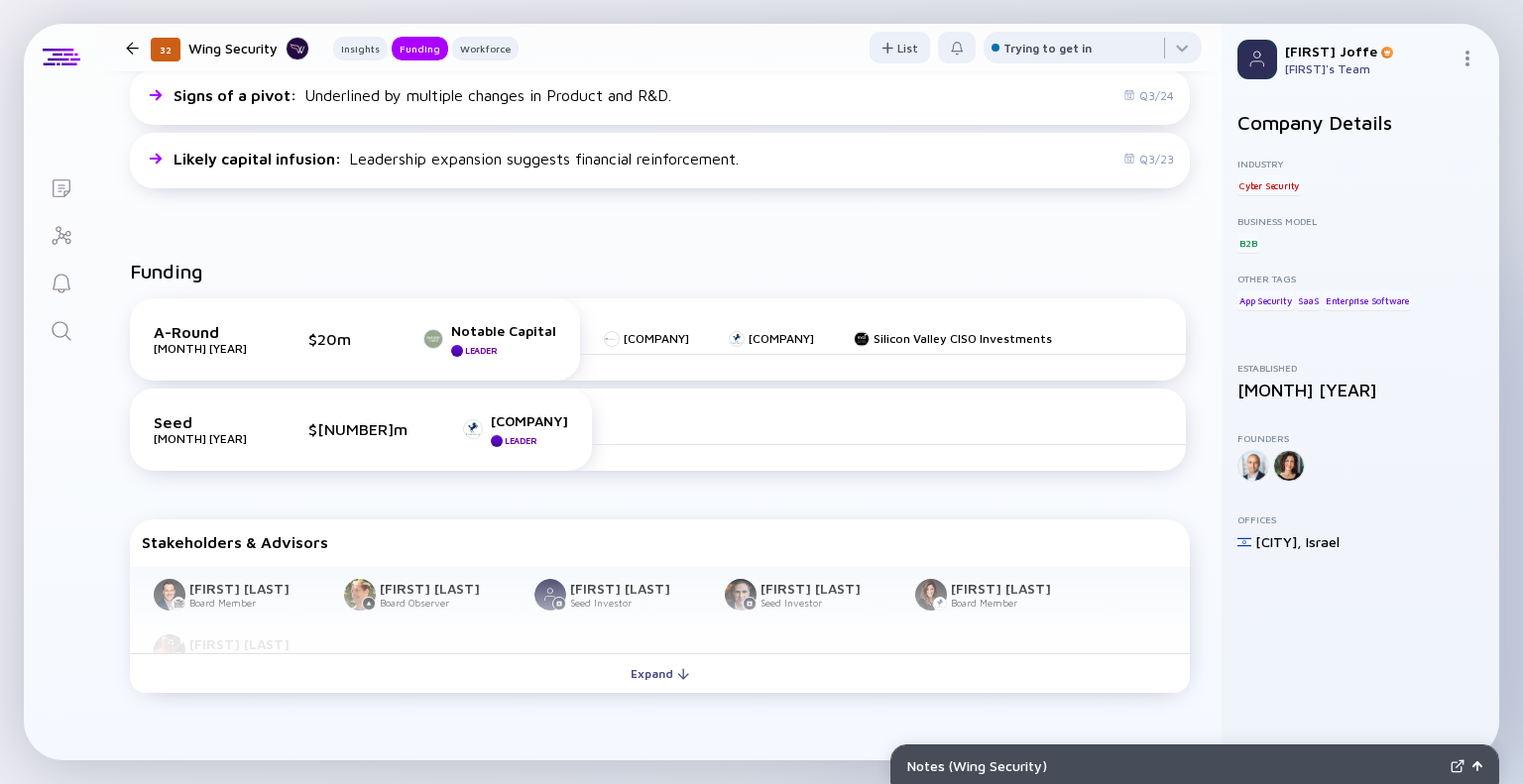 click at bounding box center (61, 331) 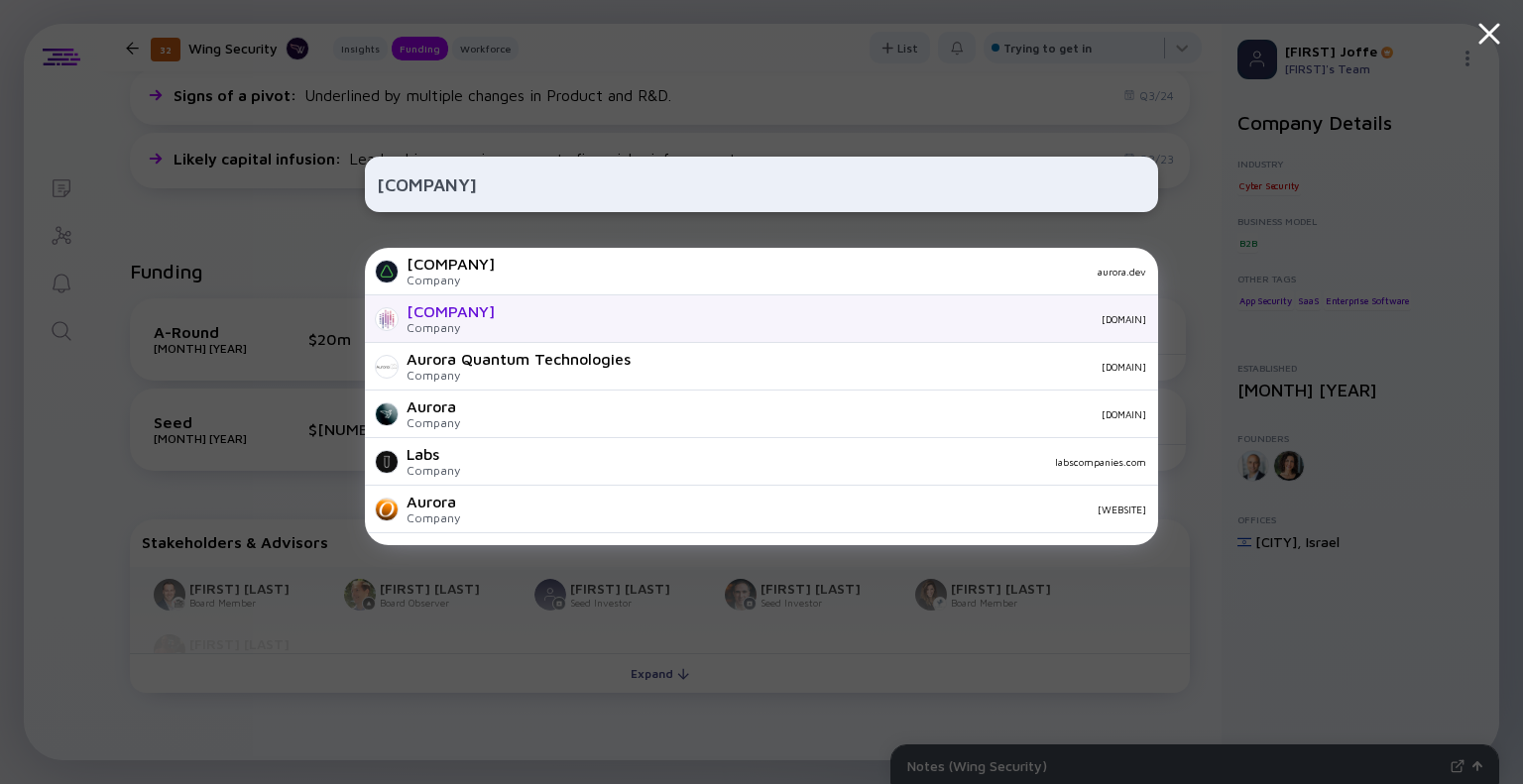 type on "[COMPANY]" 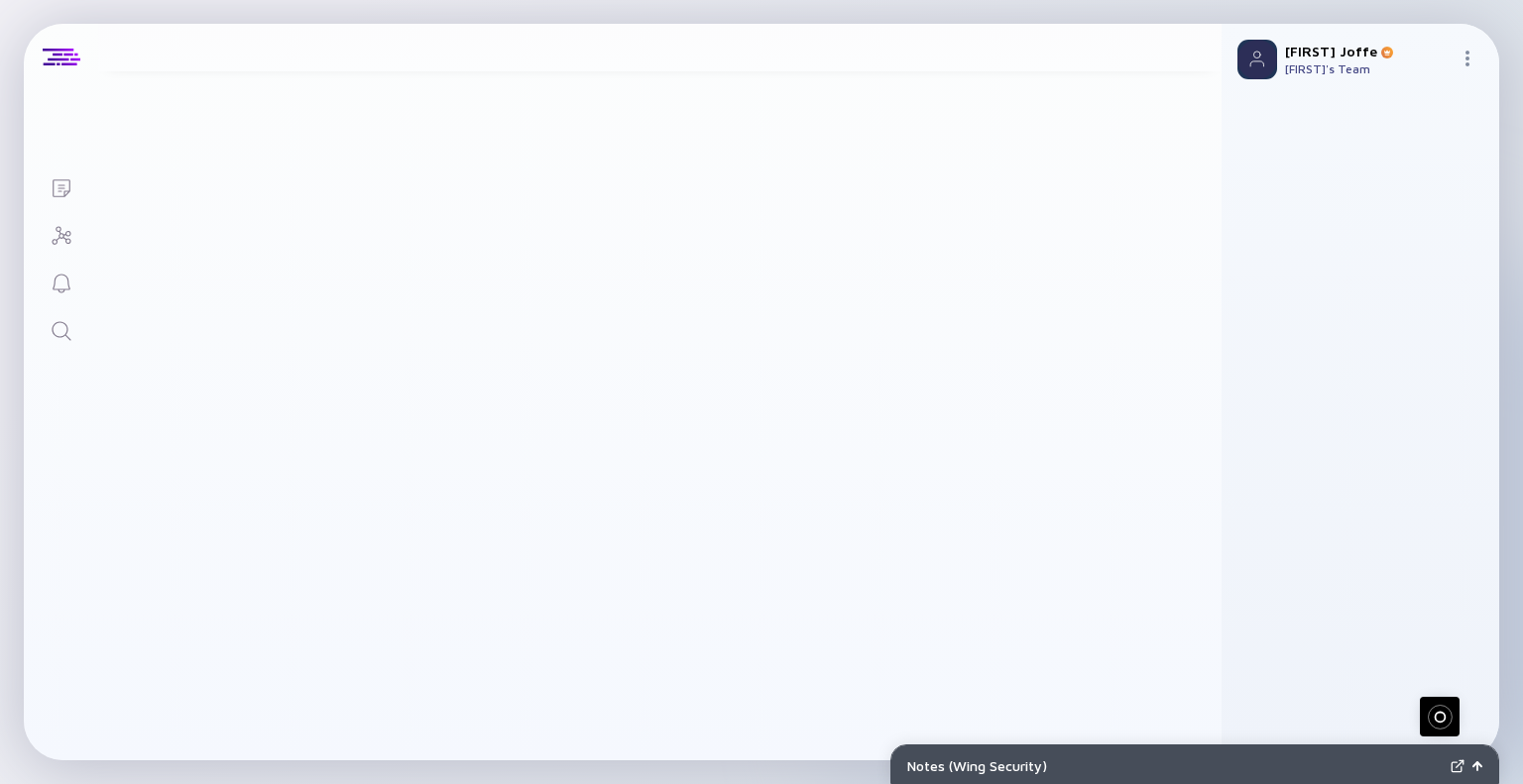 scroll, scrollTop: 0, scrollLeft: 0, axis: both 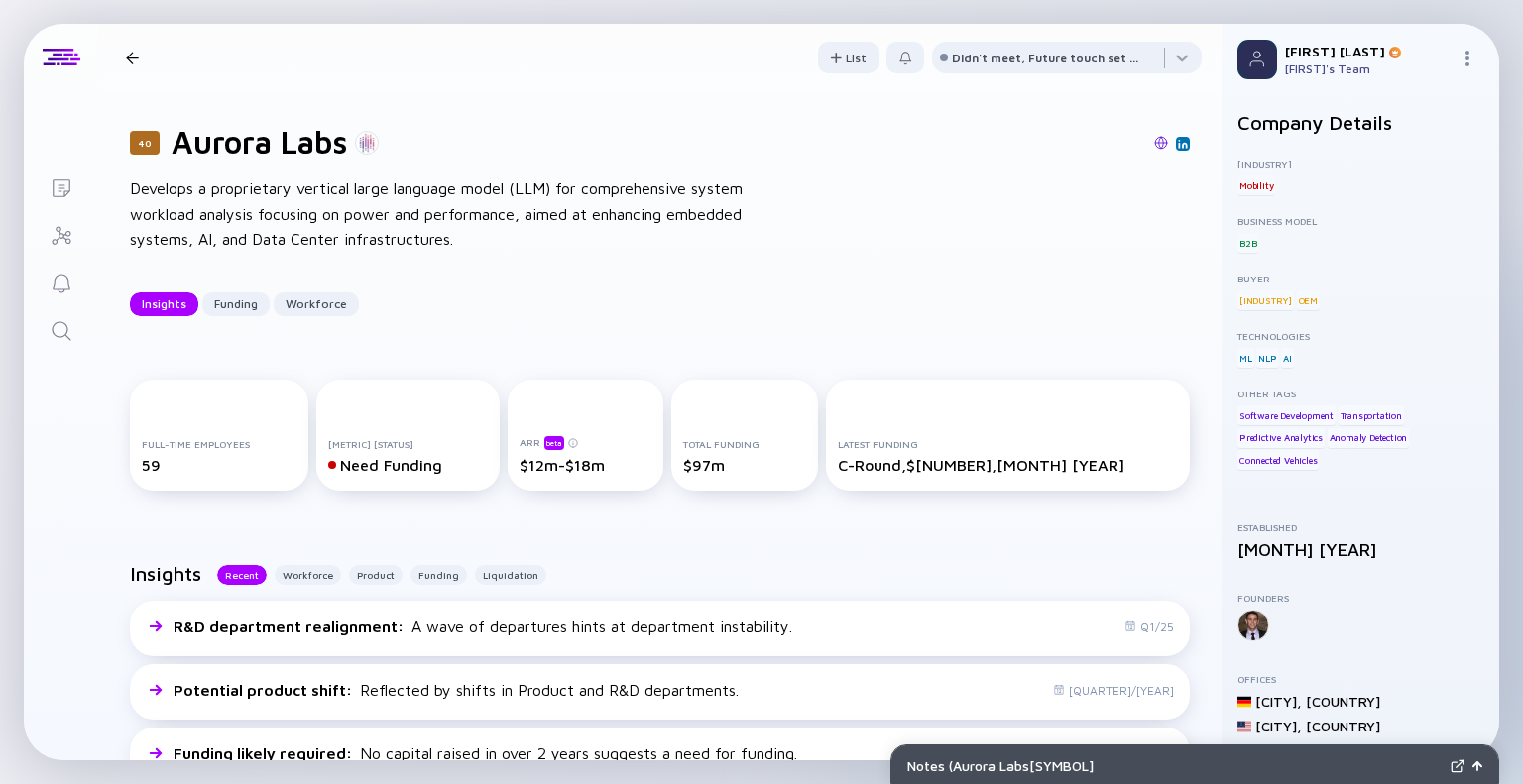 click at bounding box center [60, 329] 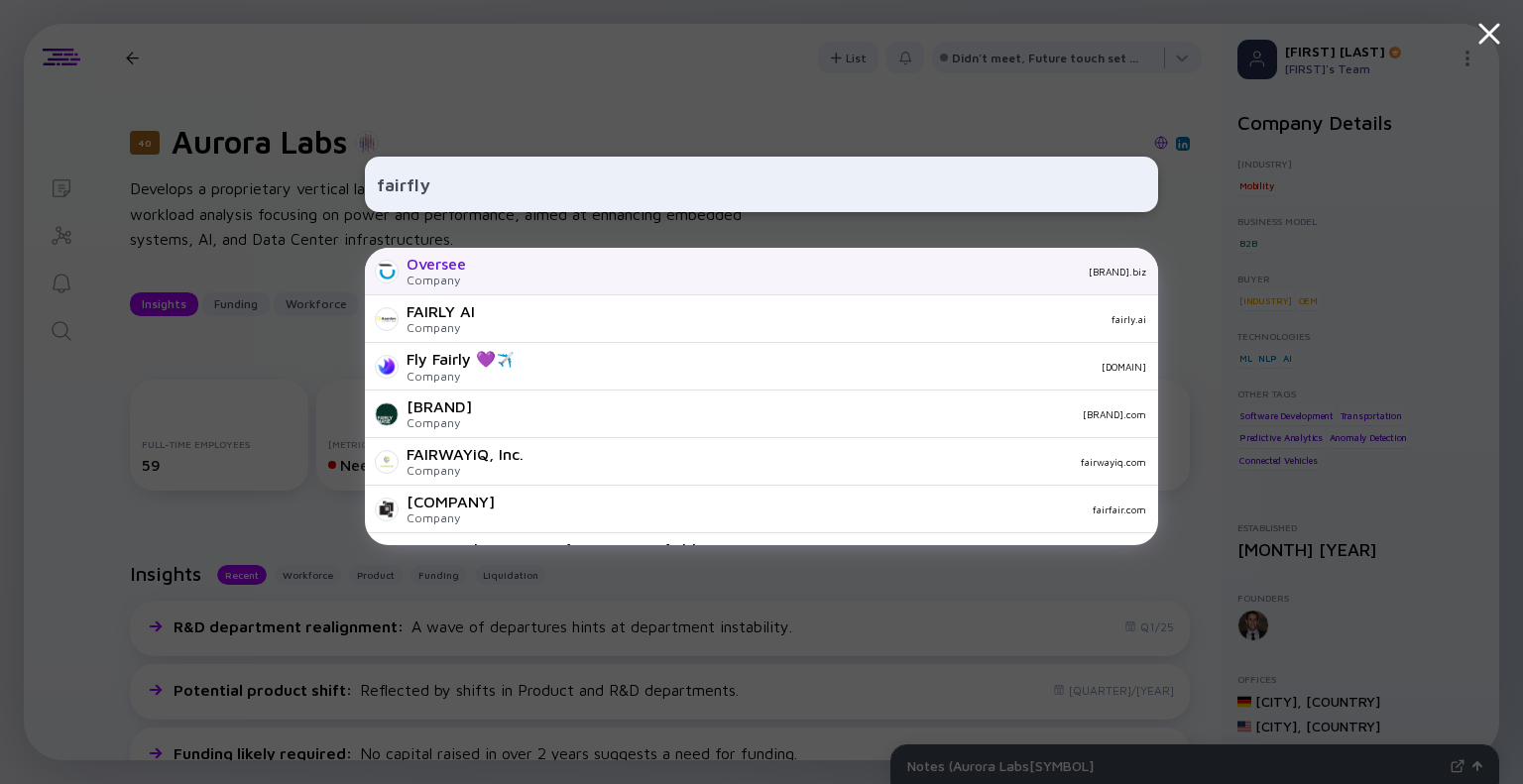 type on "fairfly" 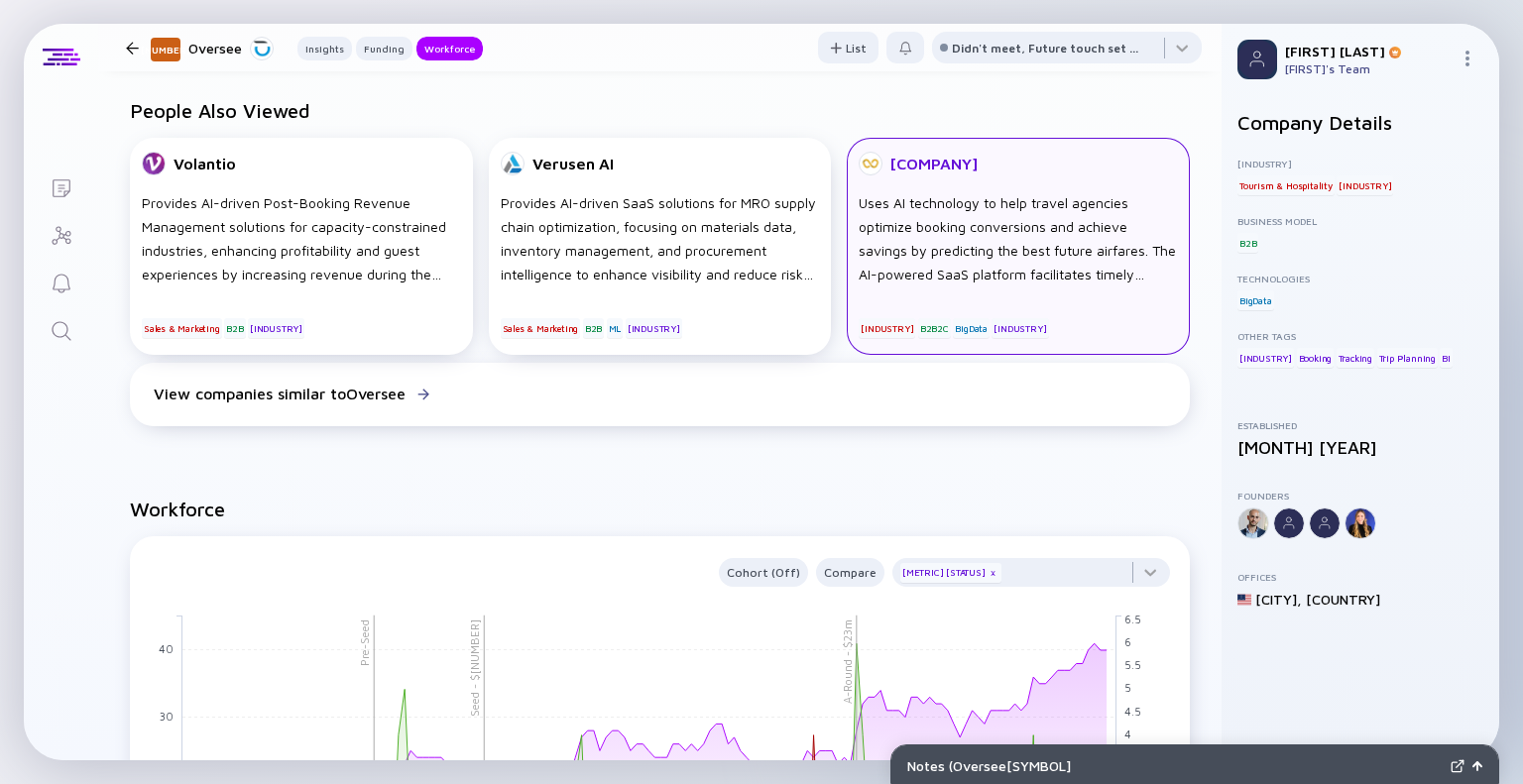 scroll, scrollTop: 1288, scrollLeft: 0, axis: vertical 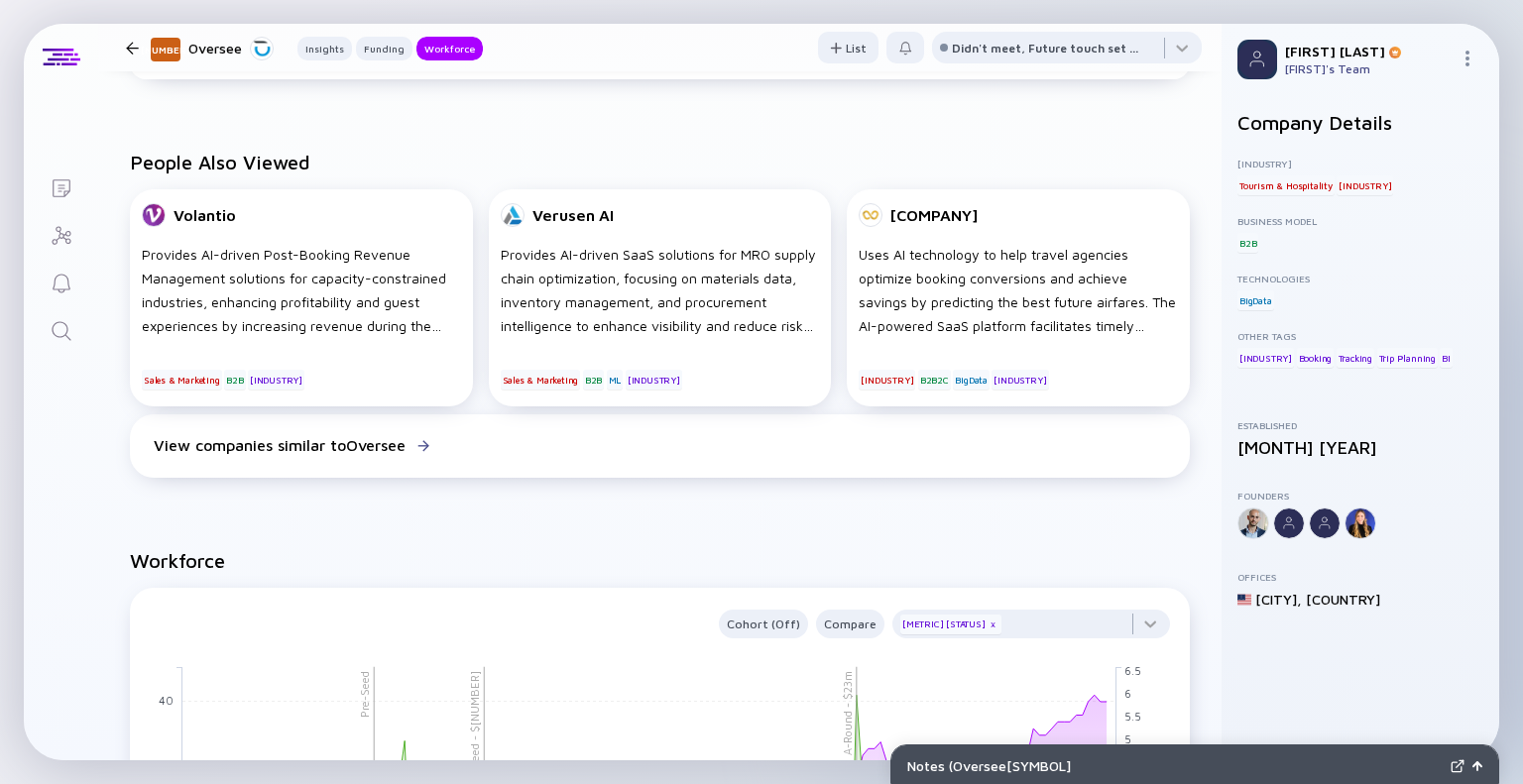 click at bounding box center (61, 331) 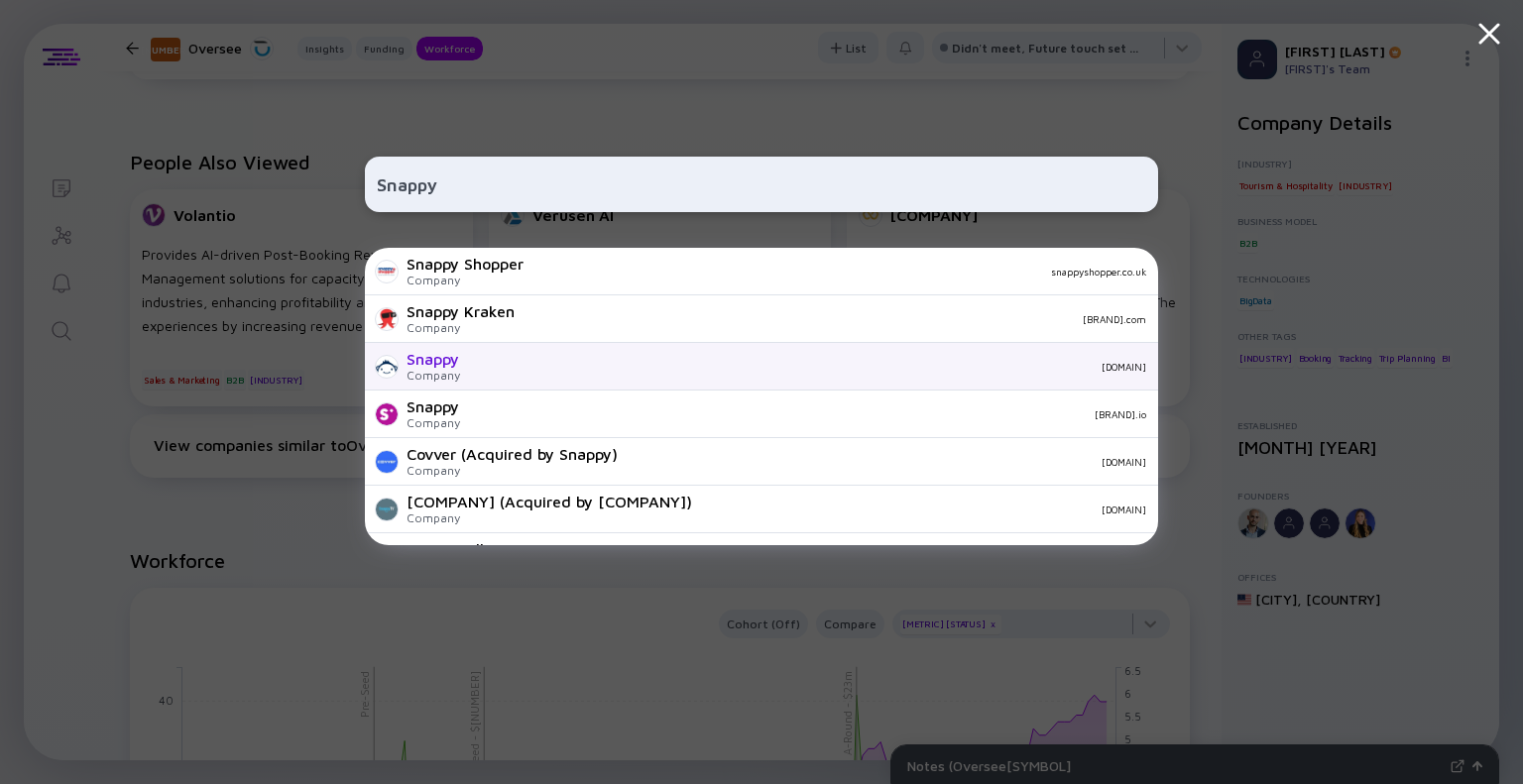 type on "Snappy" 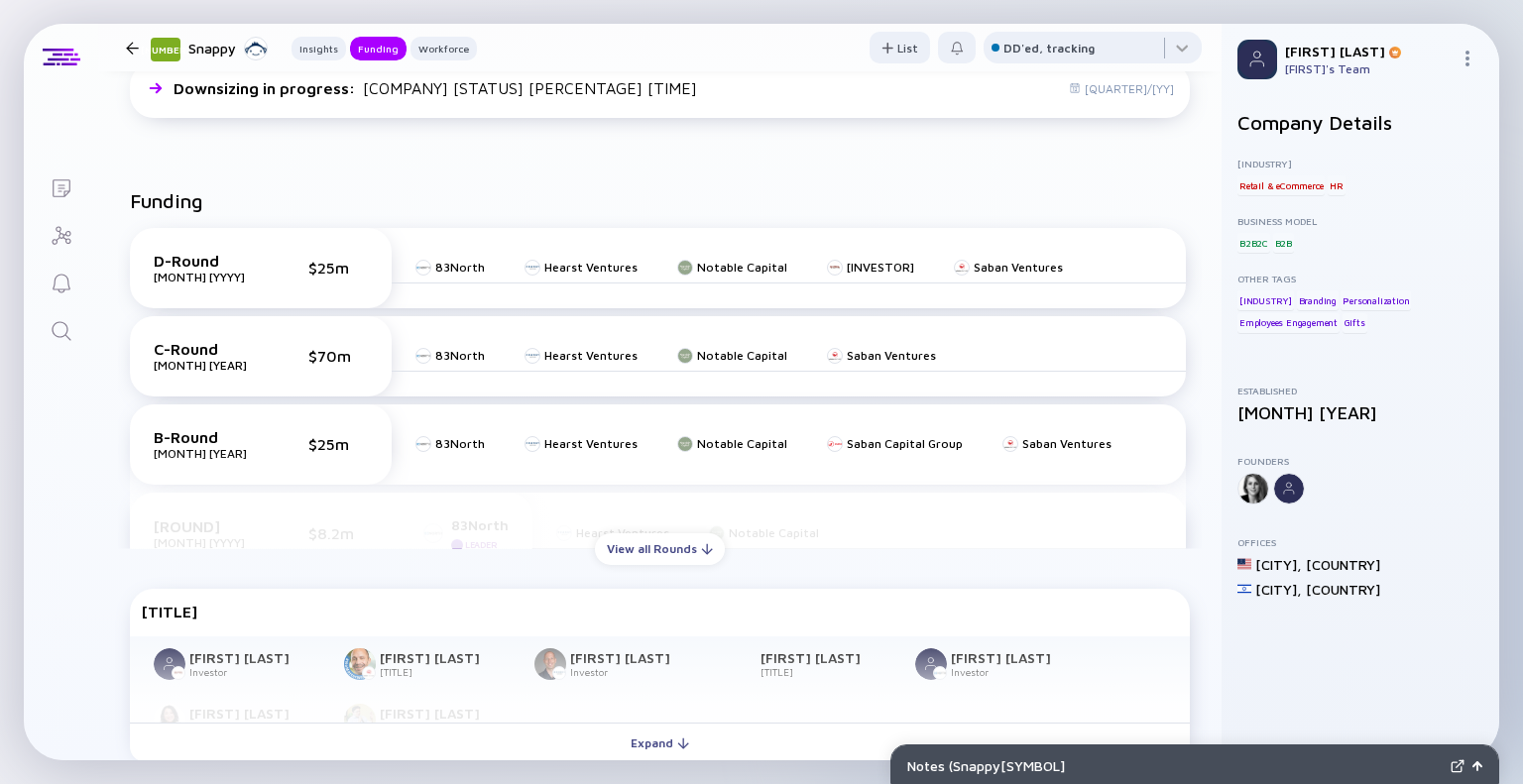scroll, scrollTop: 496, scrollLeft: 0, axis: vertical 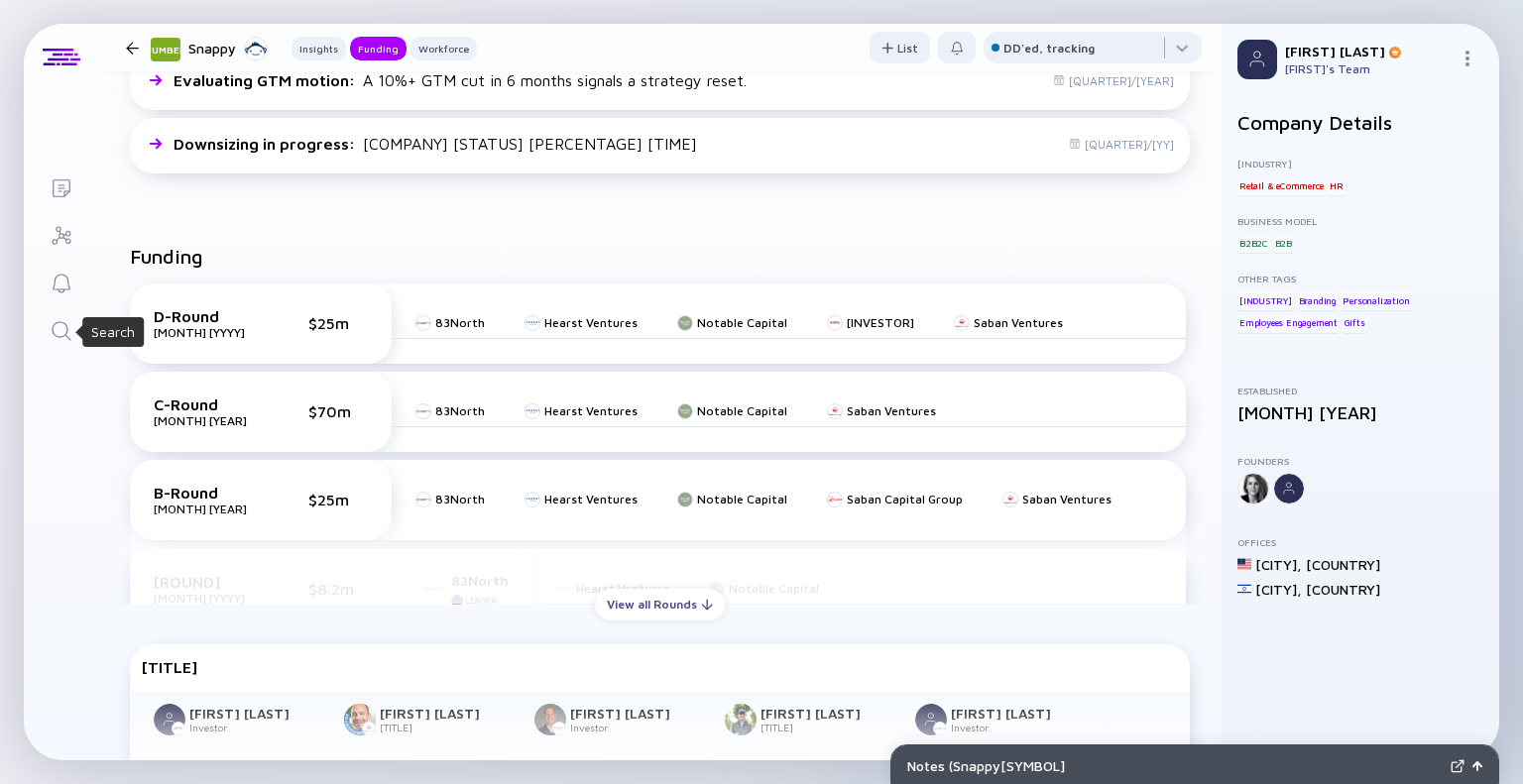 click at bounding box center (60, 330) 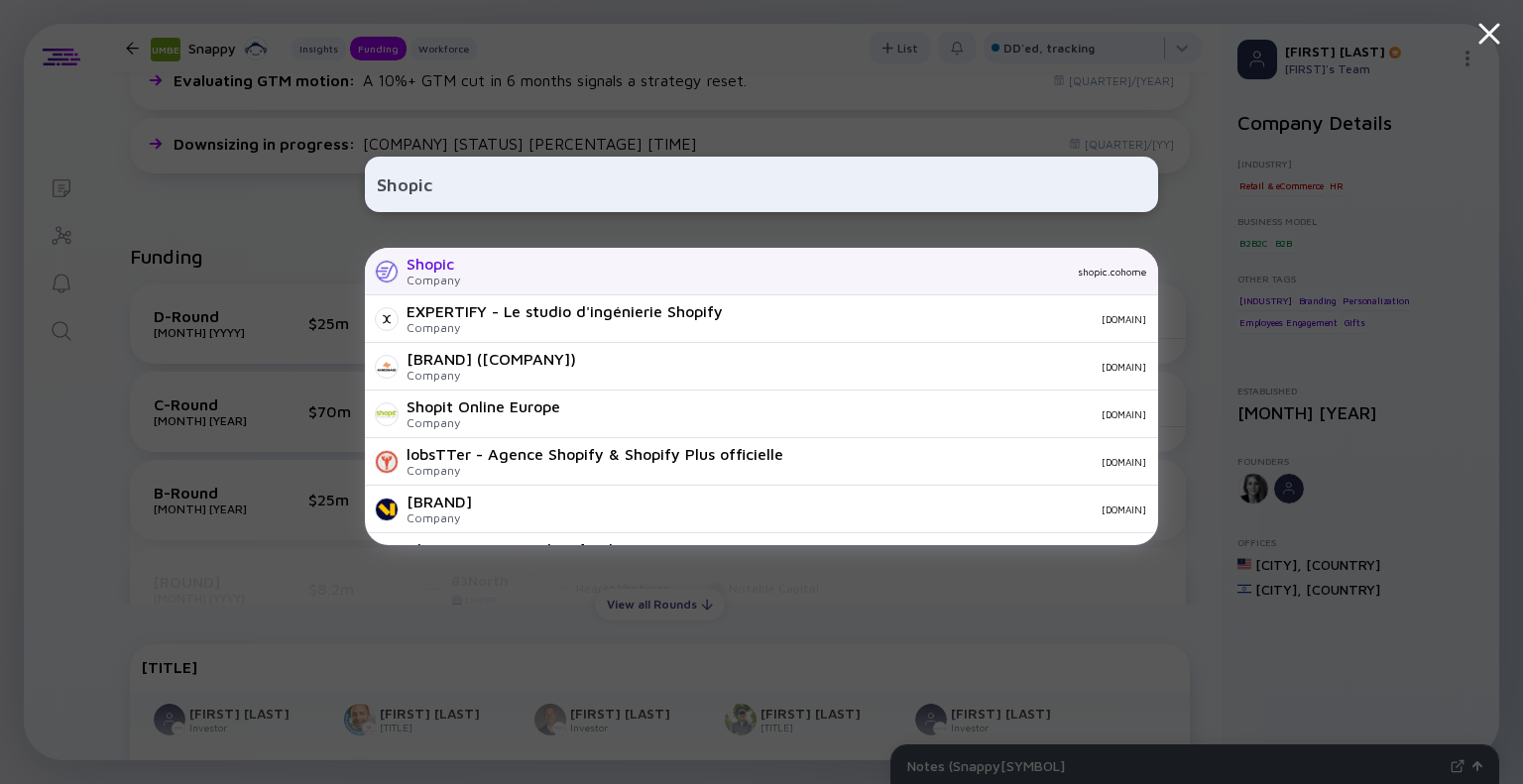 click on "Company" at bounding box center [433, 280] 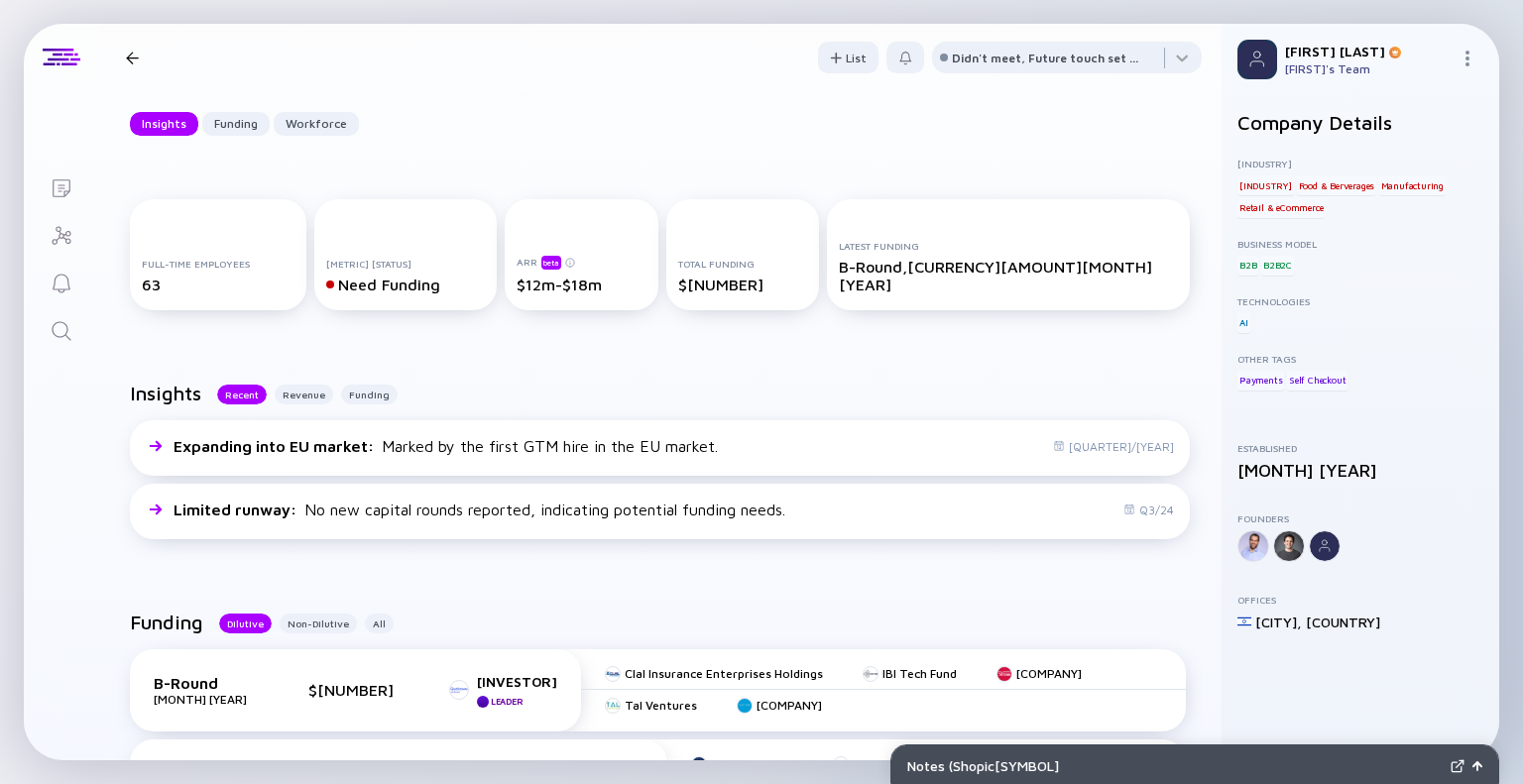 scroll, scrollTop: 0, scrollLeft: 0, axis: both 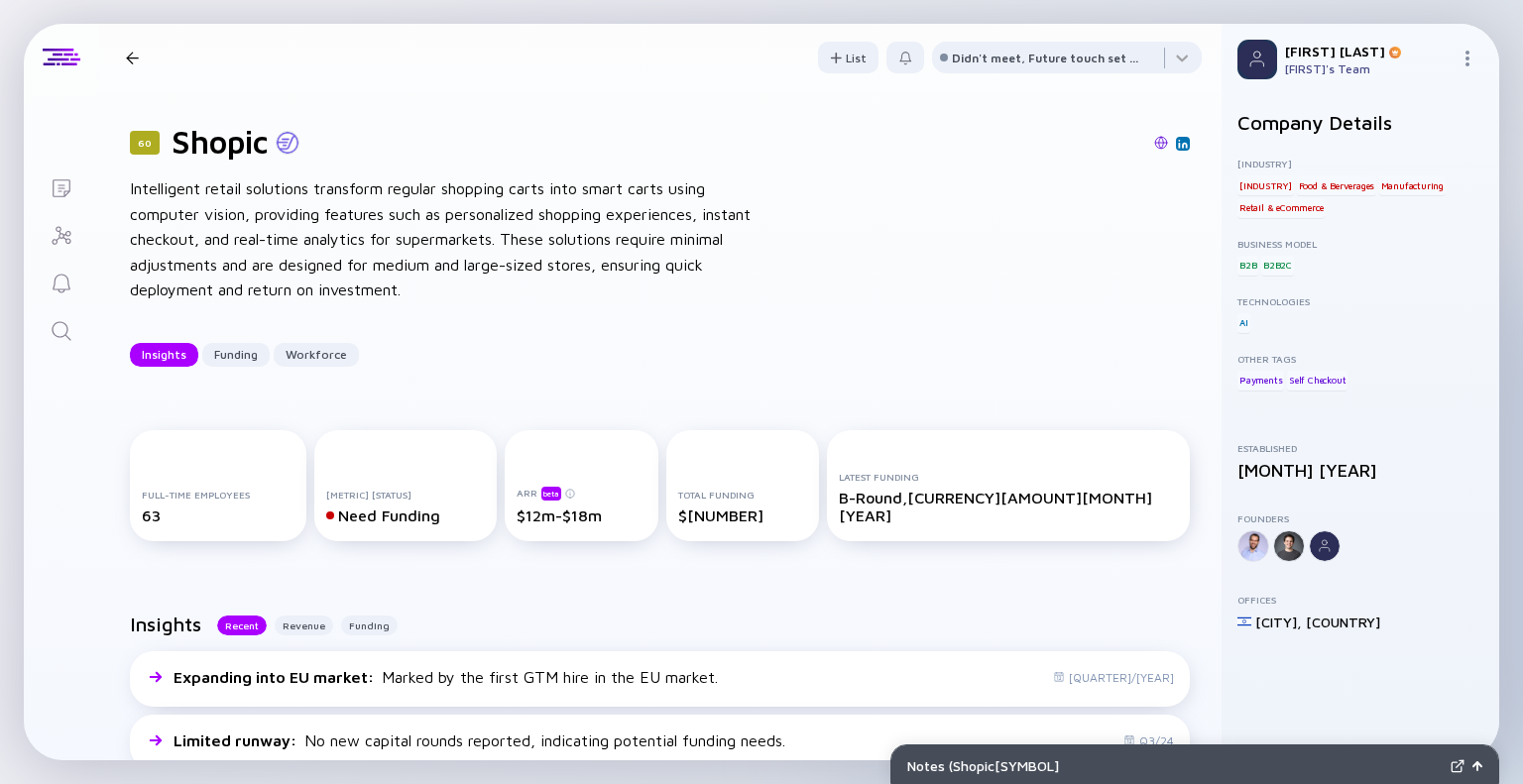 click at bounding box center (61, 331) 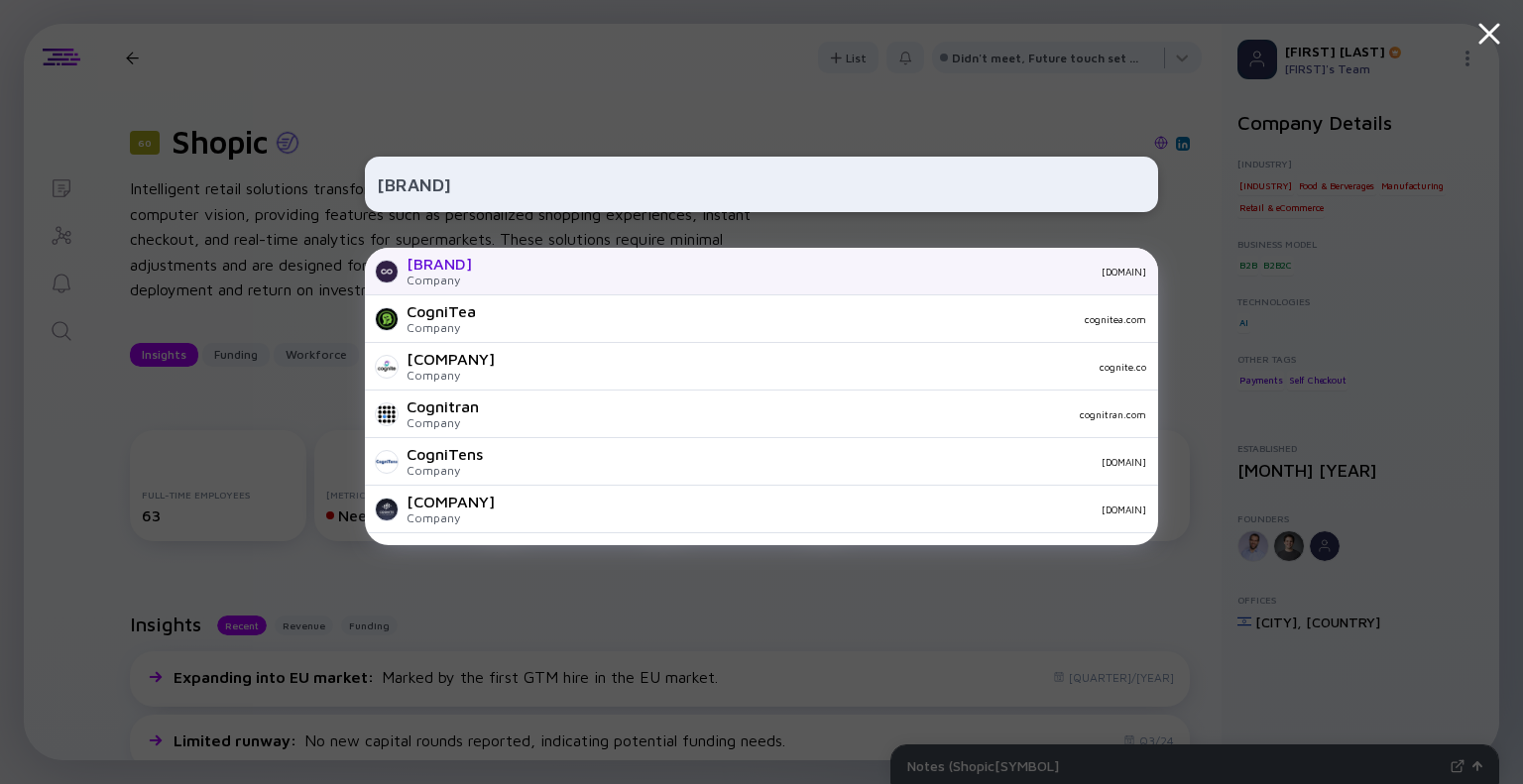 type on "Cogniteam" 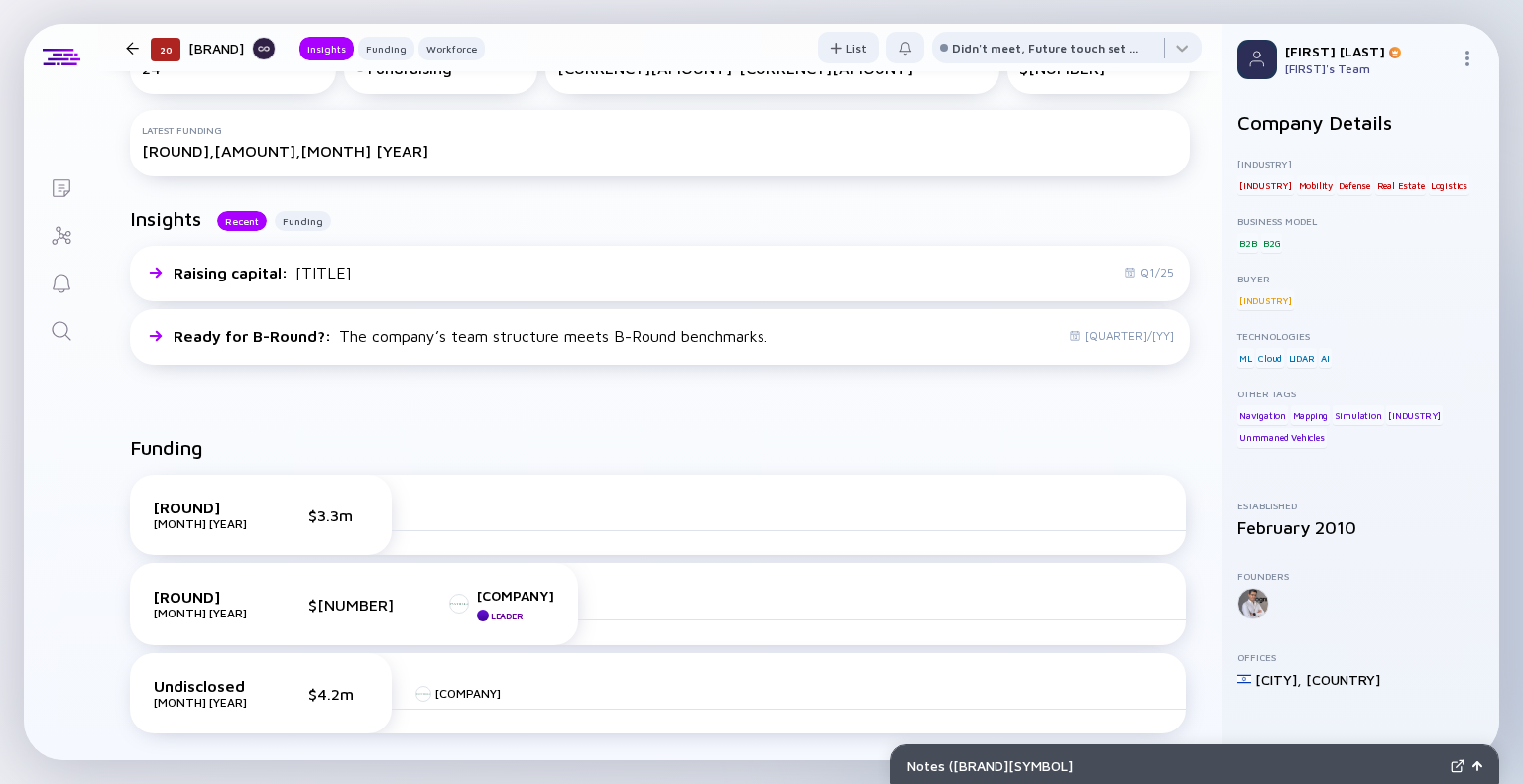 scroll, scrollTop: 496, scrollLeft: 0, axis: vertical 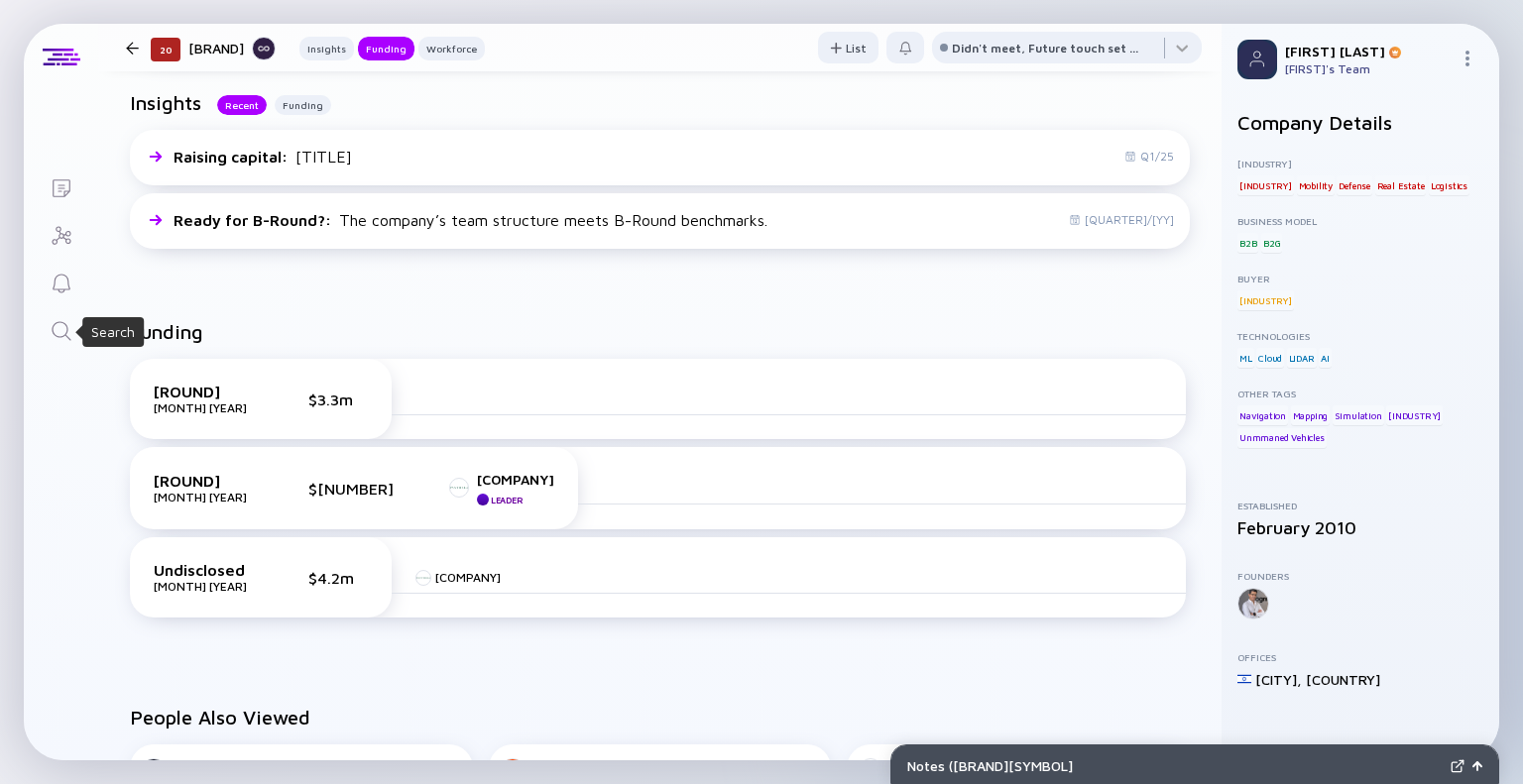 click at bounding box center [61, 331] 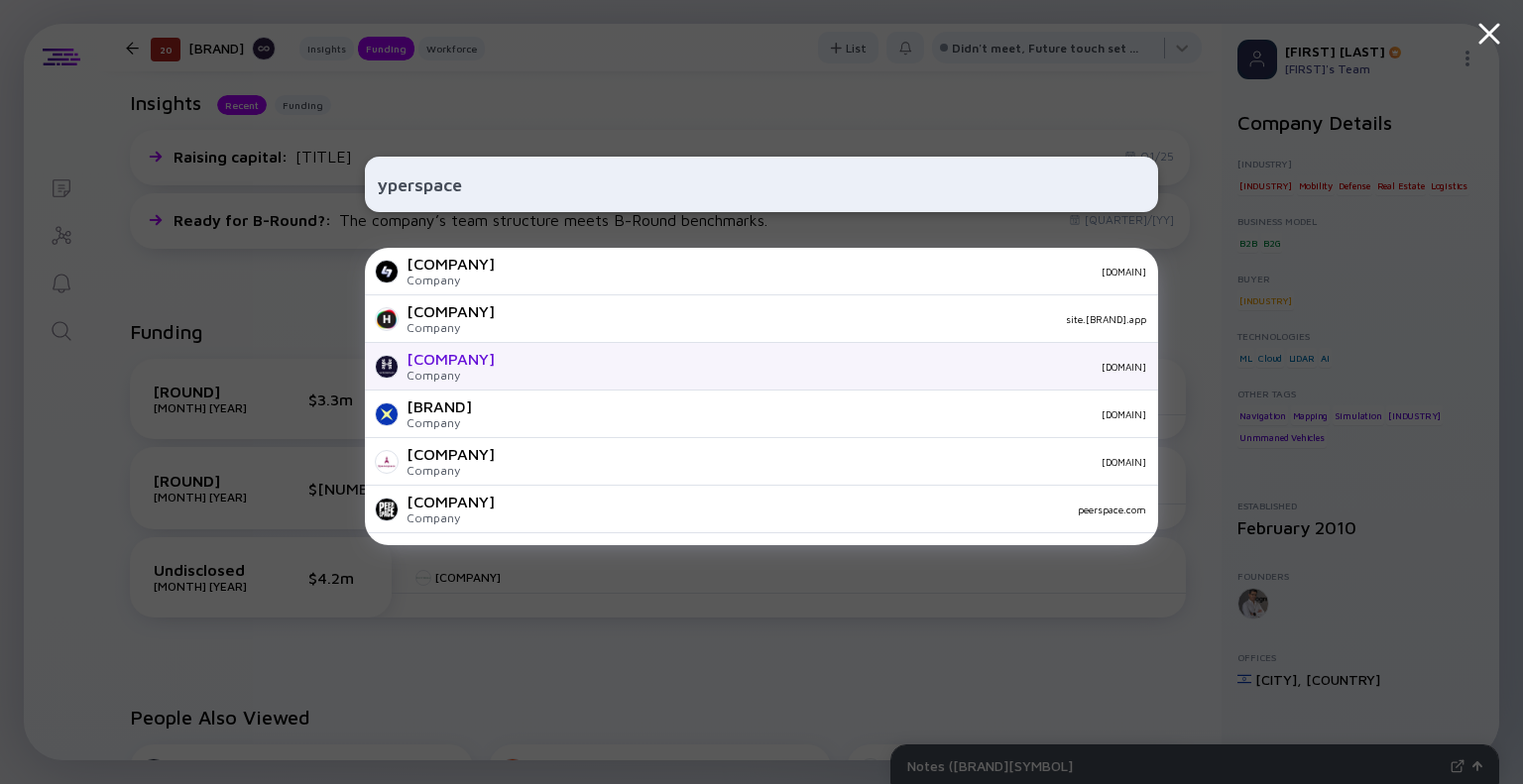 type on "yperspace" 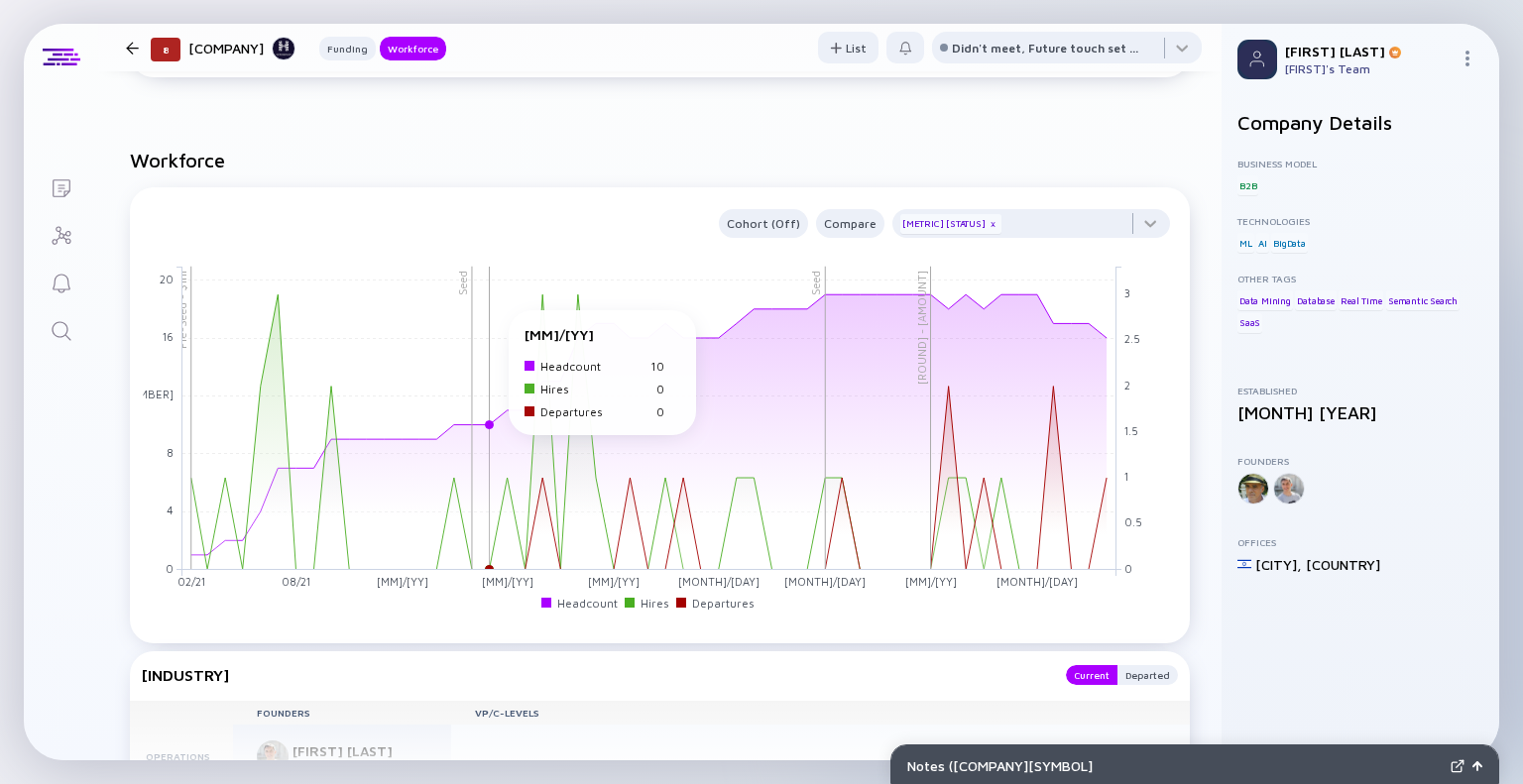 scroll, scrollTop: 1388, scrollLeft: 0, axis: vertical 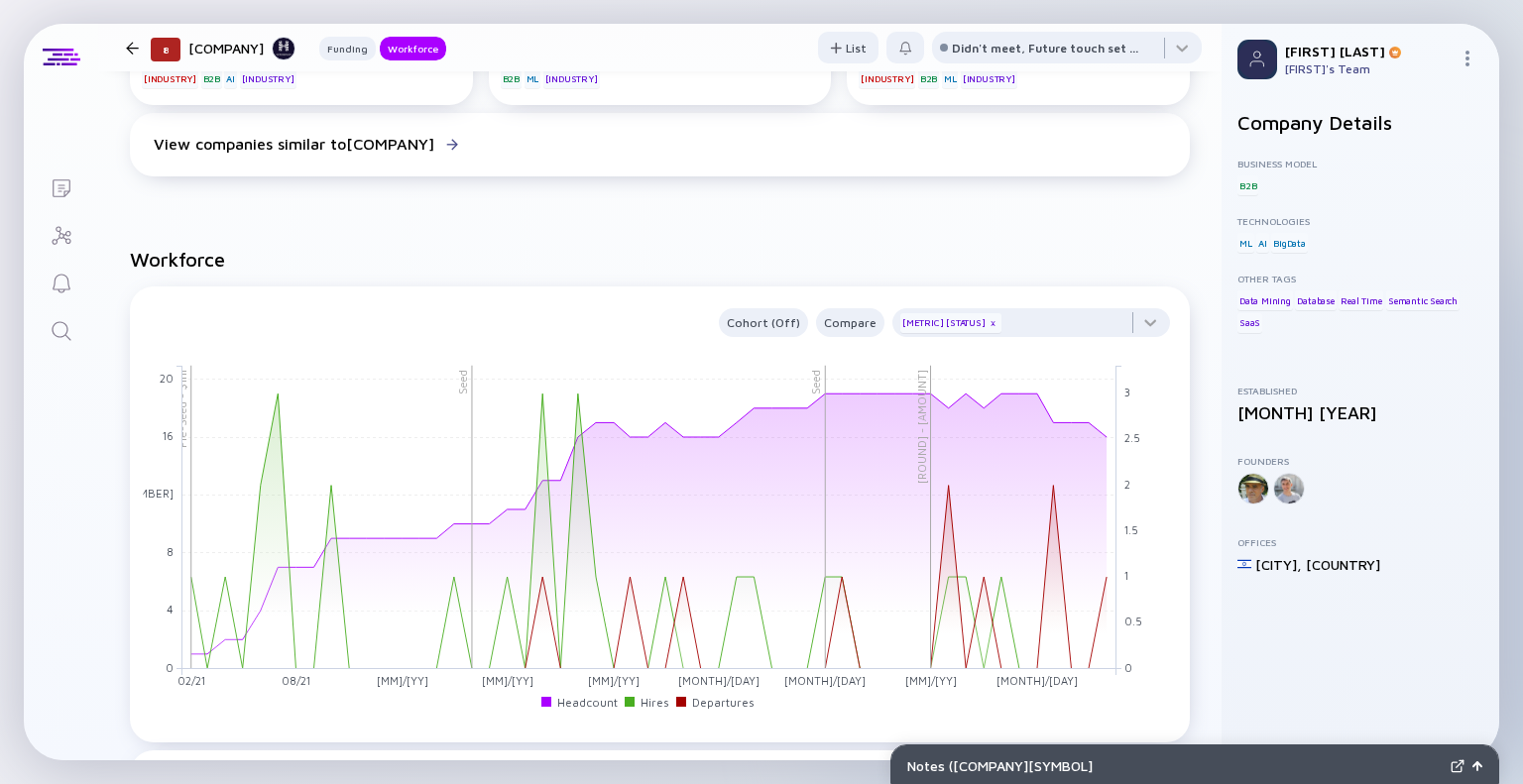 click at bounding box center [61, 331] 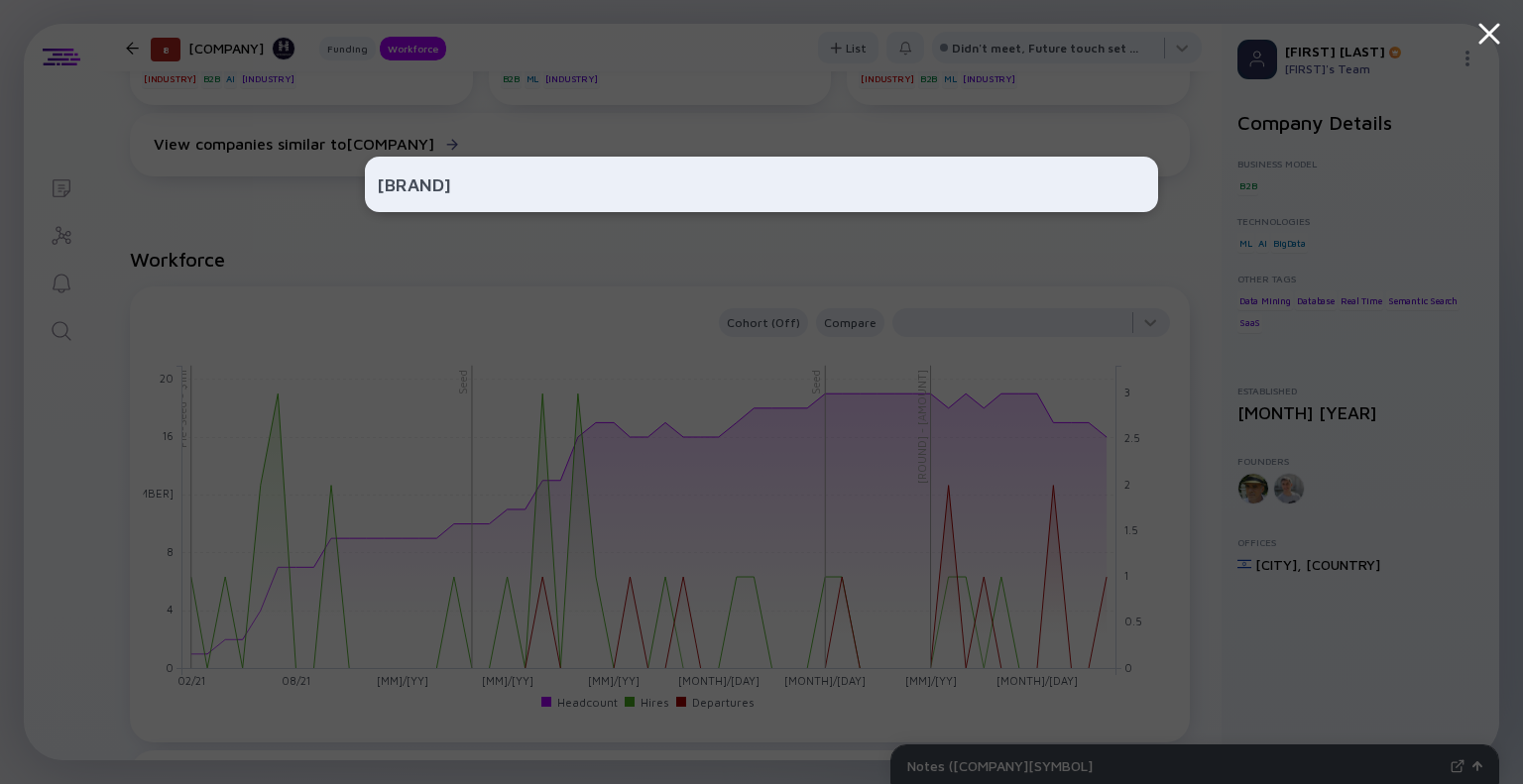 type on "Deepcheck" 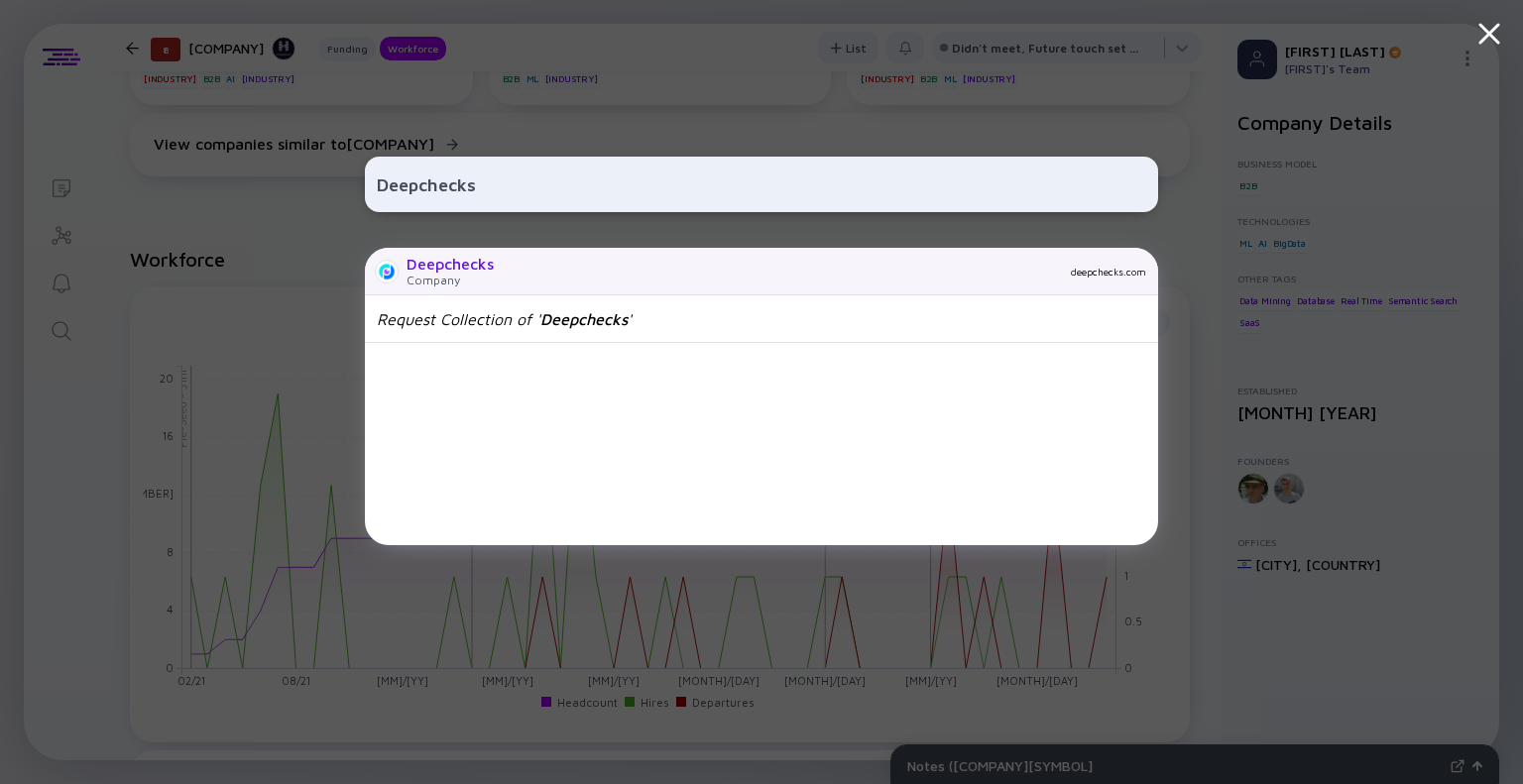 click on "Company" at bounding box center (450, 280) 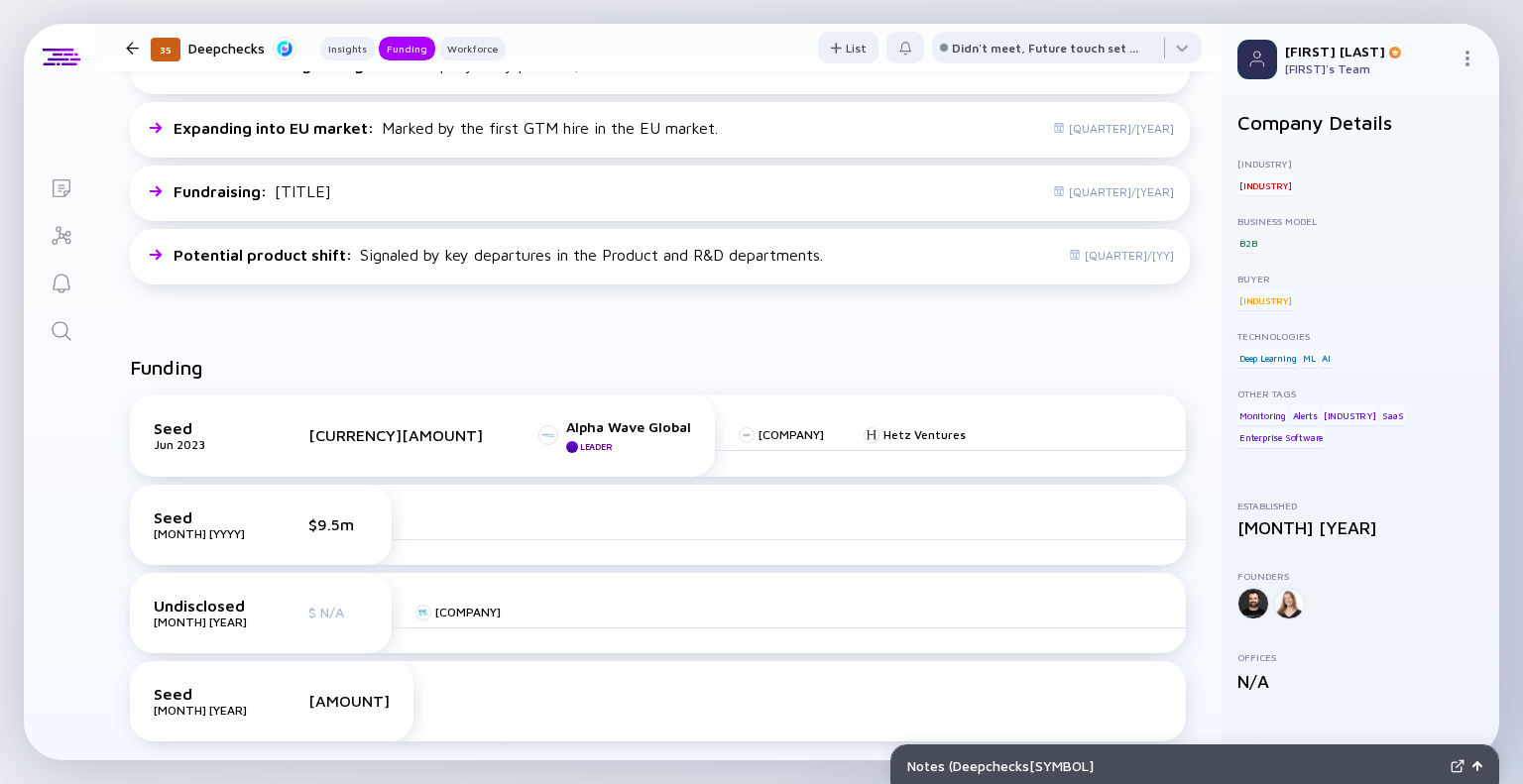 scroll, scrollTop: 595, scrollLeft: 0, axis: vertical 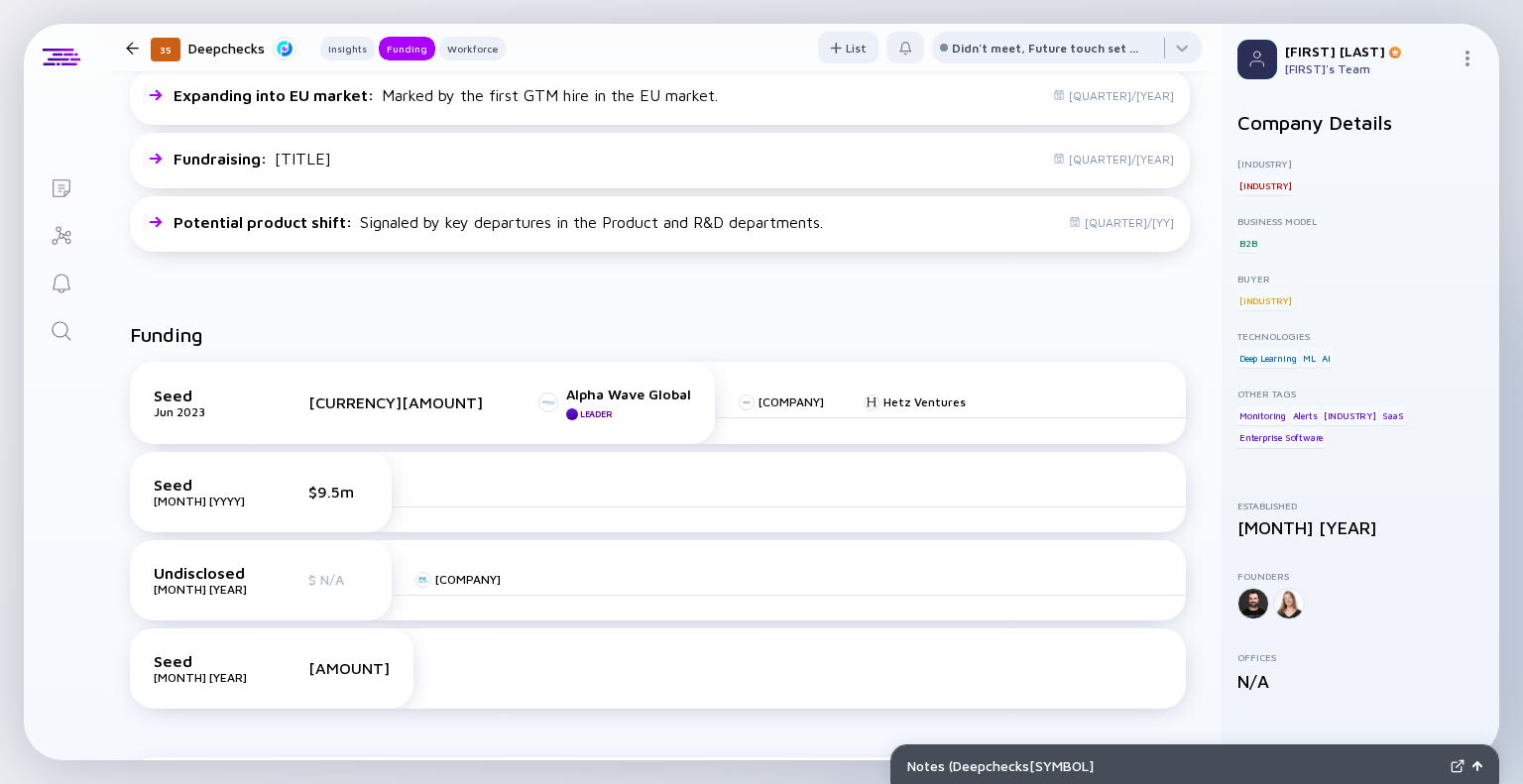 click at bounding box center [61, 331] 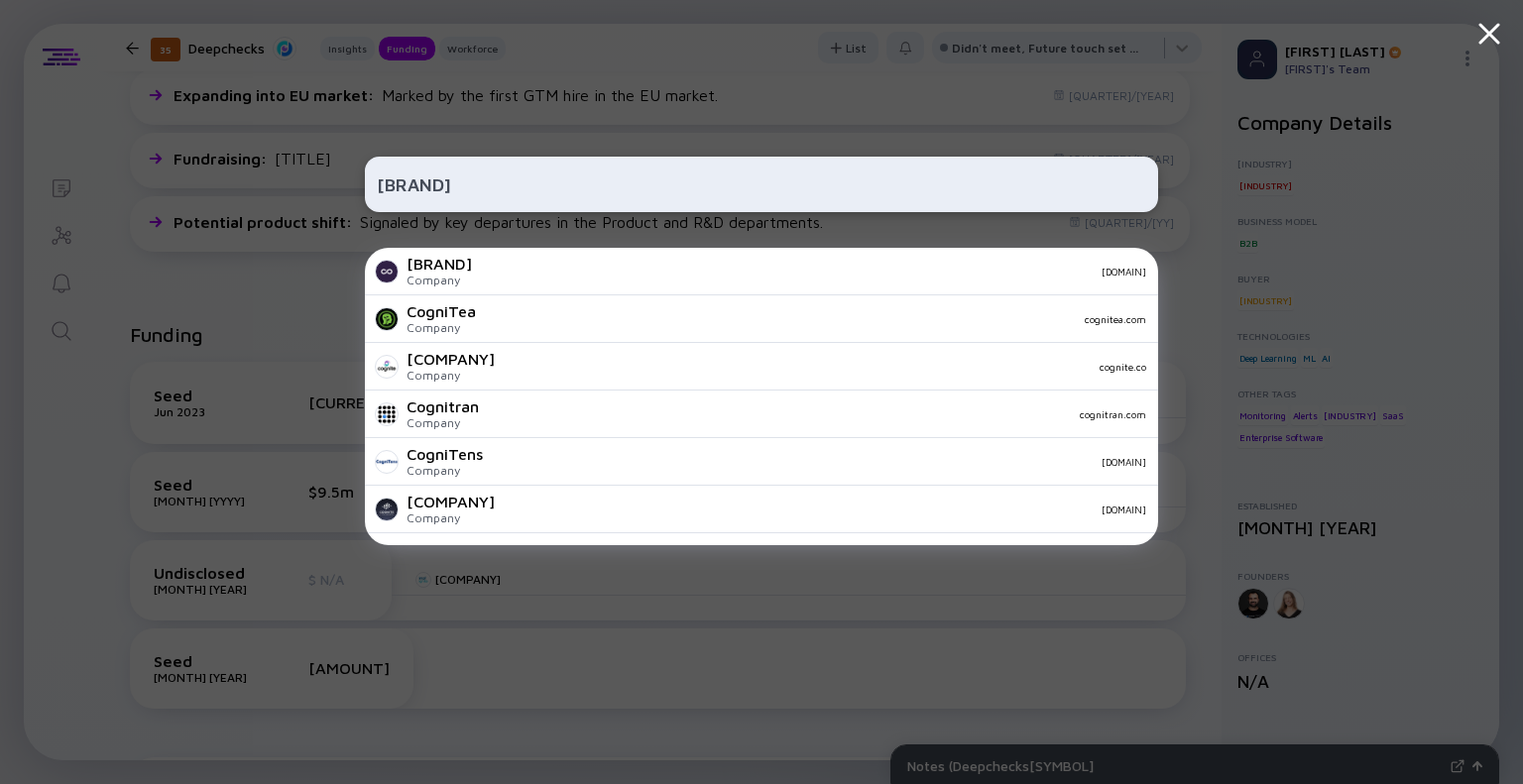 click on "Cogniteam" at bounding box center [762, 184] 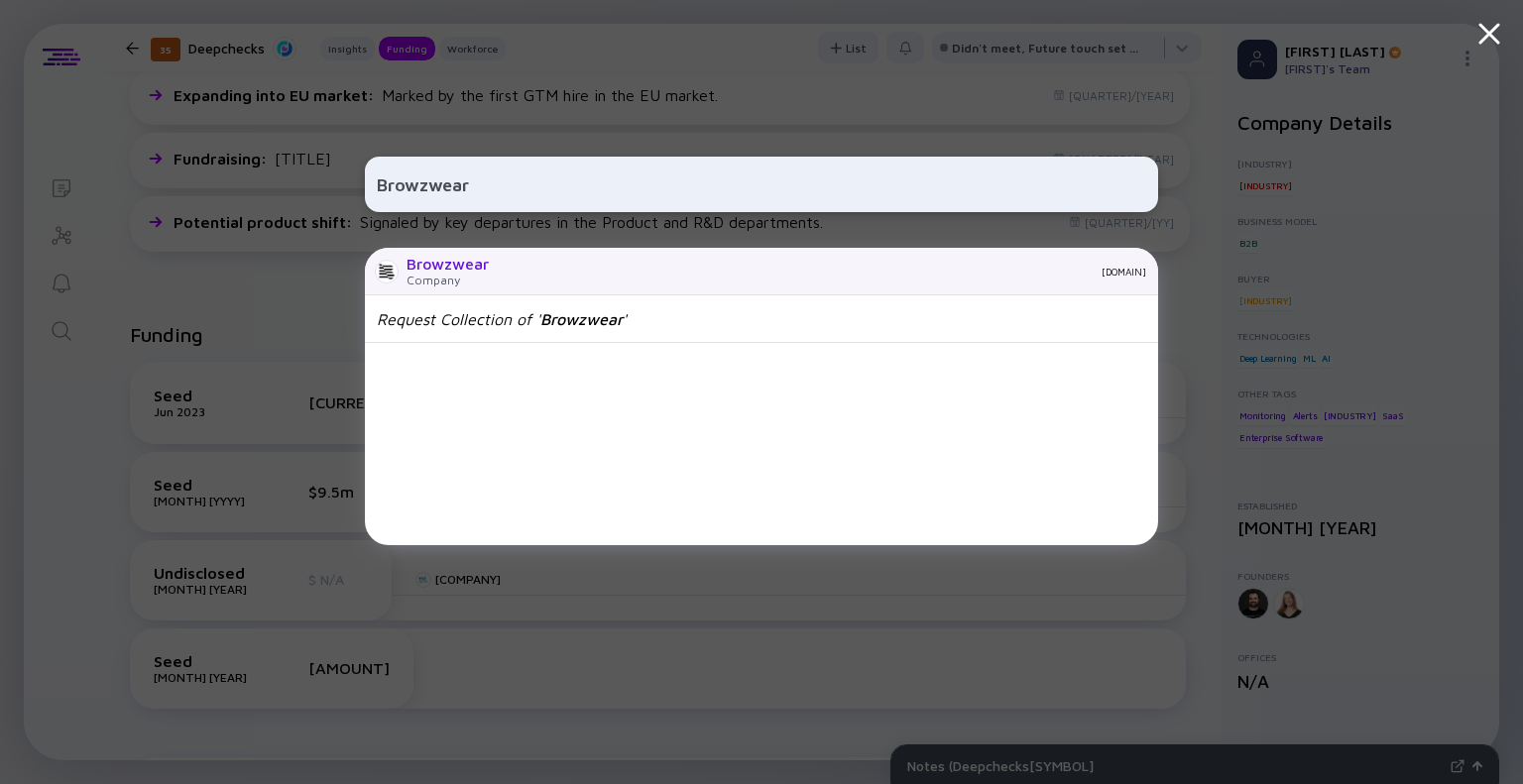 type on "Browzwear" 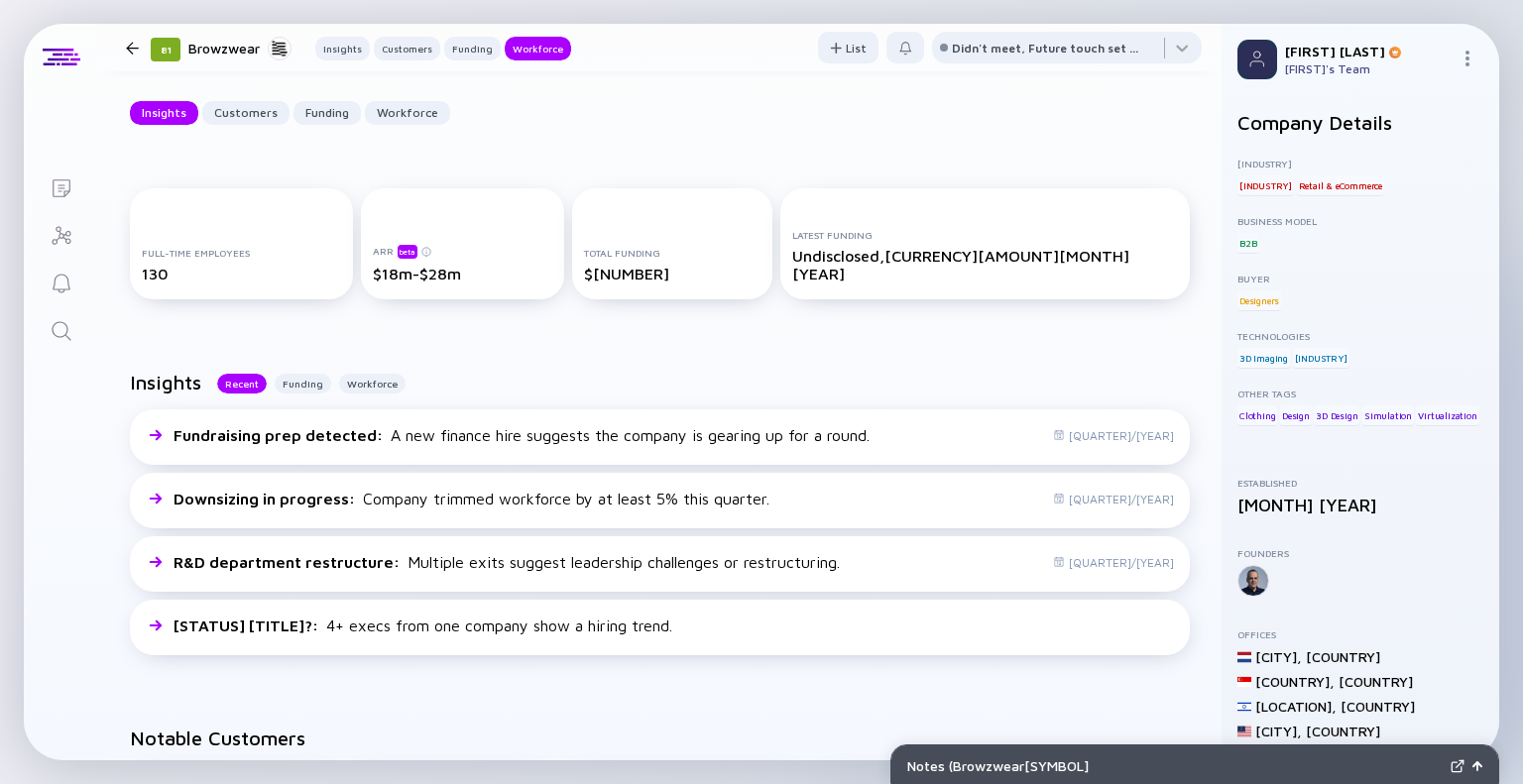 scroll, scrollTop: 0, scrollLeft: 0, axis: both 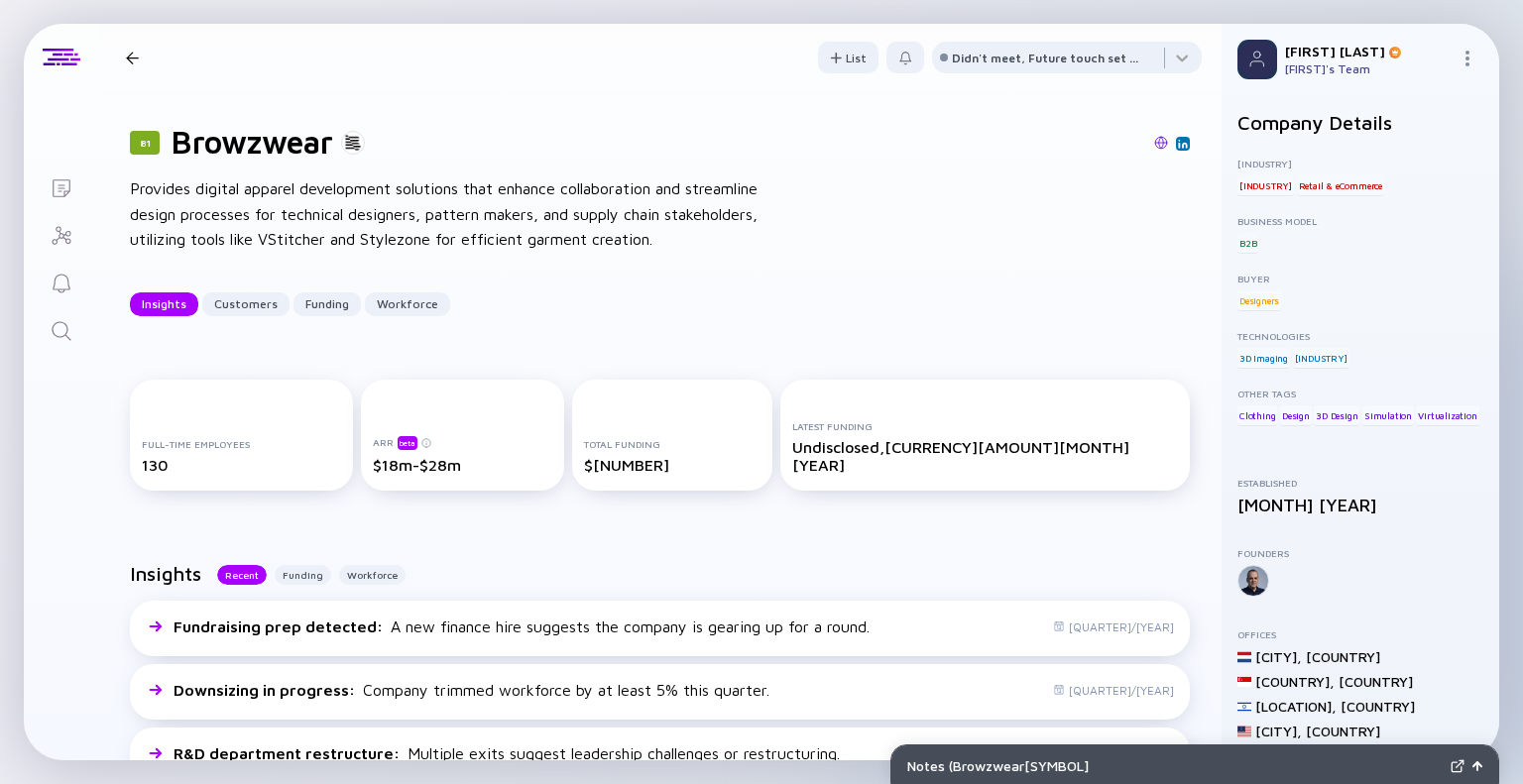 click at bounding box center (61, 331) 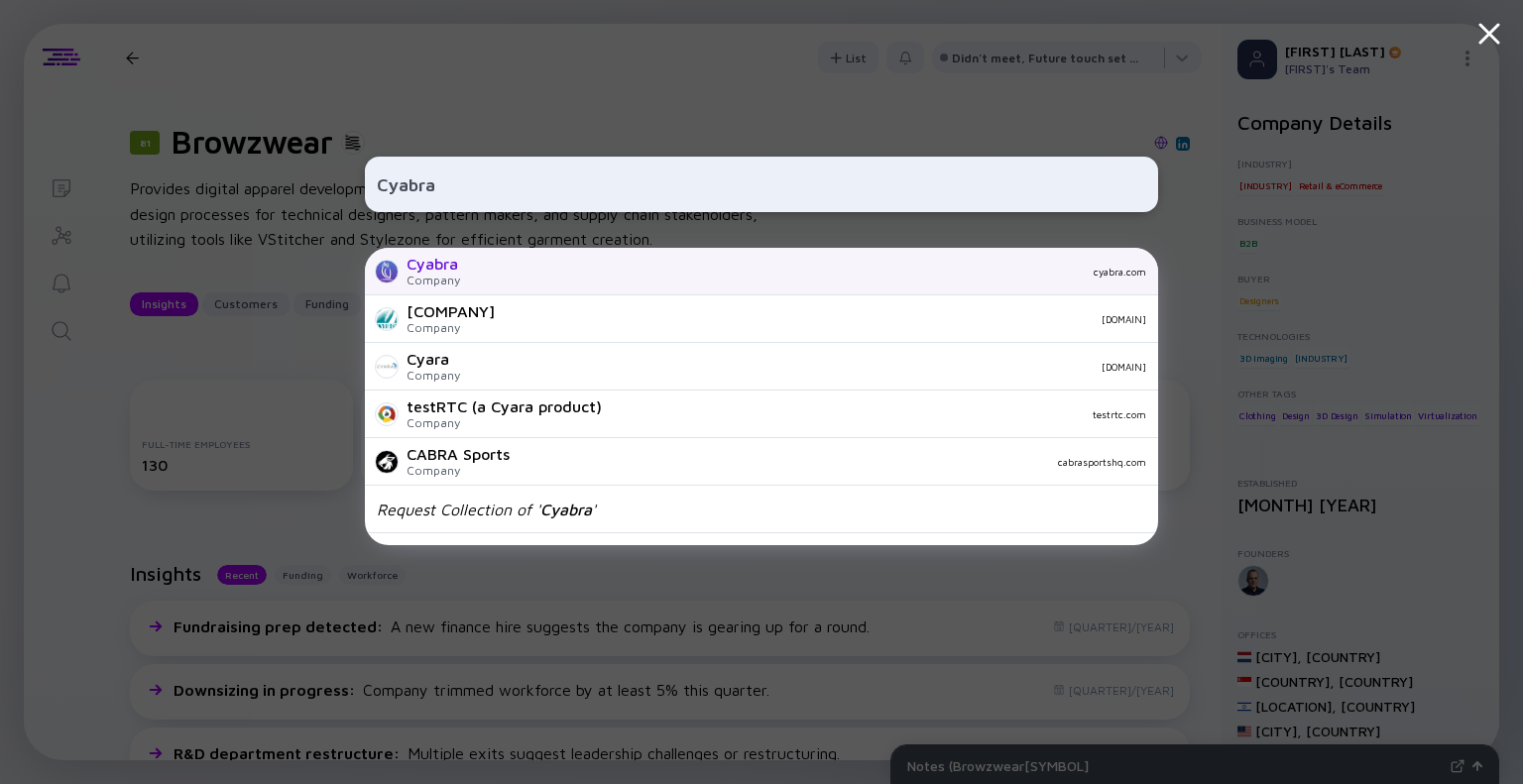 type on "Cyabra" 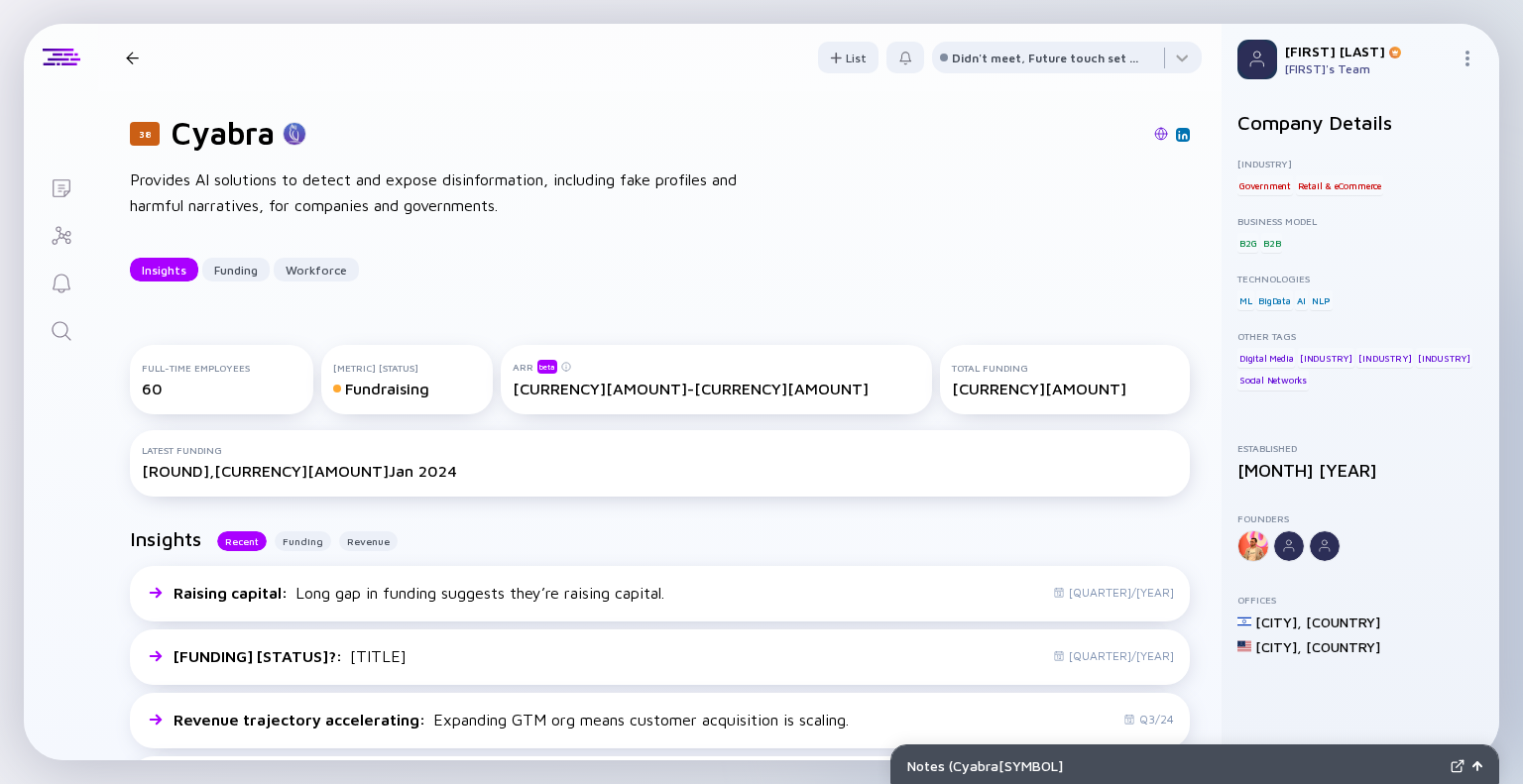 scroll, scrollTop: 0, scrollLeft: 0, axis: both 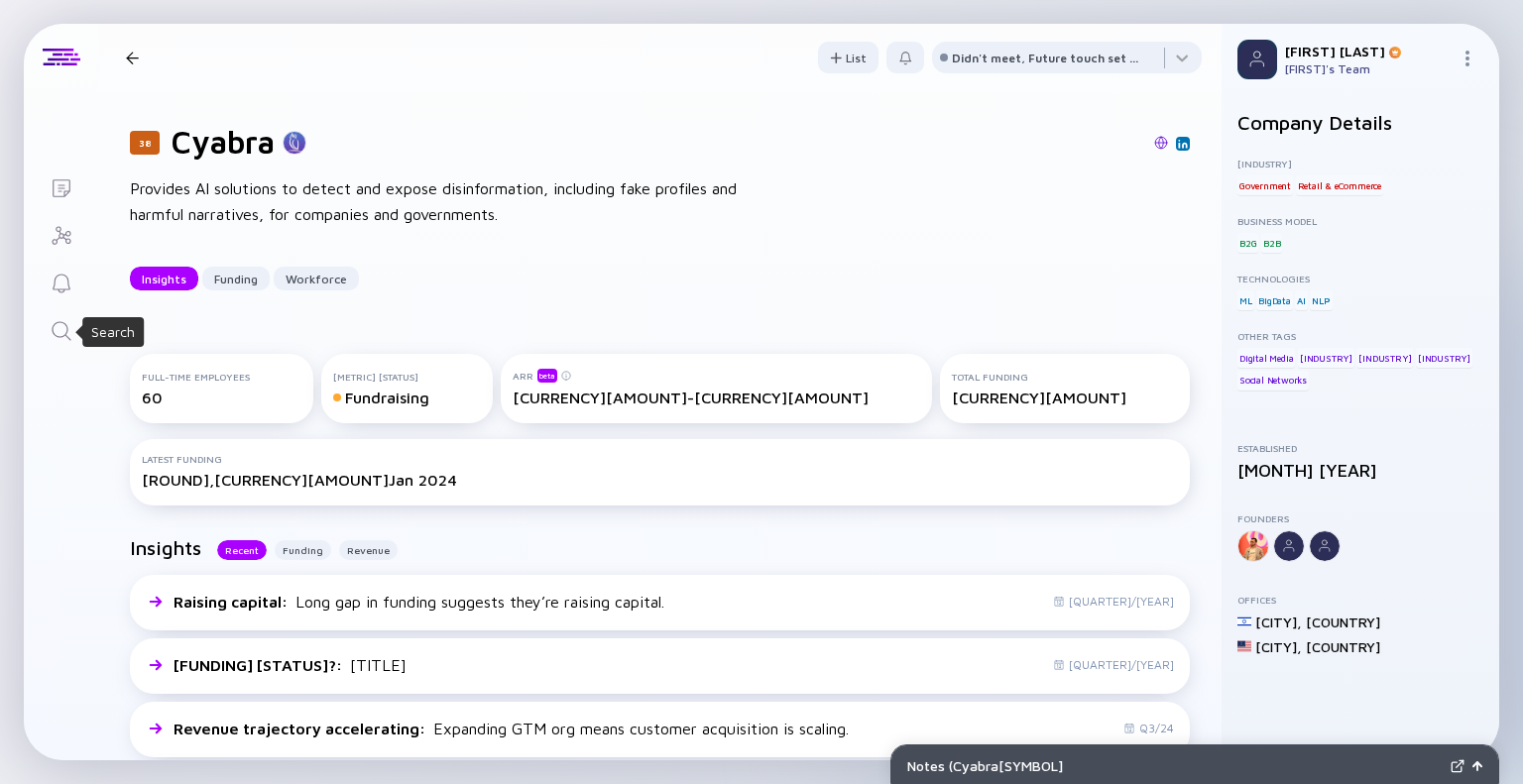click at bounding box center (60, 330) 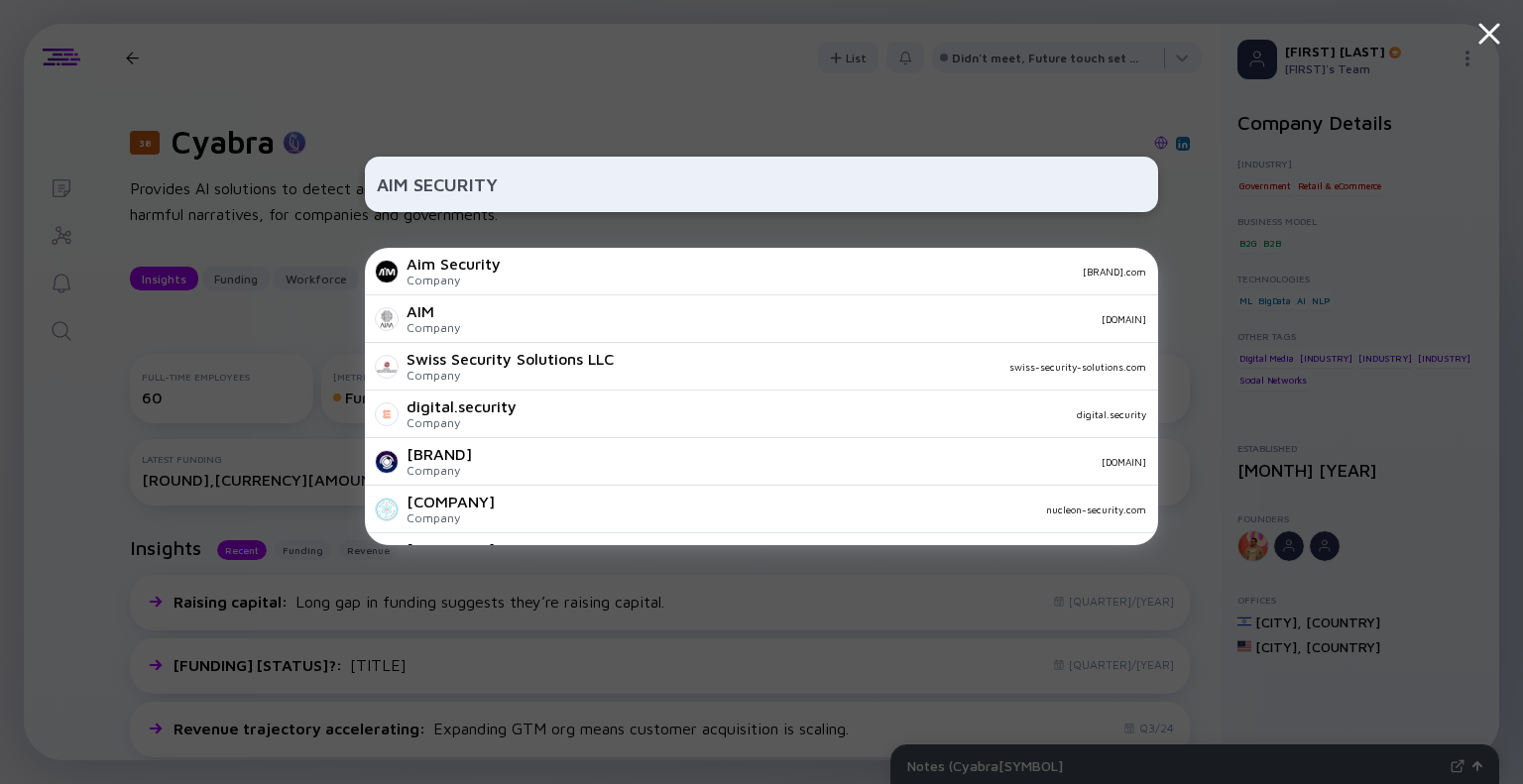 type on "AIM SECURITY" 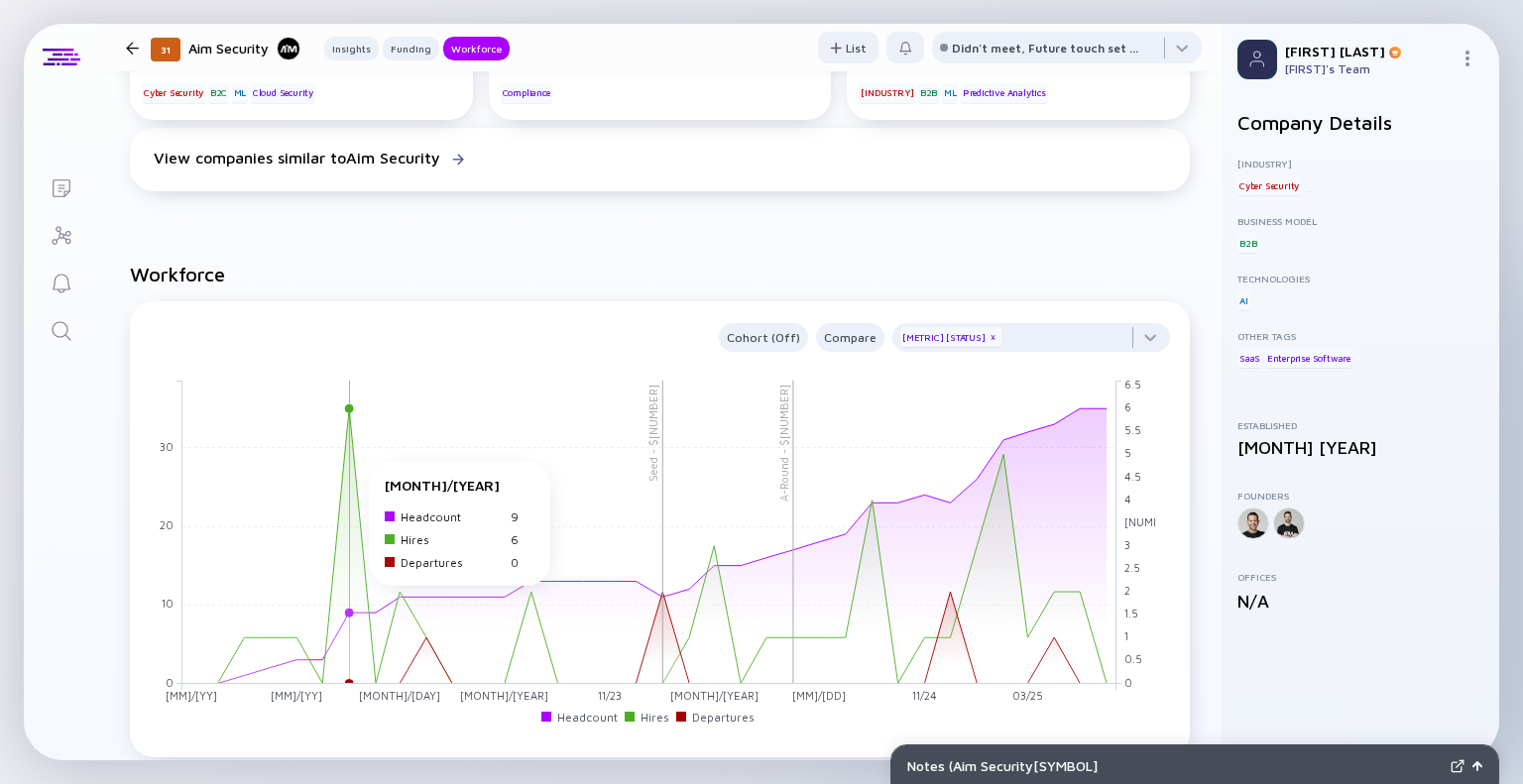 scroll, scrollTop: 1586, scrollLeft: 0, axis: vertical 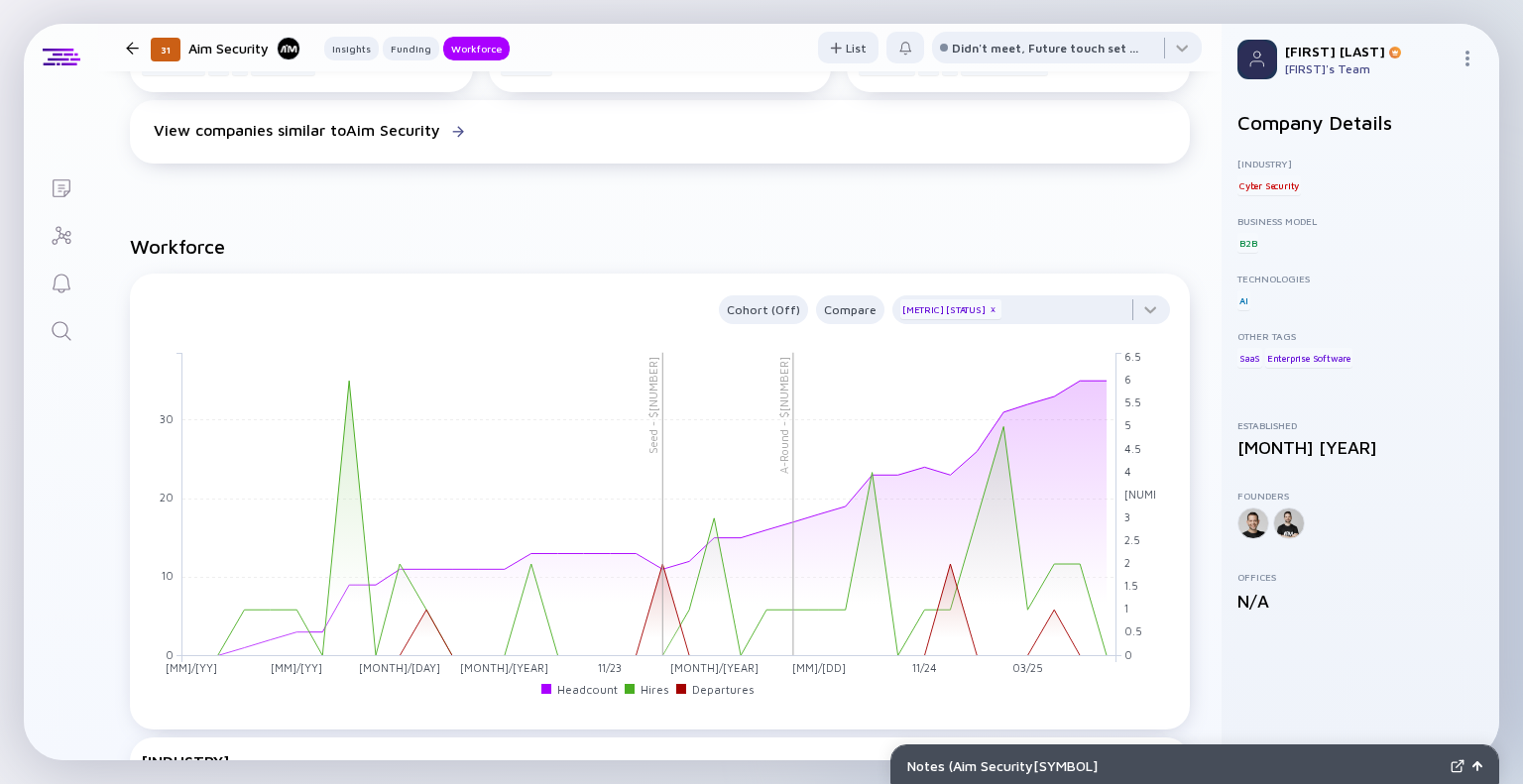 click at bounding box center (61, 332) 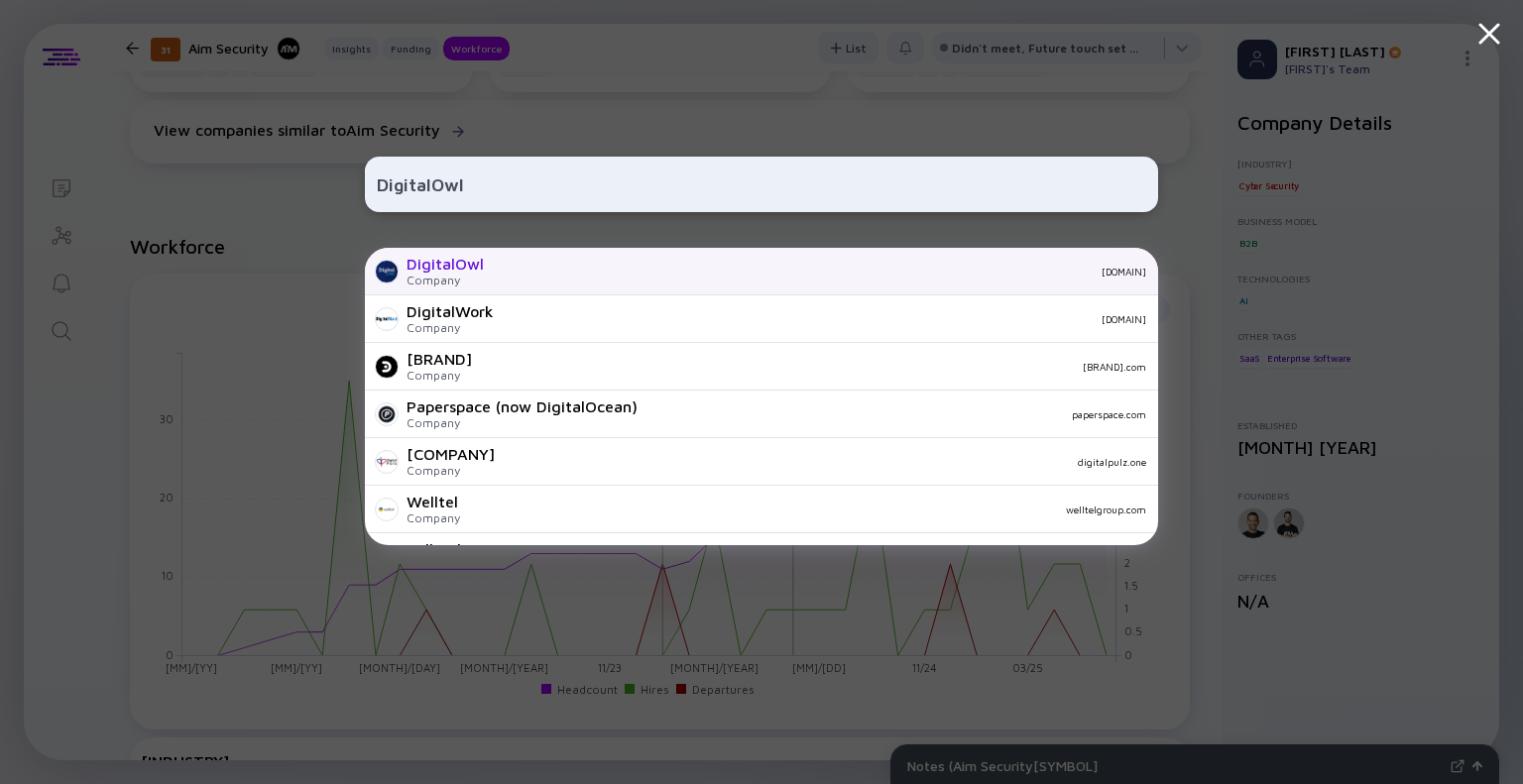 type on "DigitalOwl" 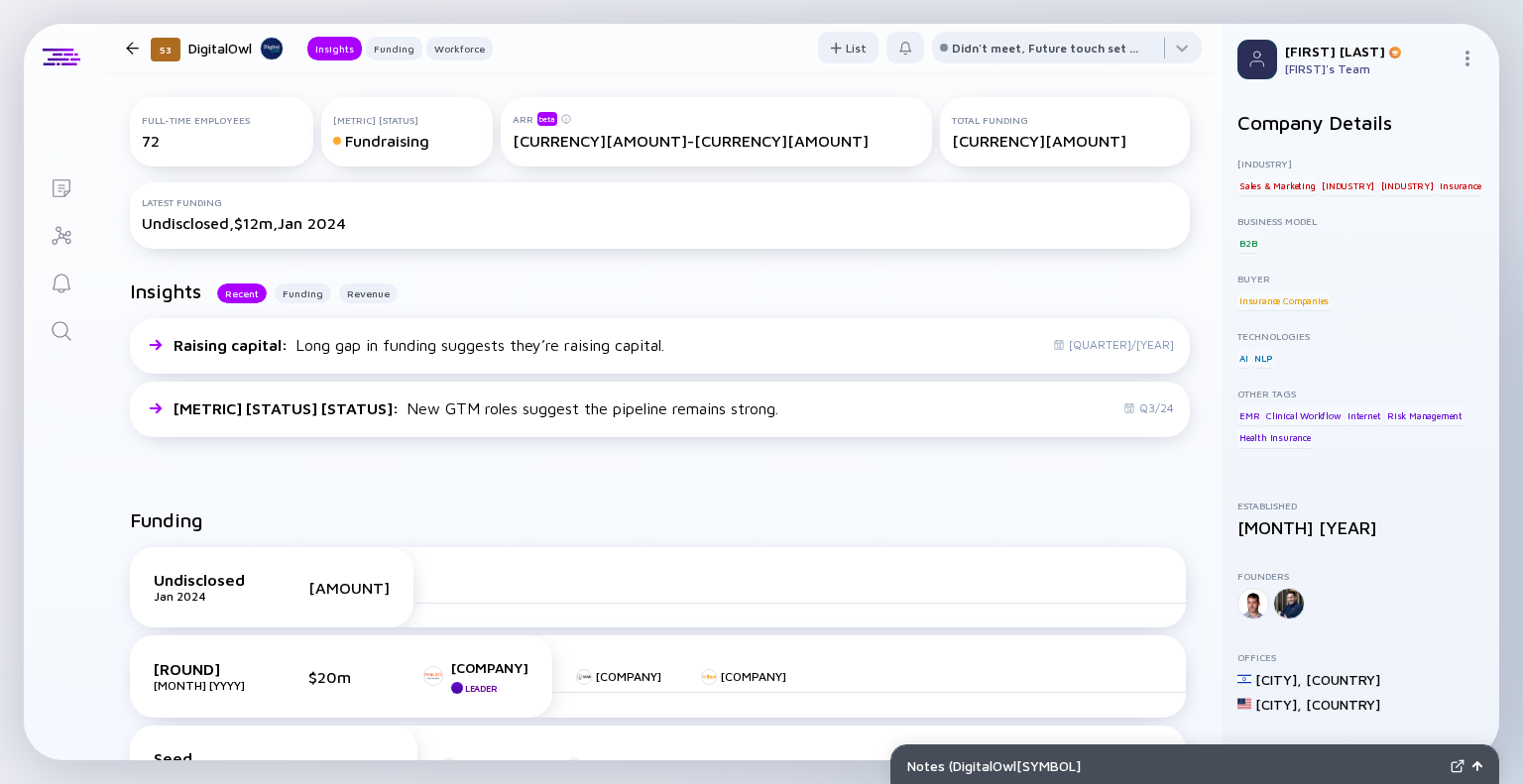 scroll, scrollTop: 0, scrollLeft: 0, axis: both 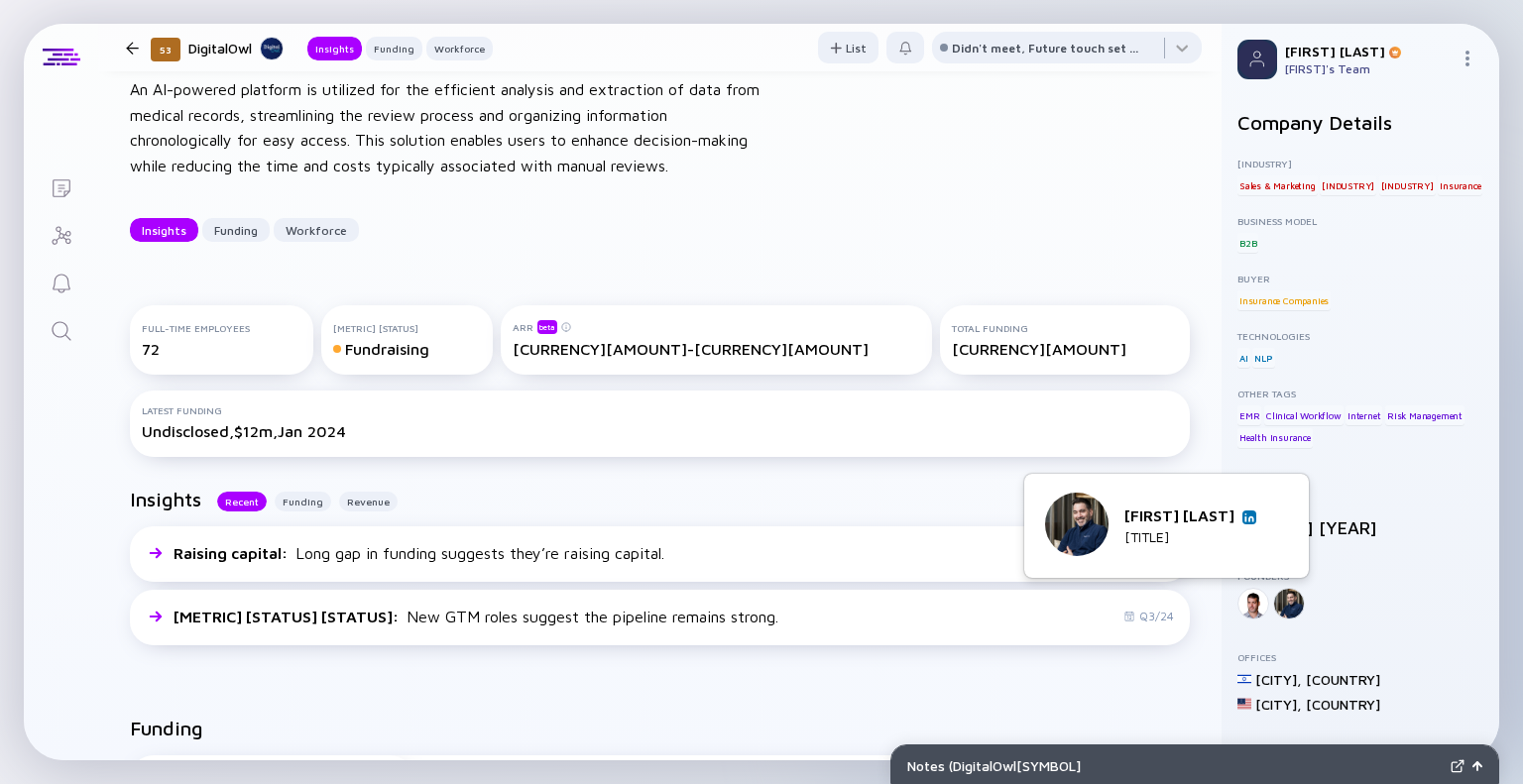 click at bounding box center (1249, 517) 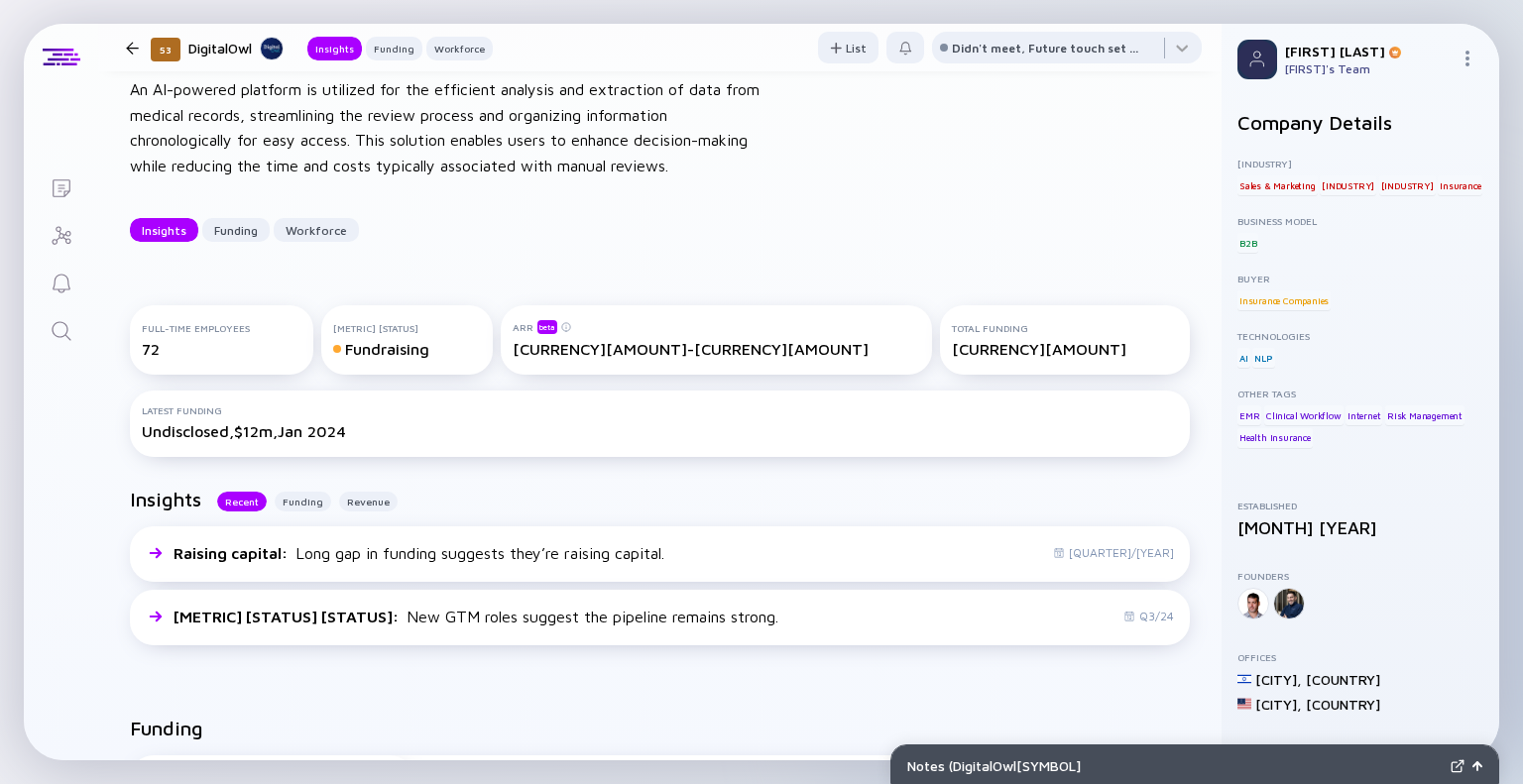 click at bounding box center [61, 331] 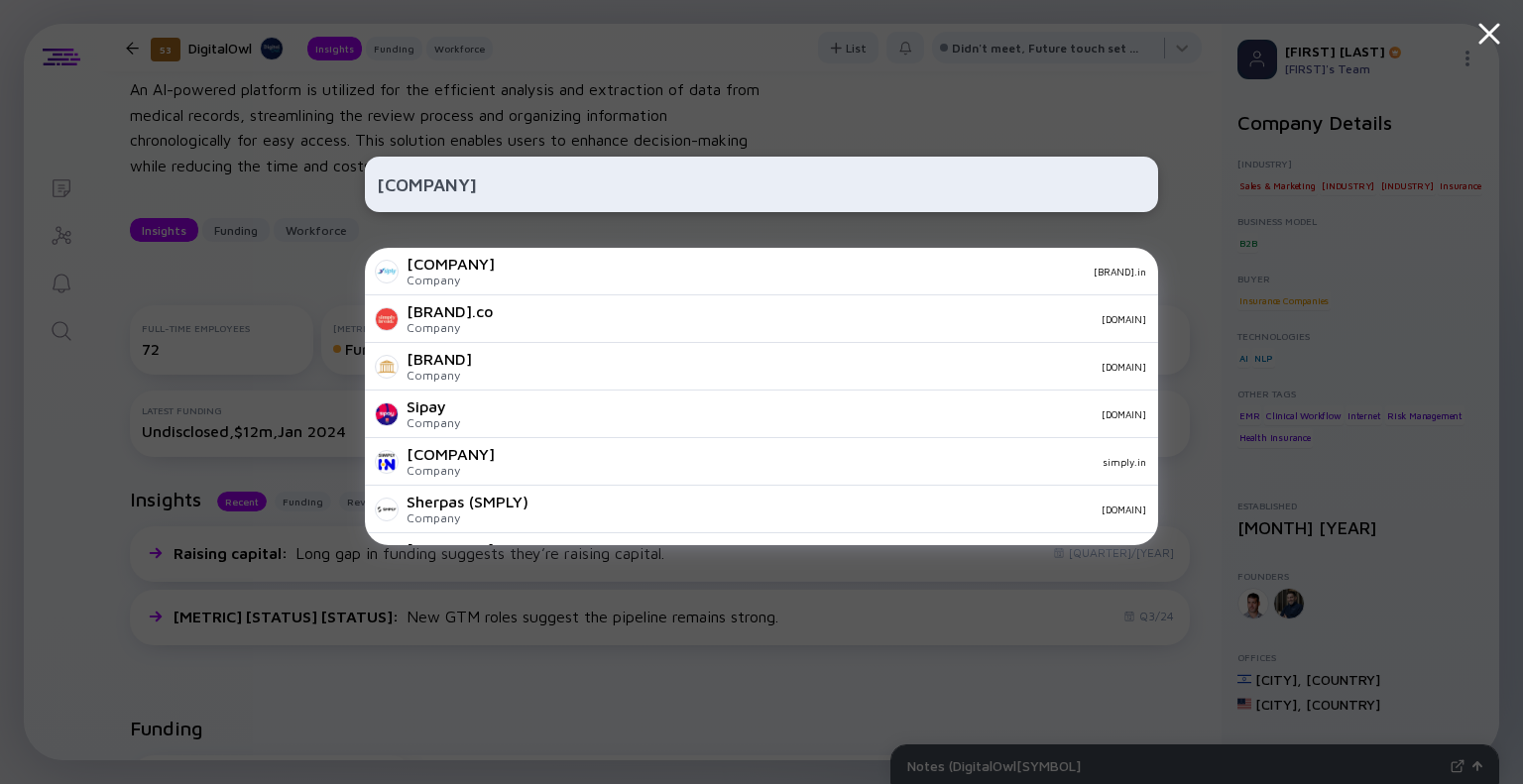 click on "sIPLY" at bounding box center (762, 184) 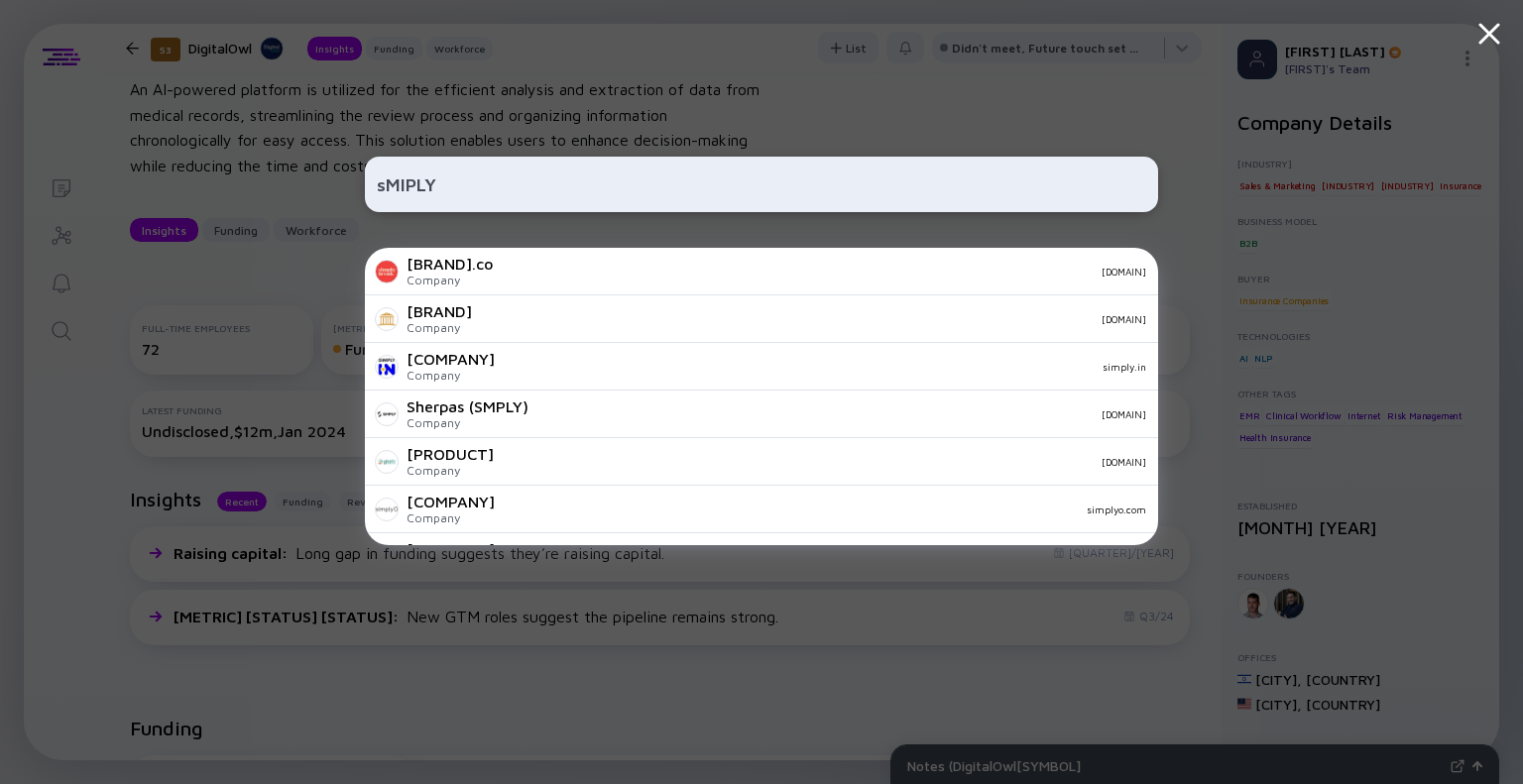 click on "sMIPLY" at bounding box center [762, 184] 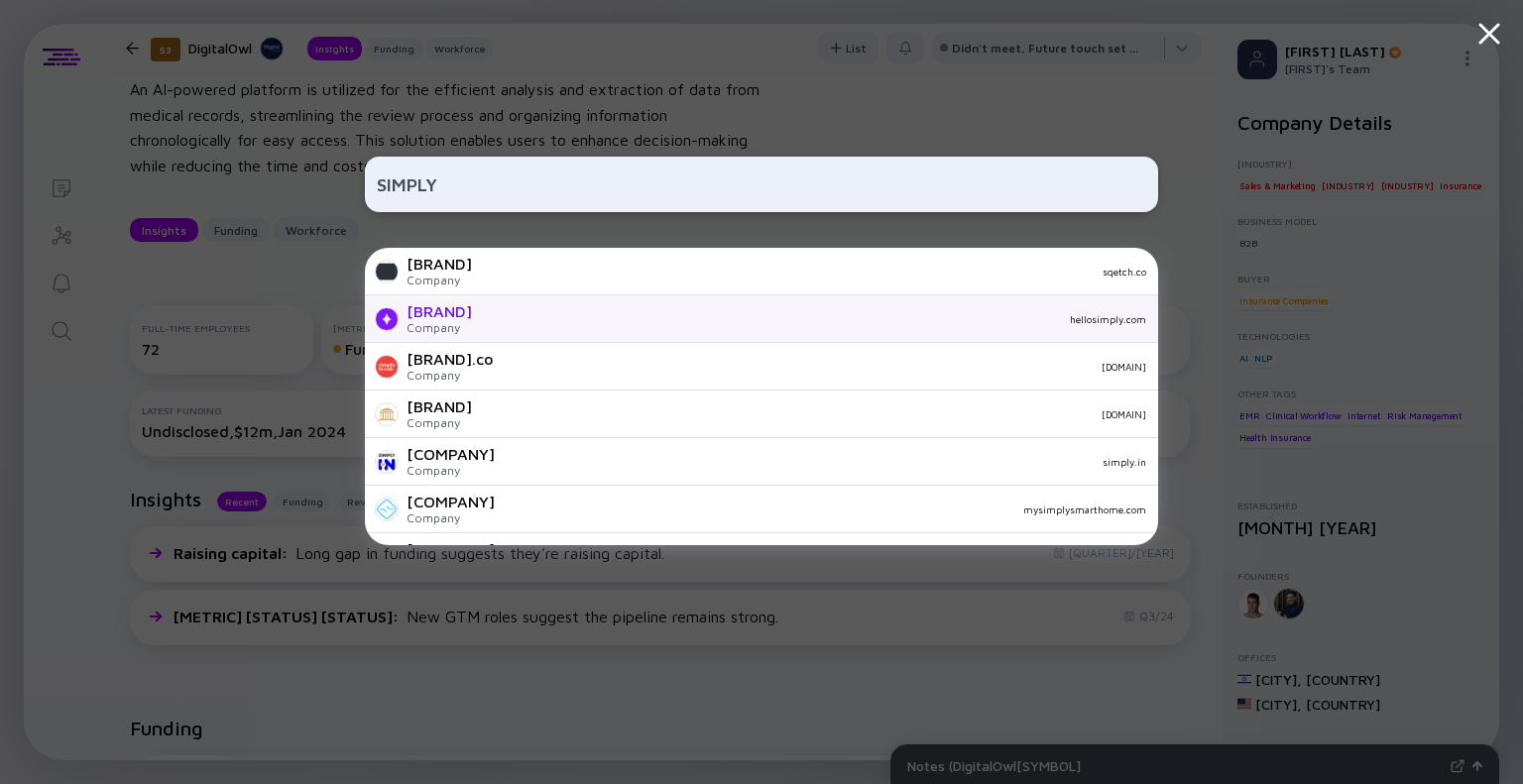 type on "SIMPLY" 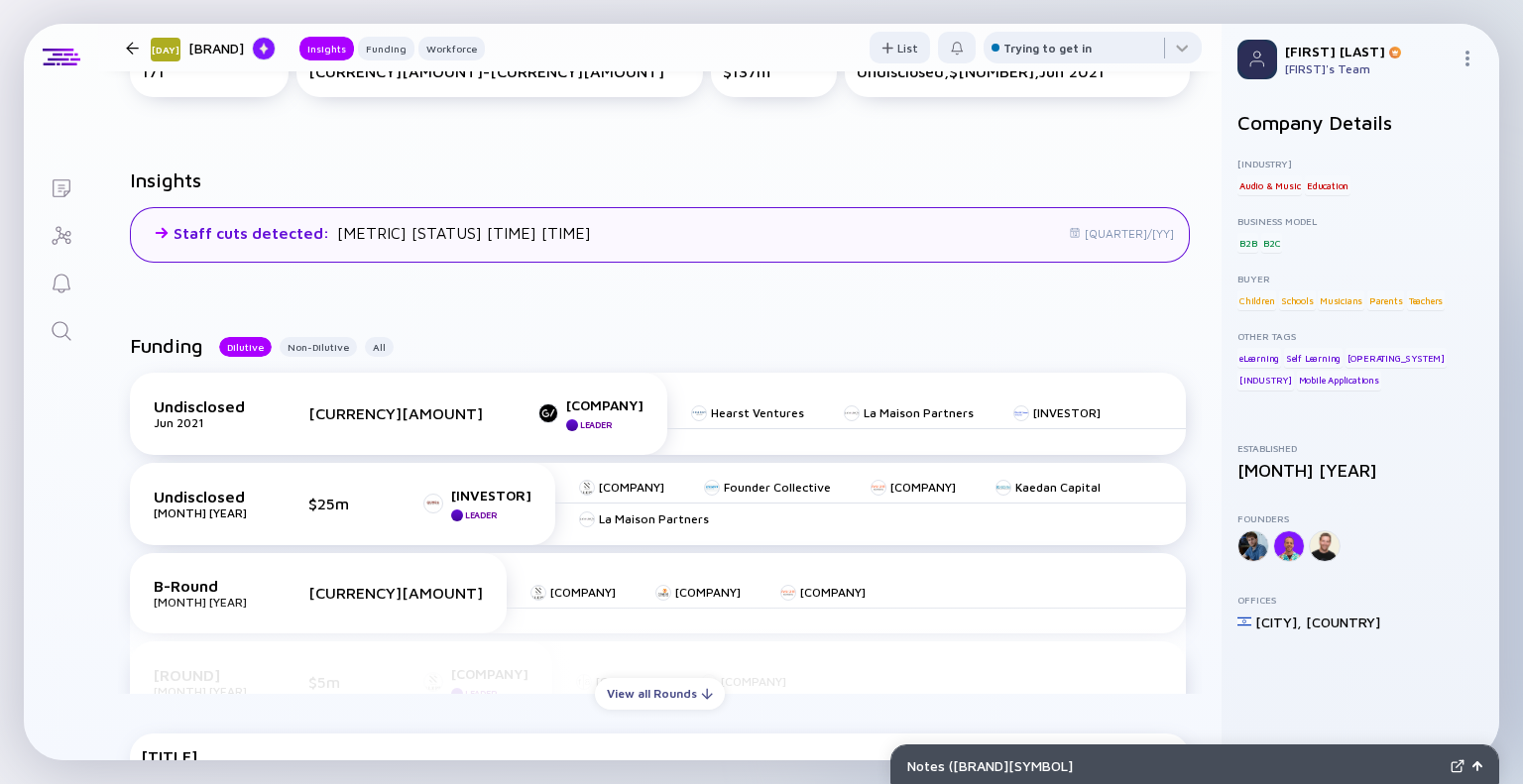 scroll, scrollTop: 396, scrollLeft: 0, axis: vertical 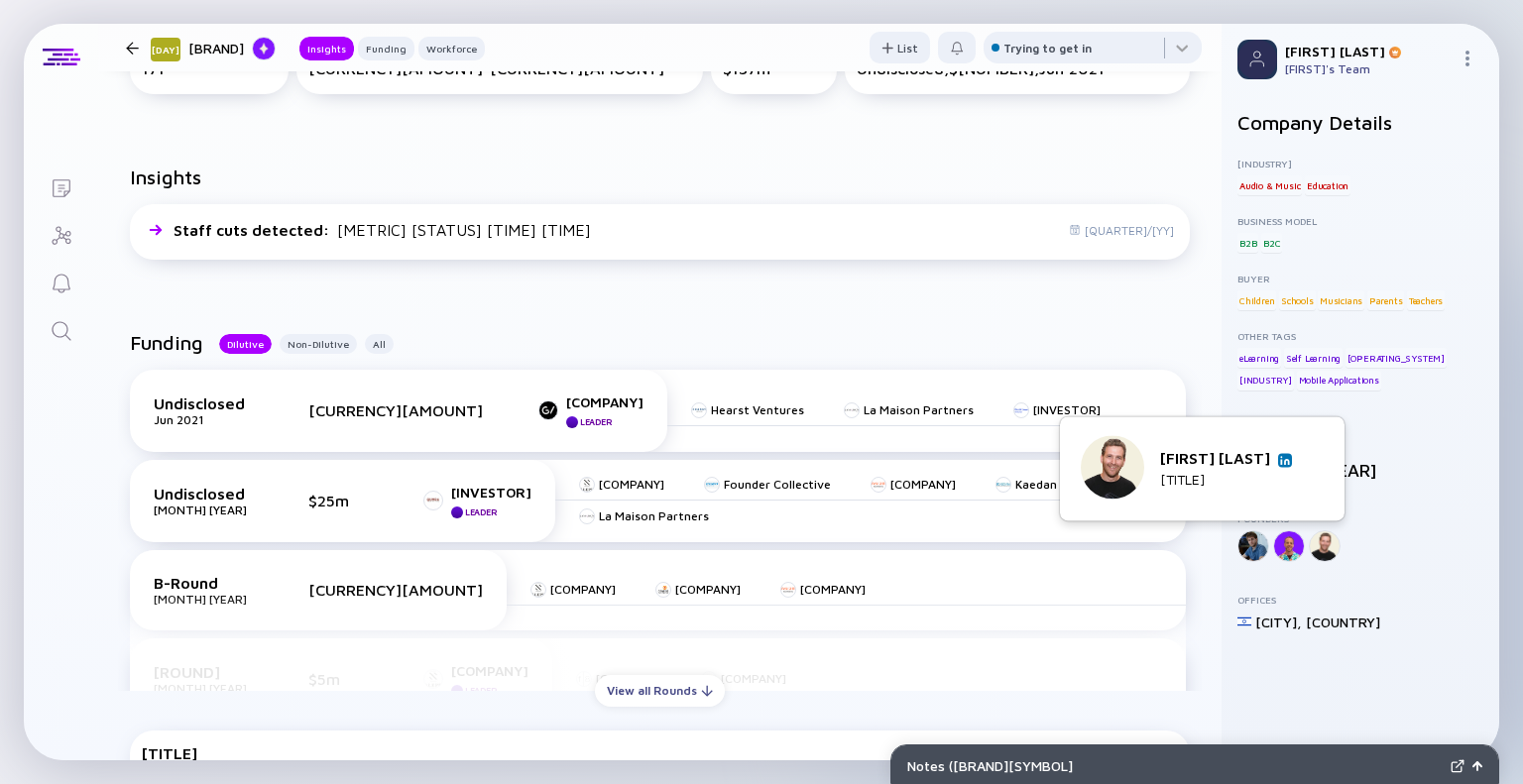 click at bounding box center (1285, 460) 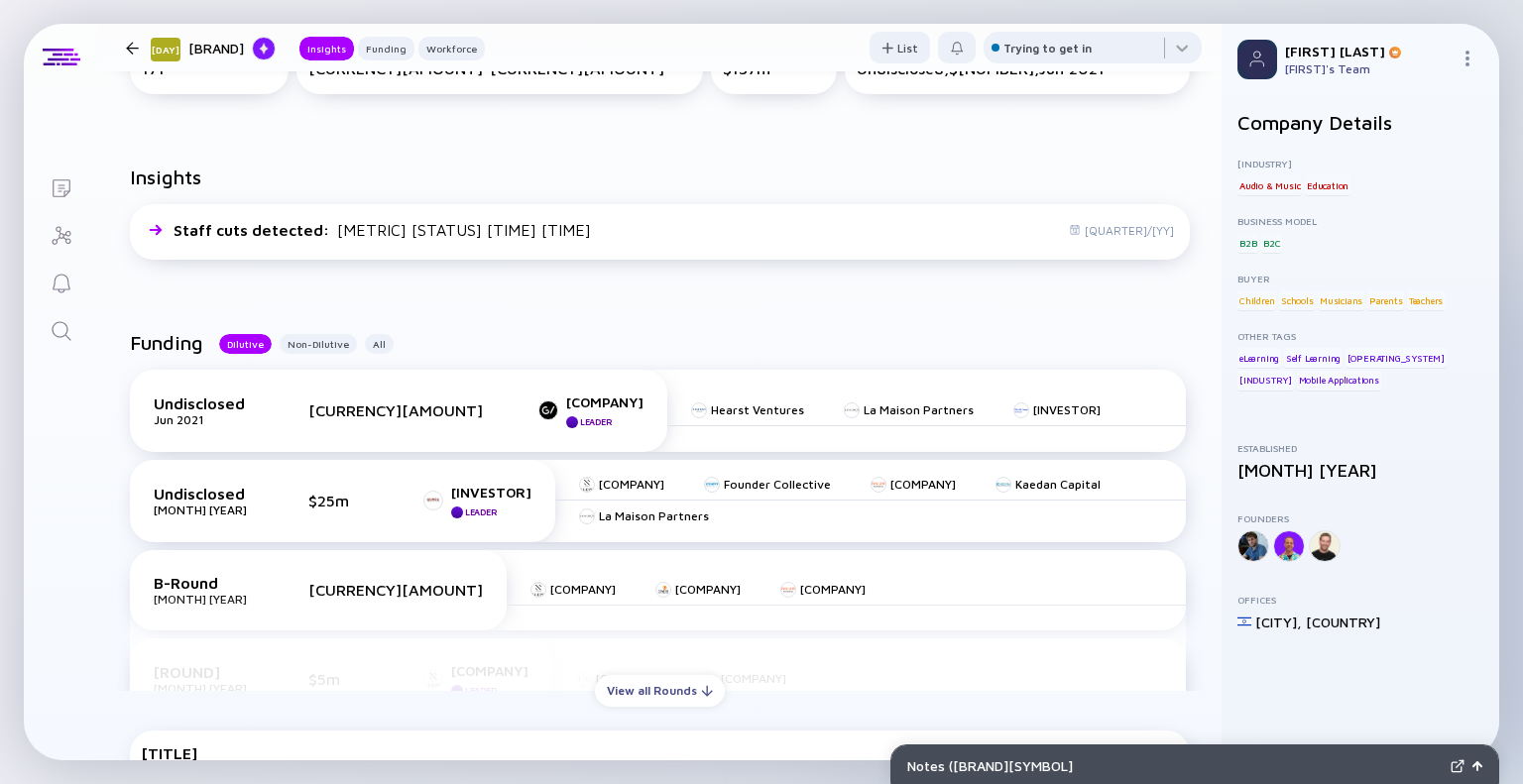 click at bounding box center (61, 331) 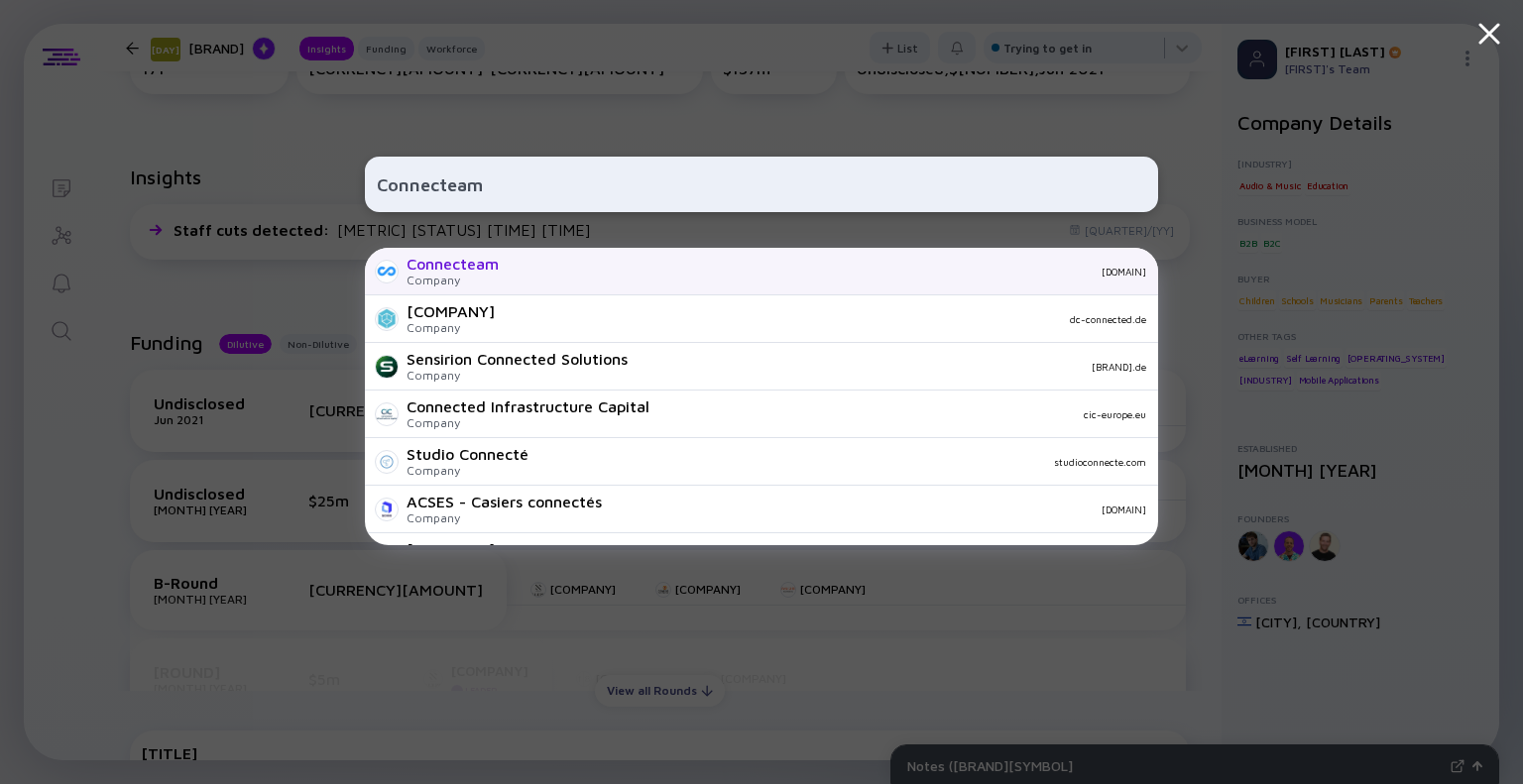 type on "Connecteam" 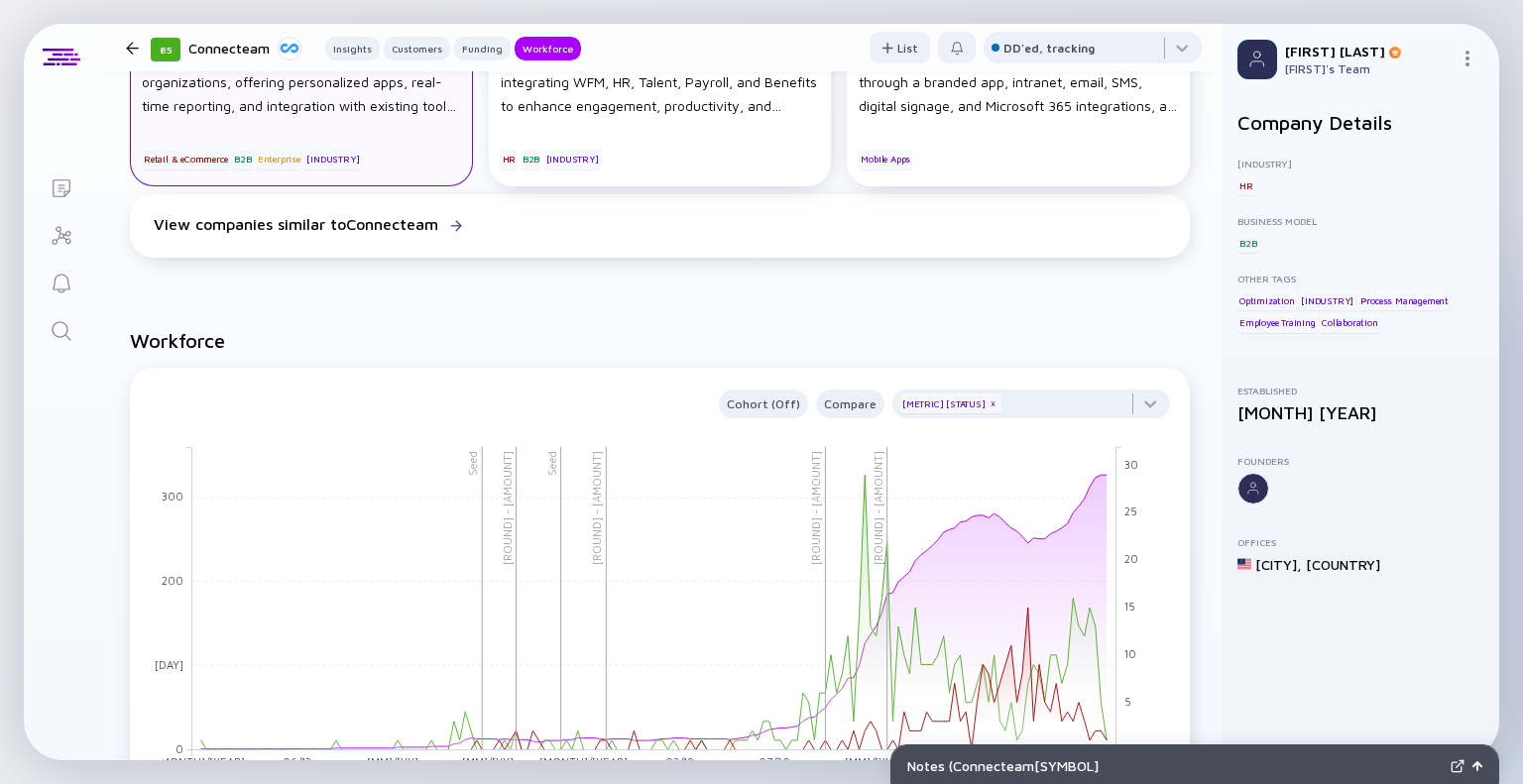 scroll, scrollTop: 1982, scrollLeft: 0, axis: vertical 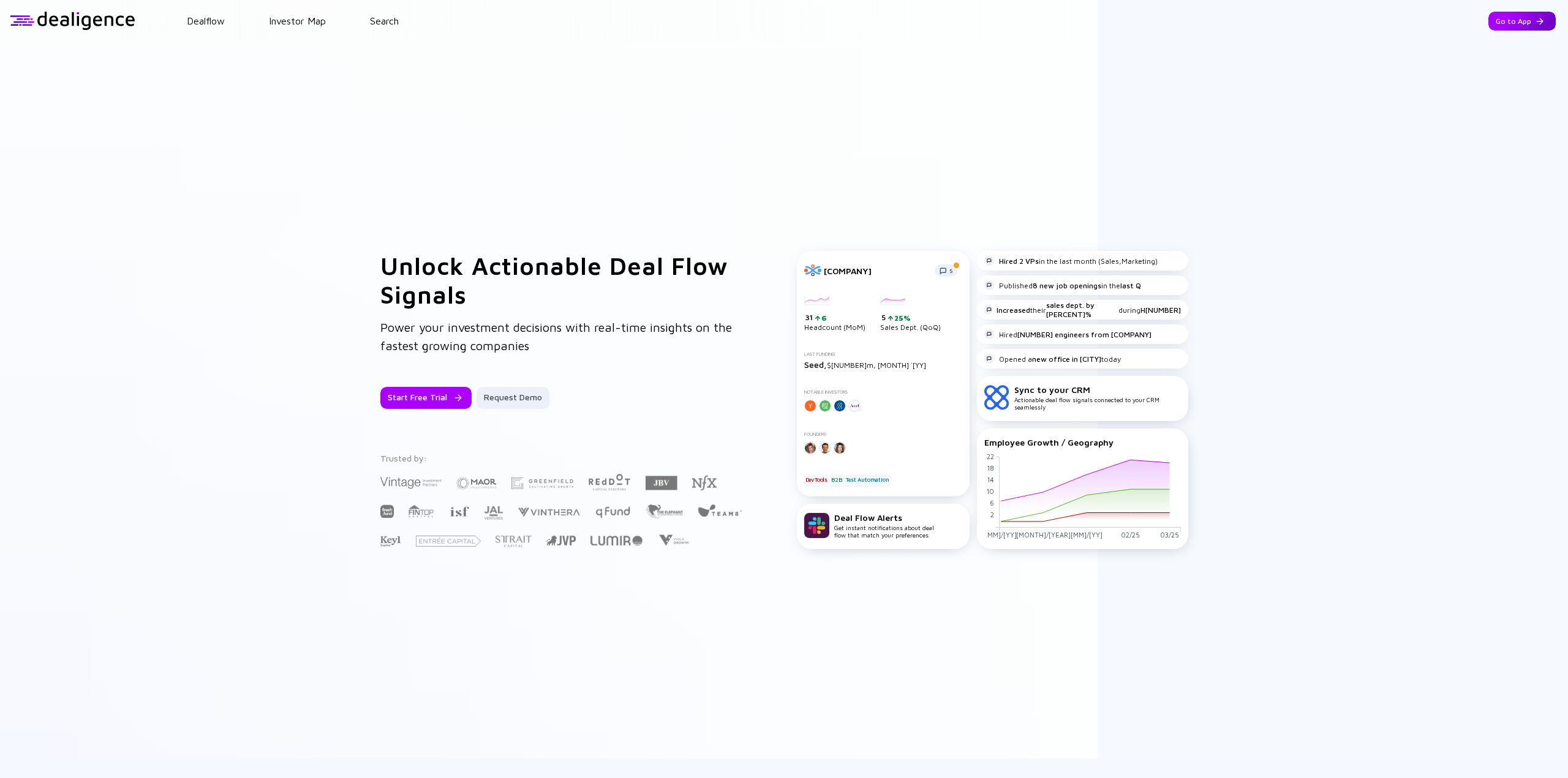 click on "Go to App" at bounding box center (1522, 21) 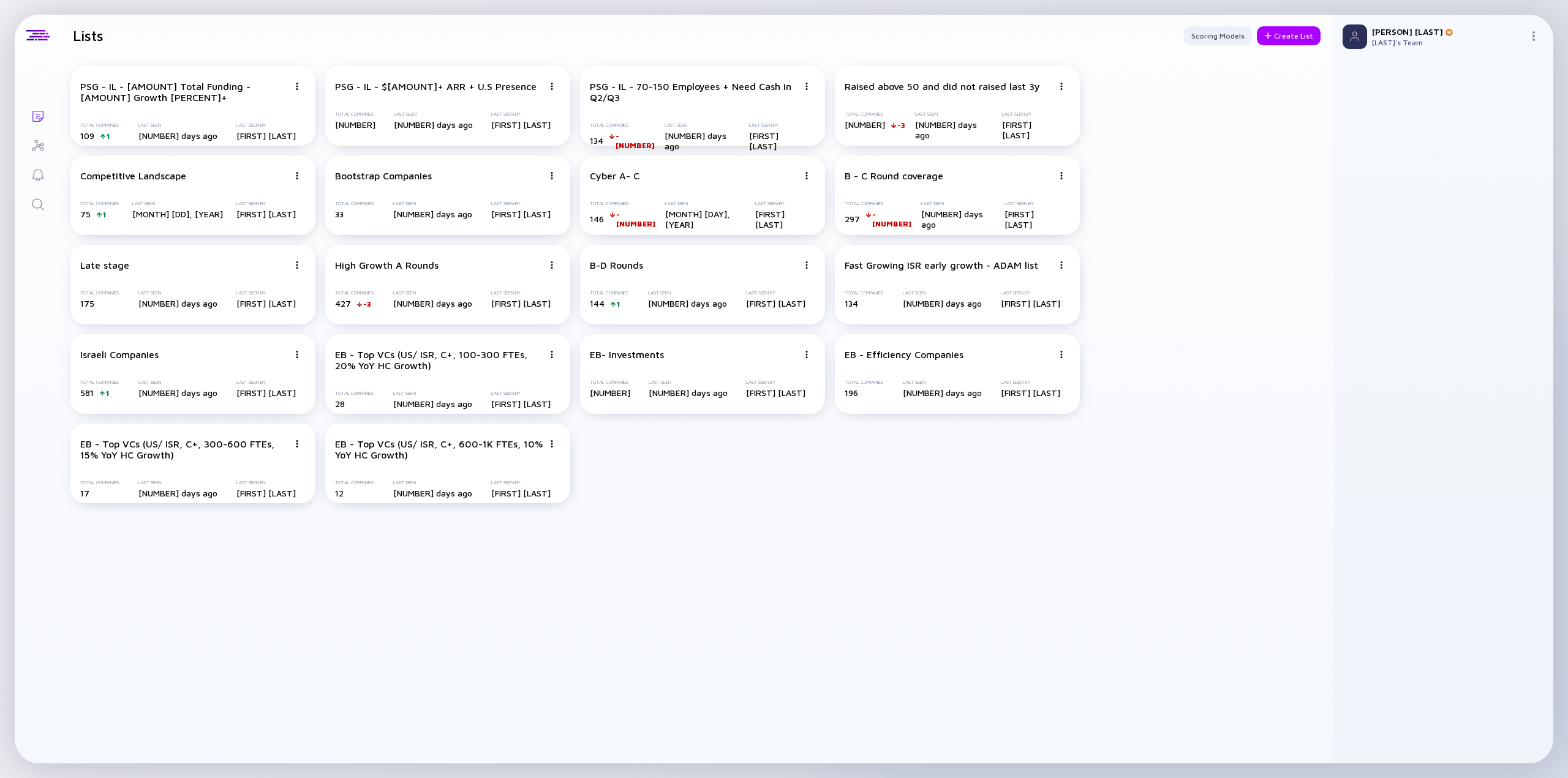 click at bounding box center (38, 204) 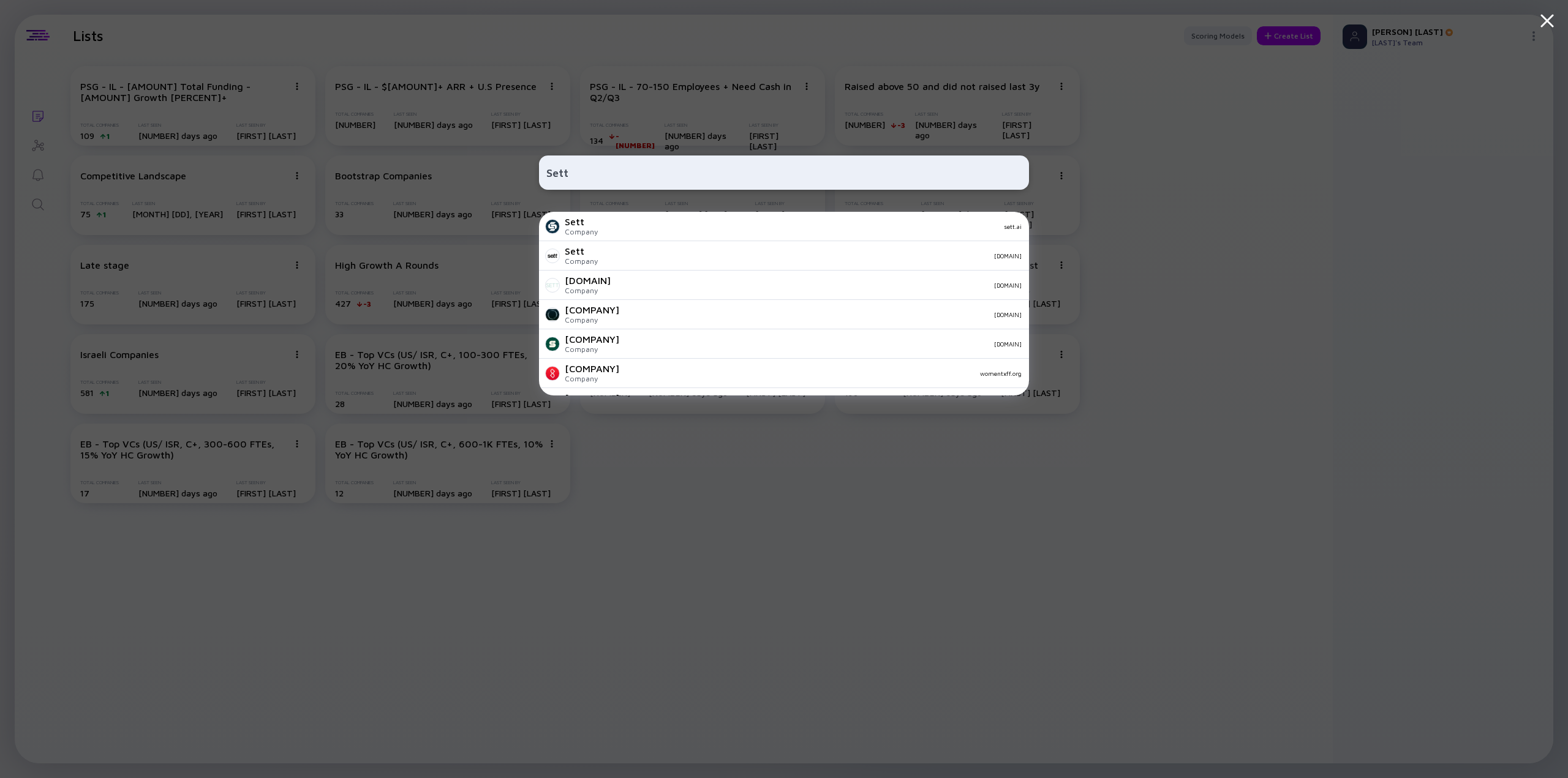 type on "Sett" 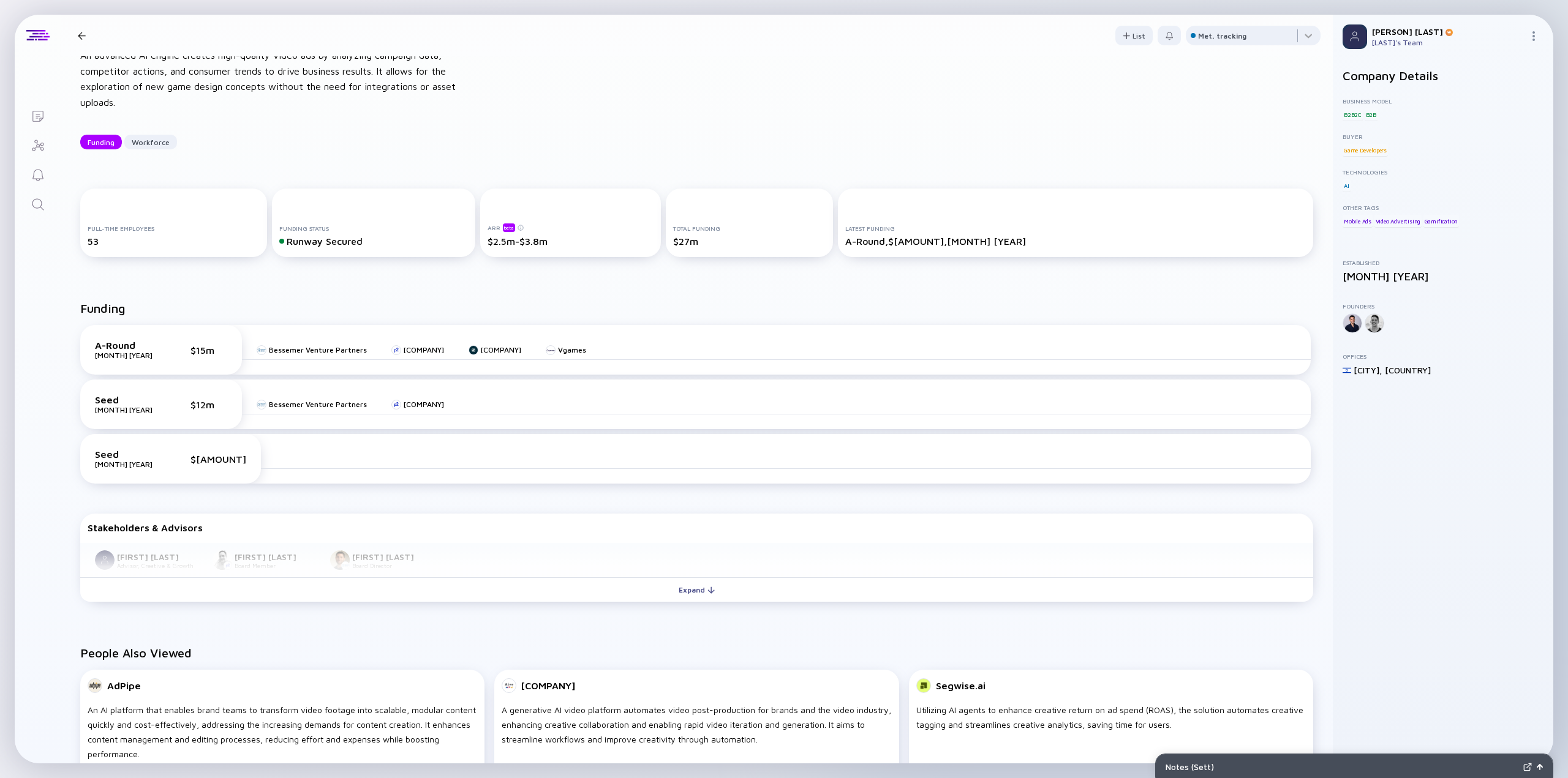 scroll, scrollTop: 0, scrollLeft: 0, axis: both 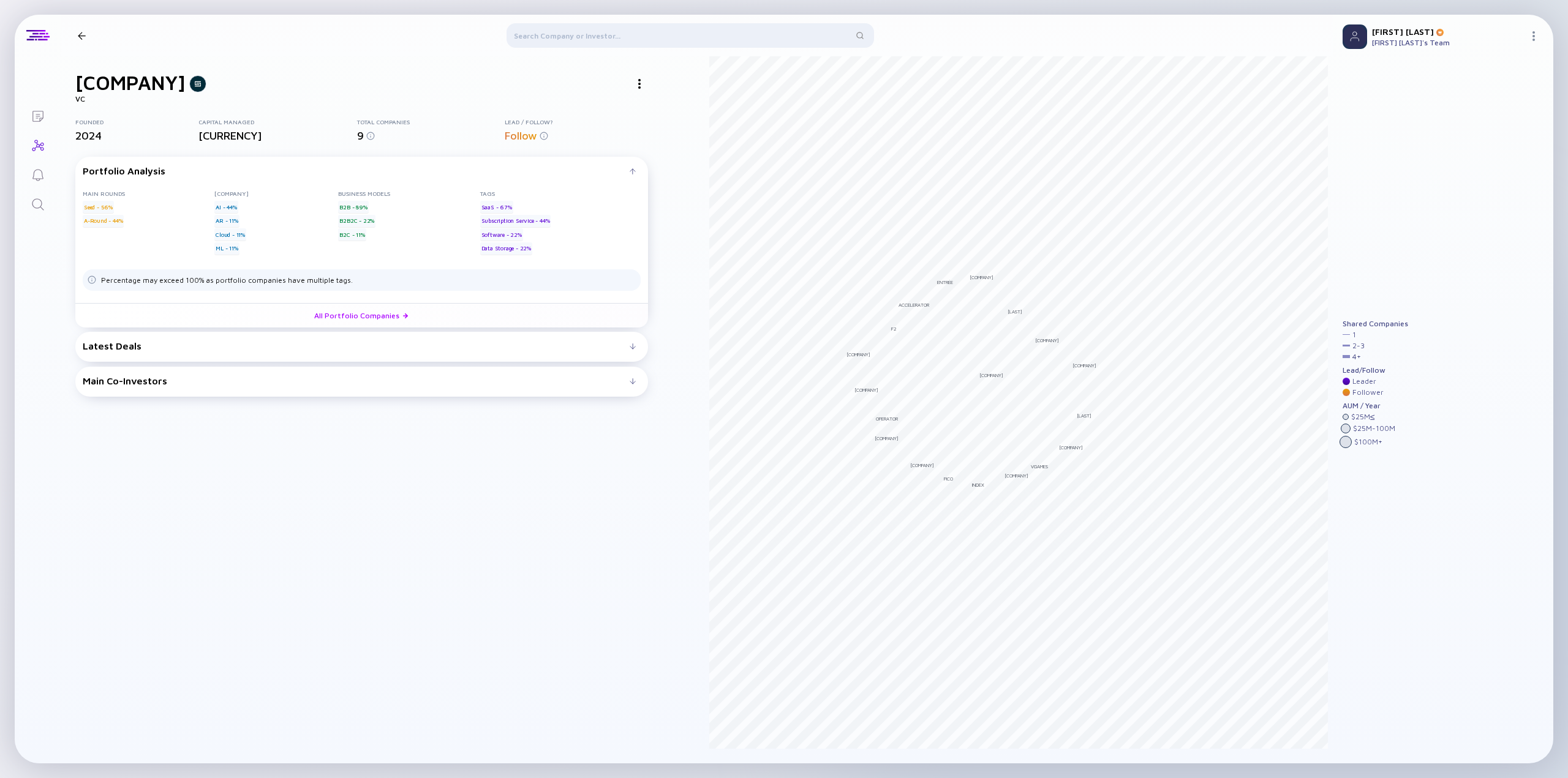 click at bounding box center [639, 84] 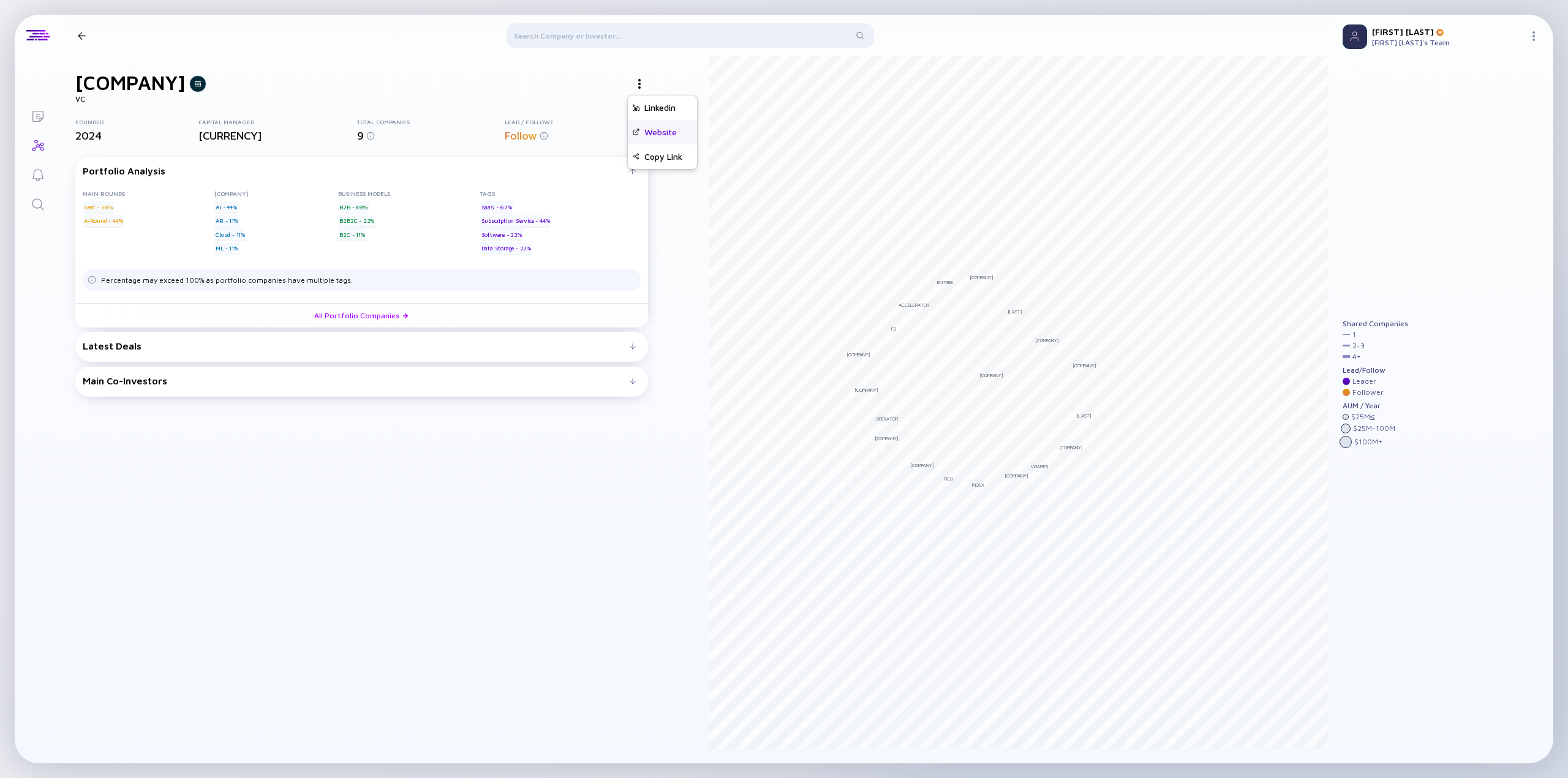click on "Website" at bounding box center (662, 132) 